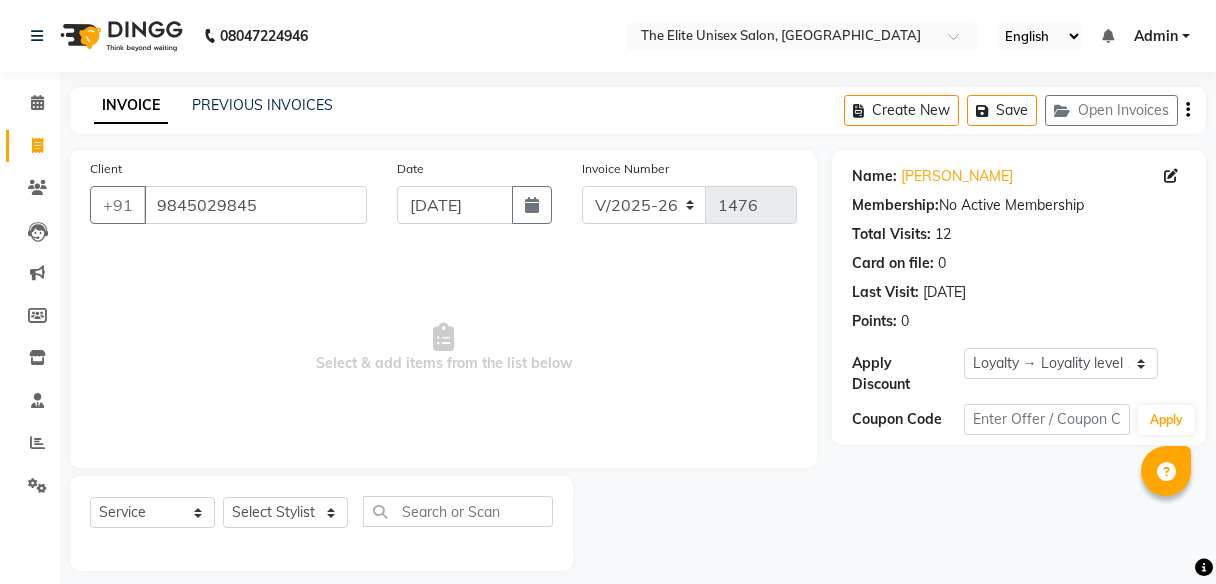 select on "7086" 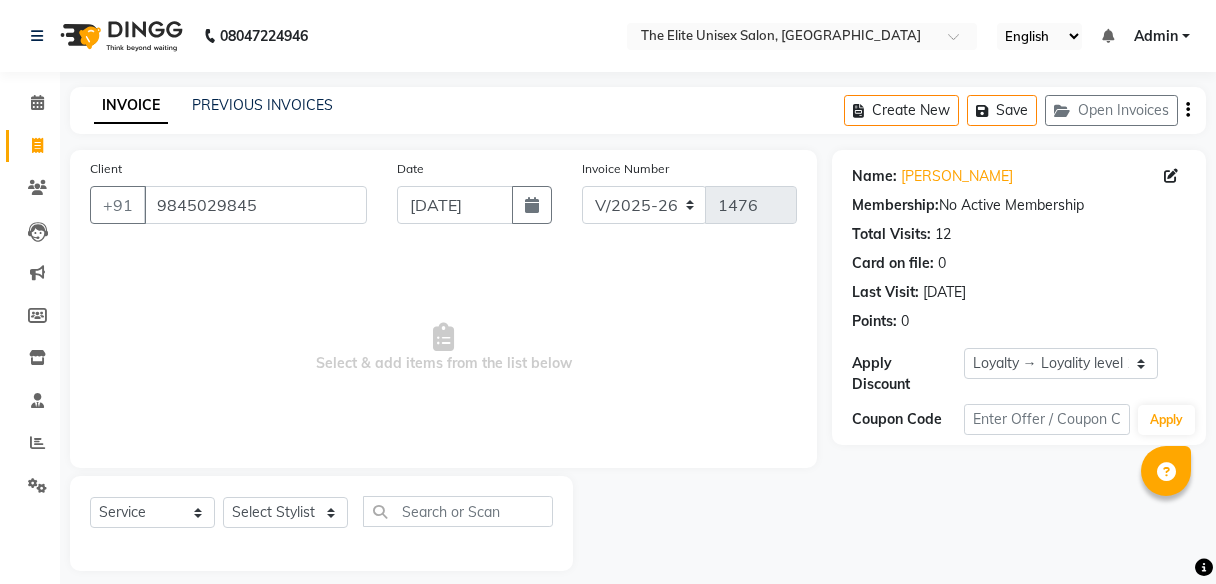 scroll, scrollTop: 0, scrollLeft: 0, axis: both 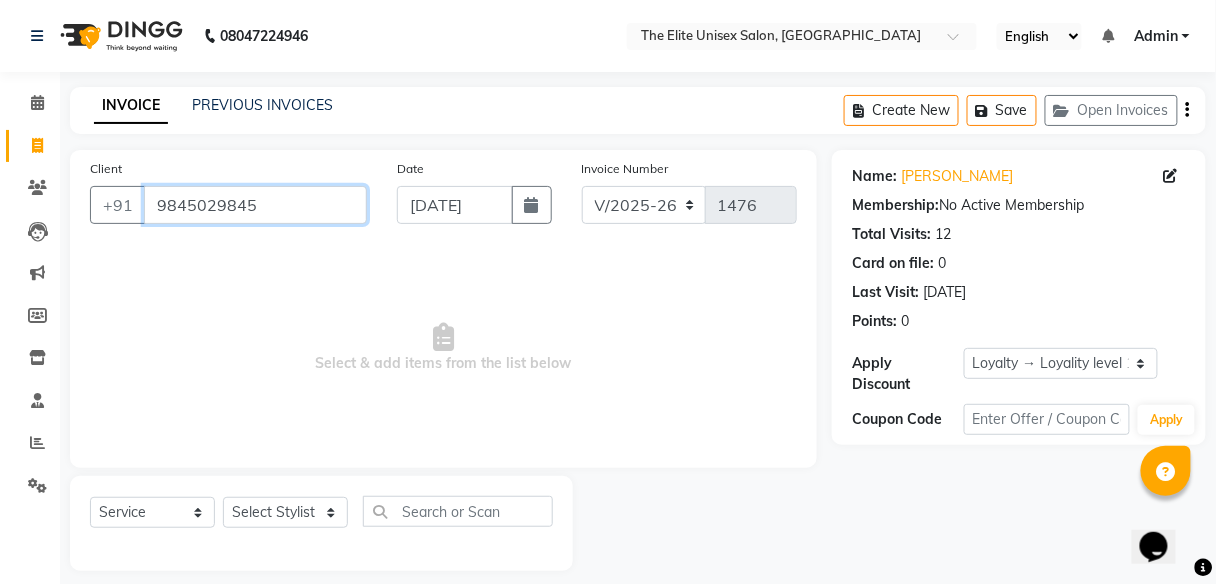 click on "9845029845" at bounding box center [255, 205] 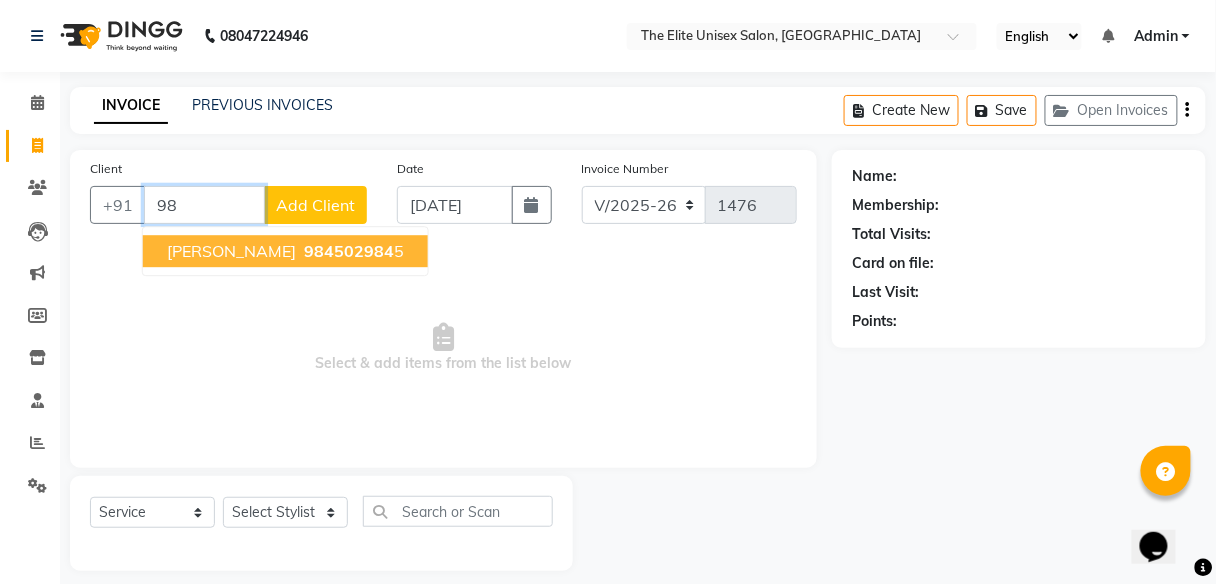 type on "9" 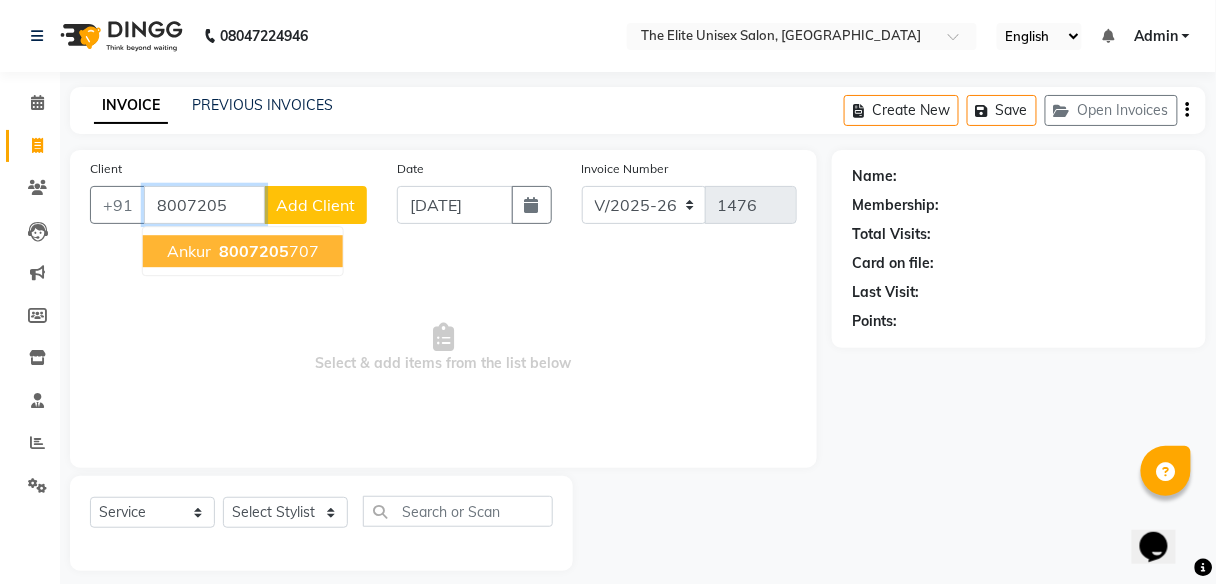 click on "8007205 707" at bounding box center [267, 251] 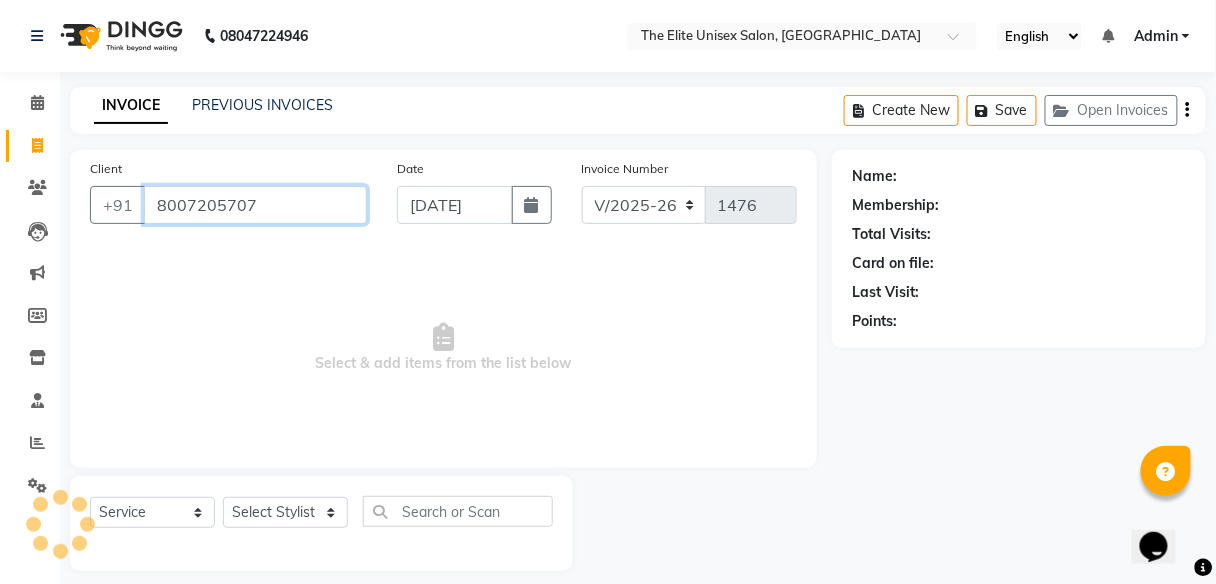 type on "8007205707" 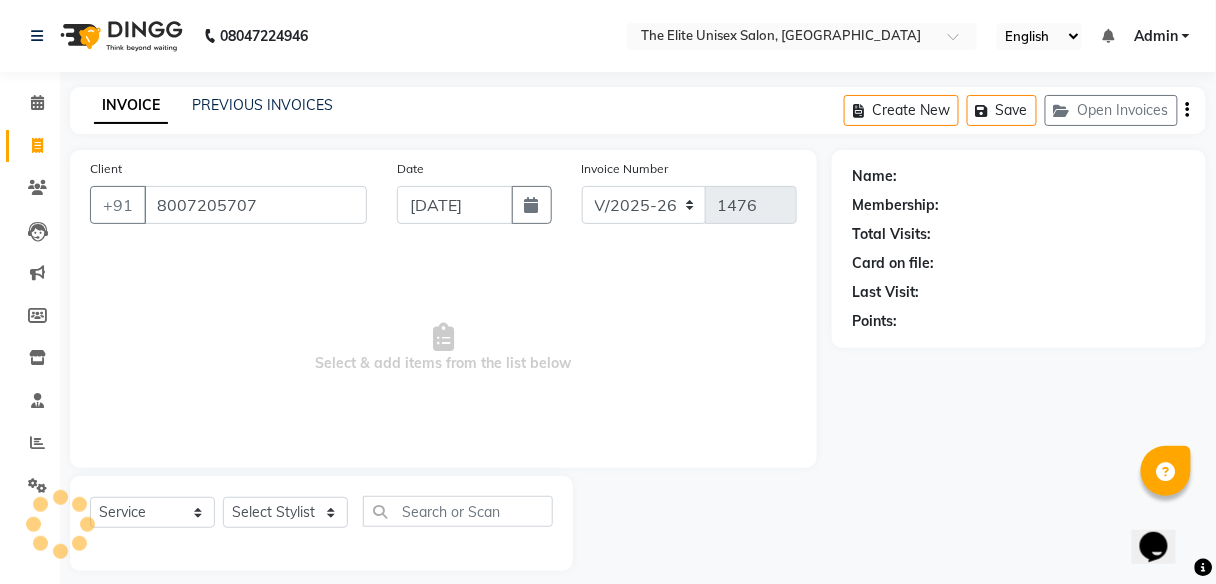 select on "1: Object" 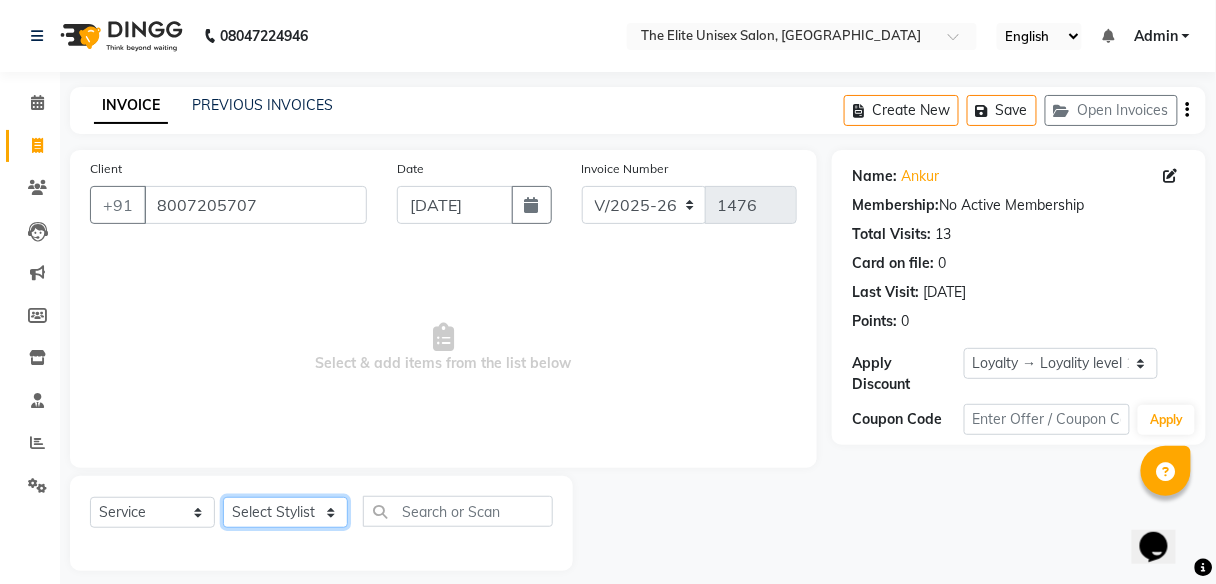 drag, startPoint x: 325, startPoint y: 511, endPoint x: 300, endPoint y: 455, distance: 61.326992 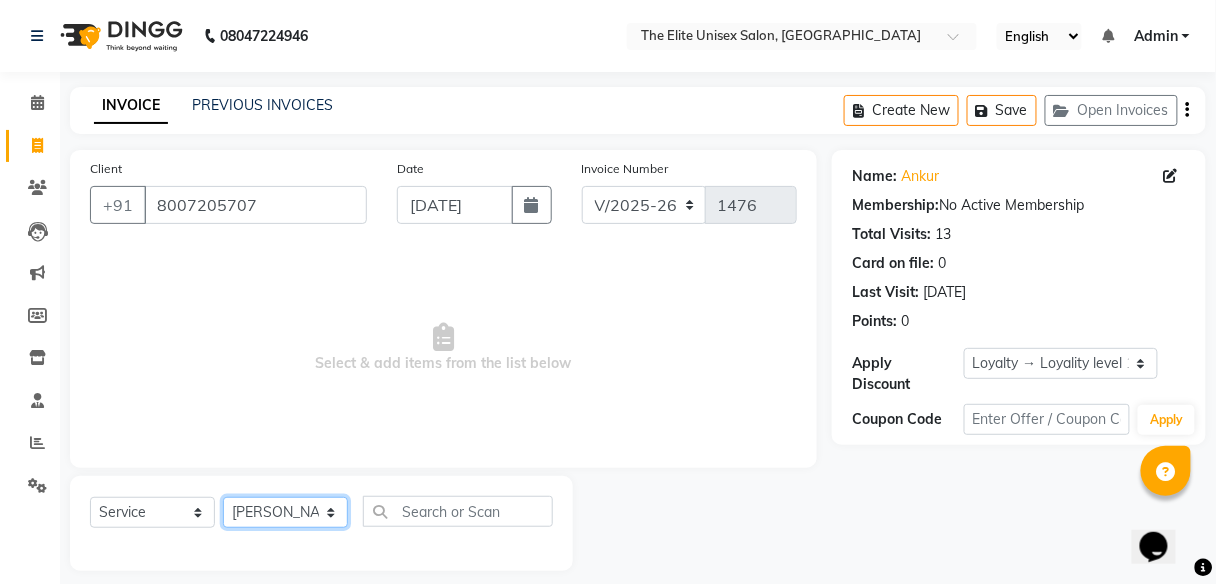 click on "Select Stylist [PERSON_NAME] [PERSON_NAME]" 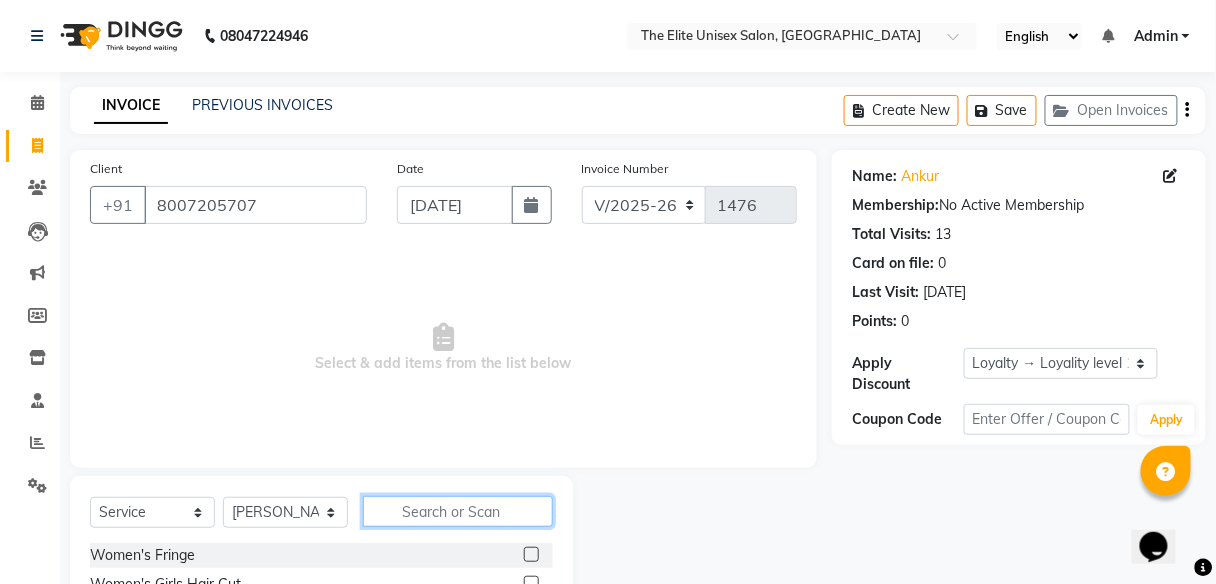 click 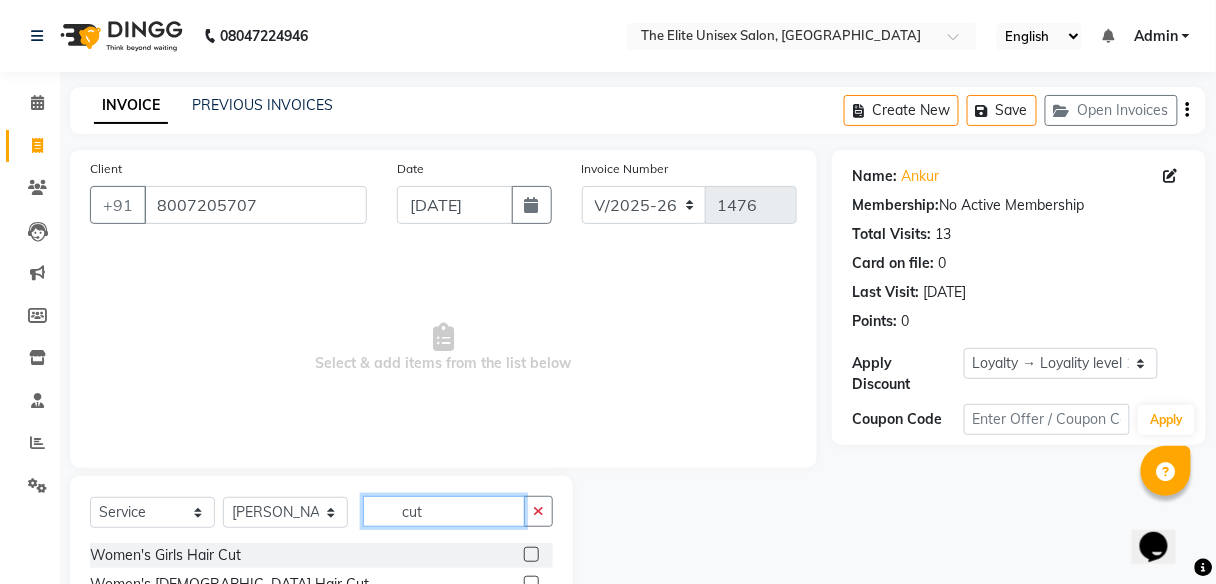 scroll, scrollTop: 161, scrollLeft: 0, axis: vertical 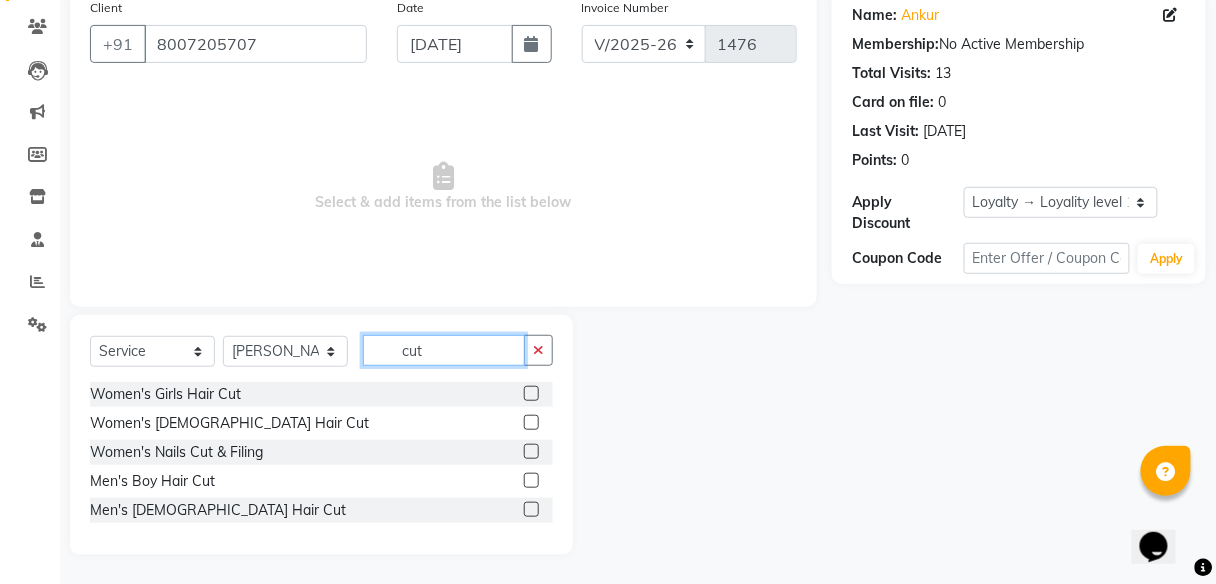 type on "cut" 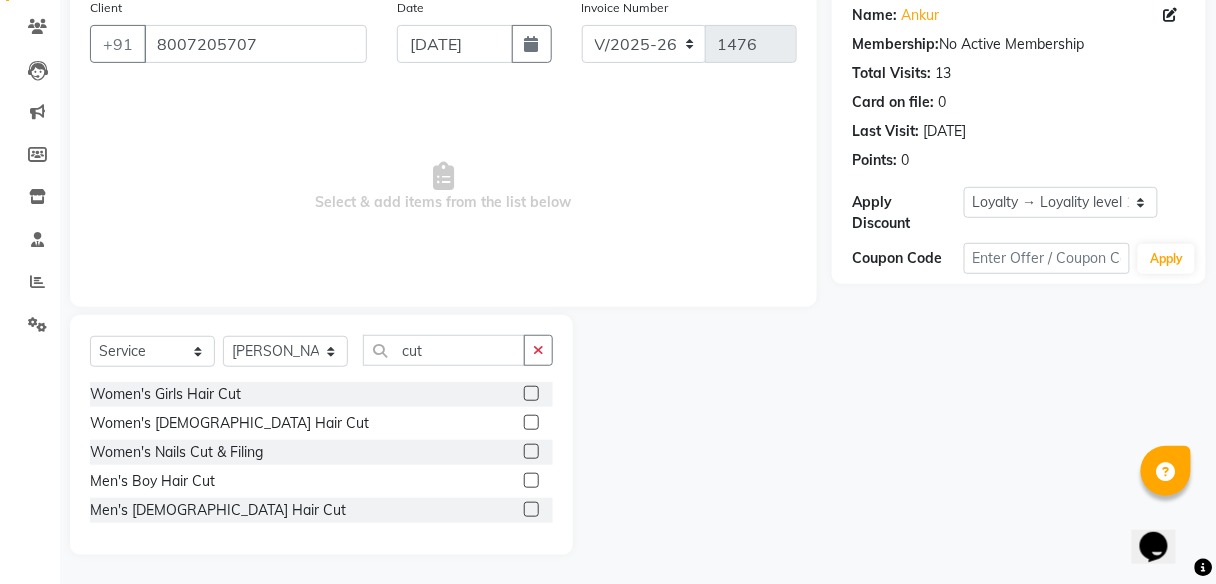 click 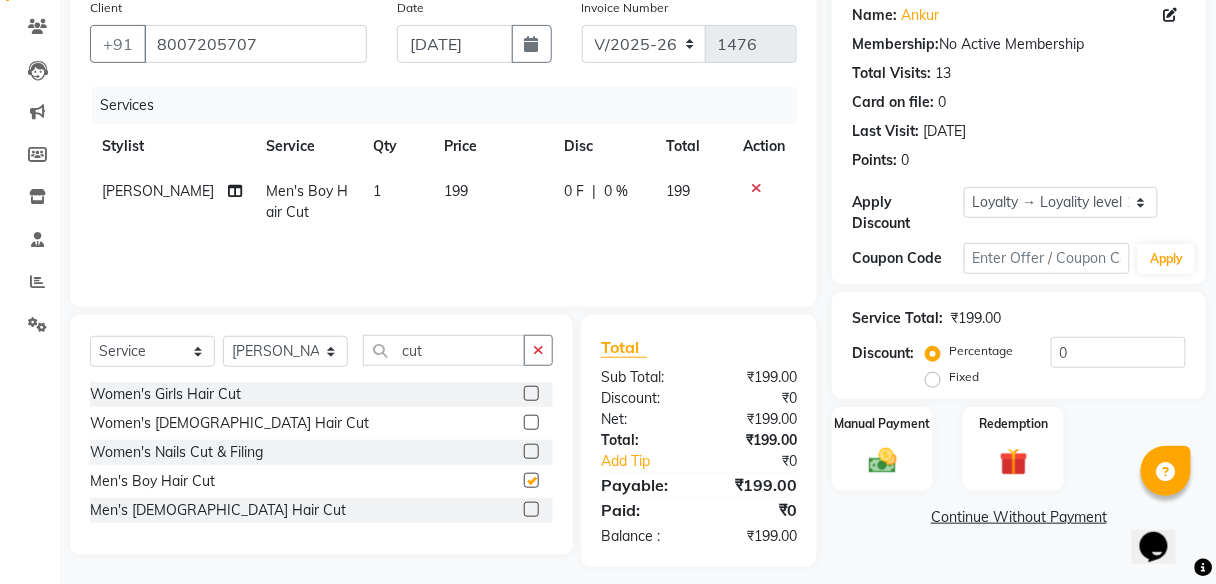 checkbox on "false" 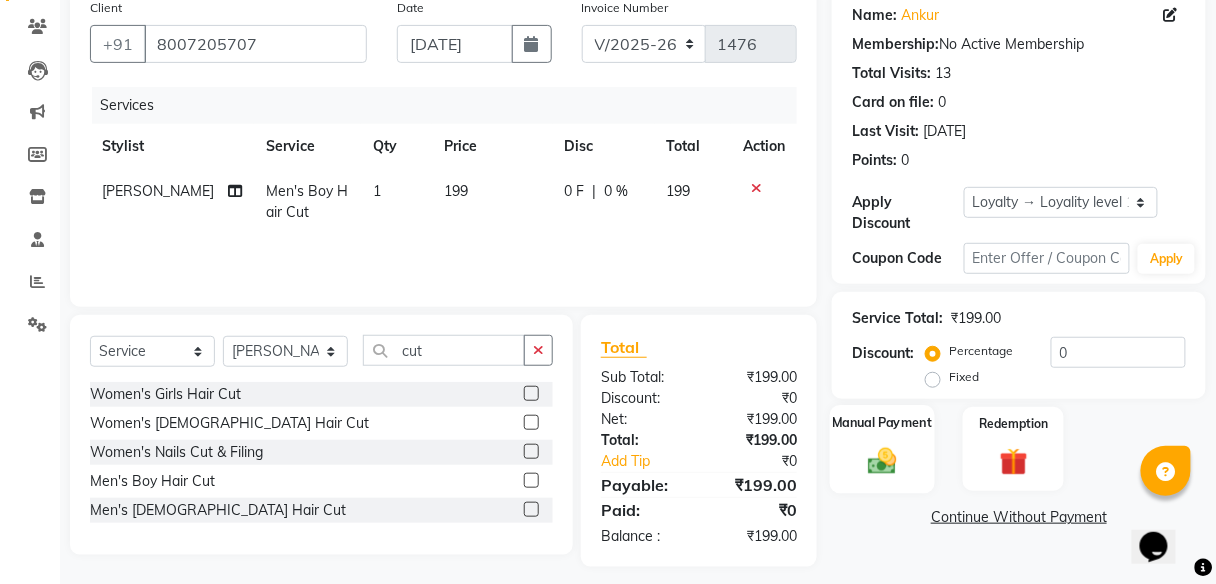 click on "Manual Payment" 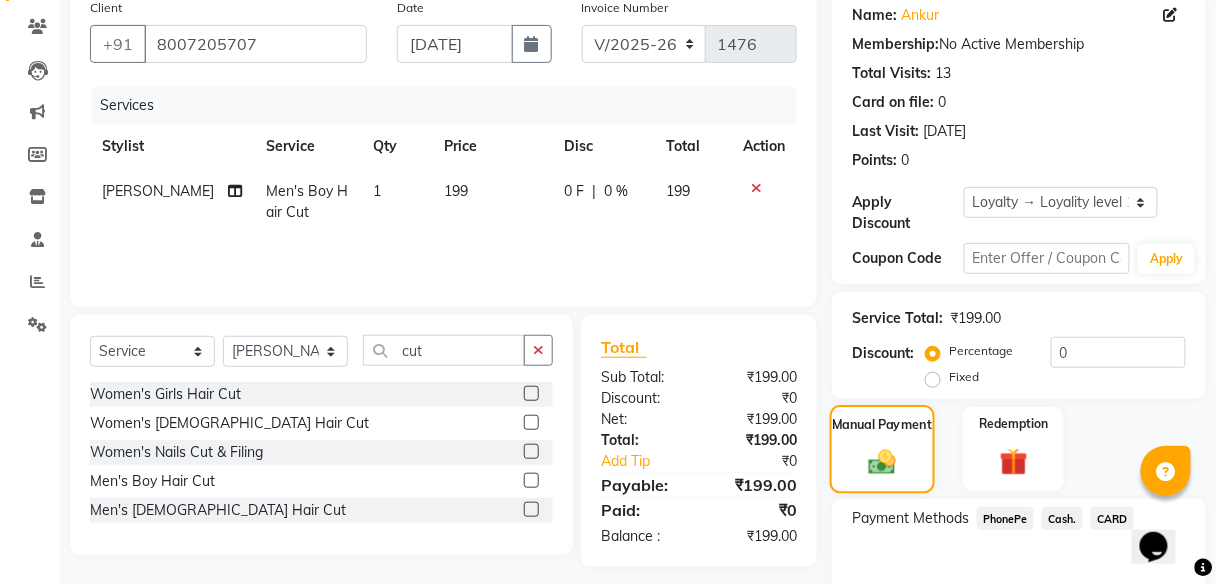 scroll, scrollTop: 267, scrollLeft: 0, axis: vertical 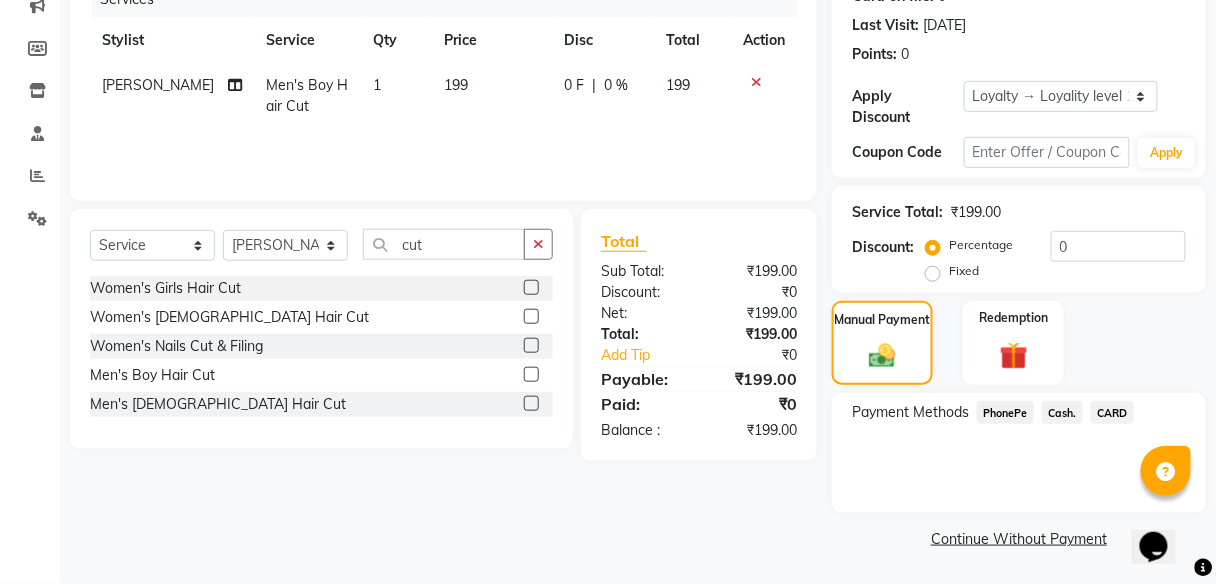 click on "PhonePe" 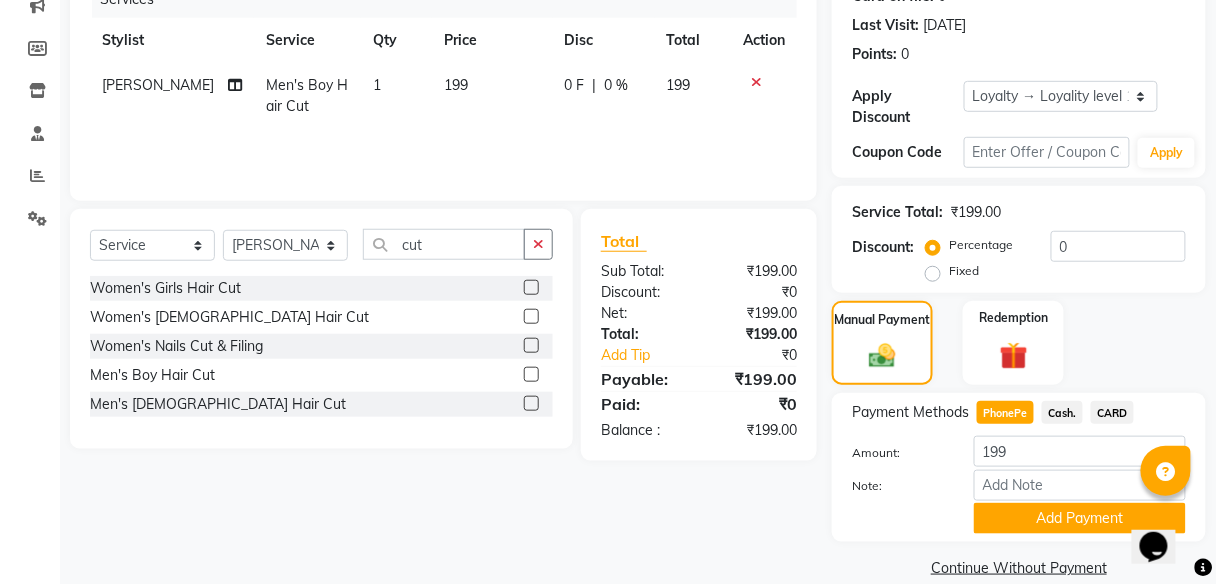 scroll, scrollTop: 295, scrollLeft: 0, axis: vertical 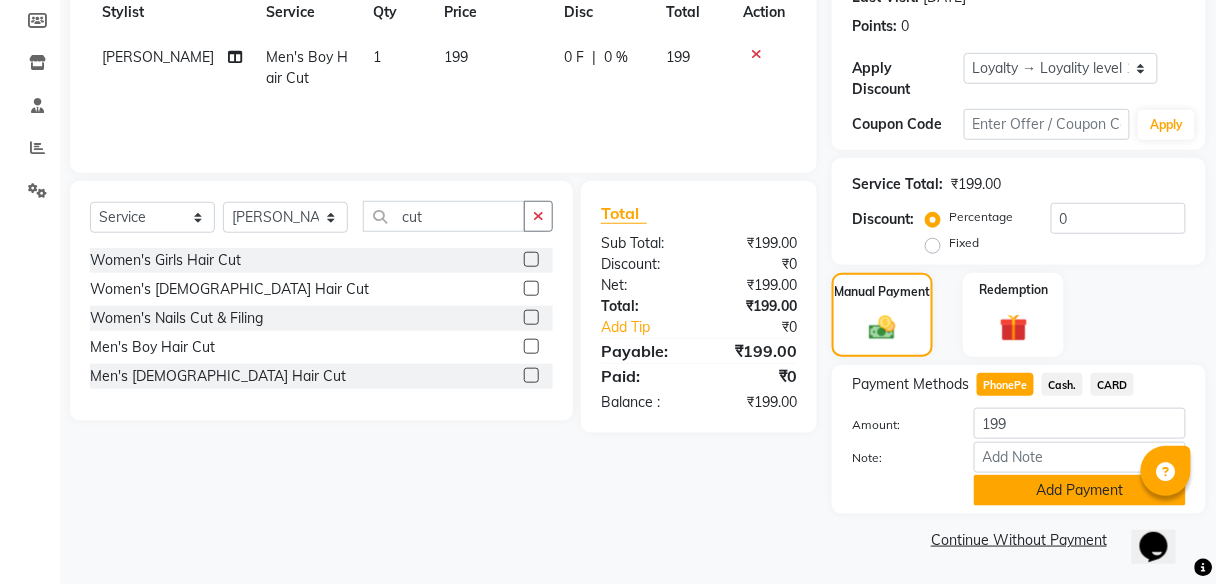 click on "Add Payment" 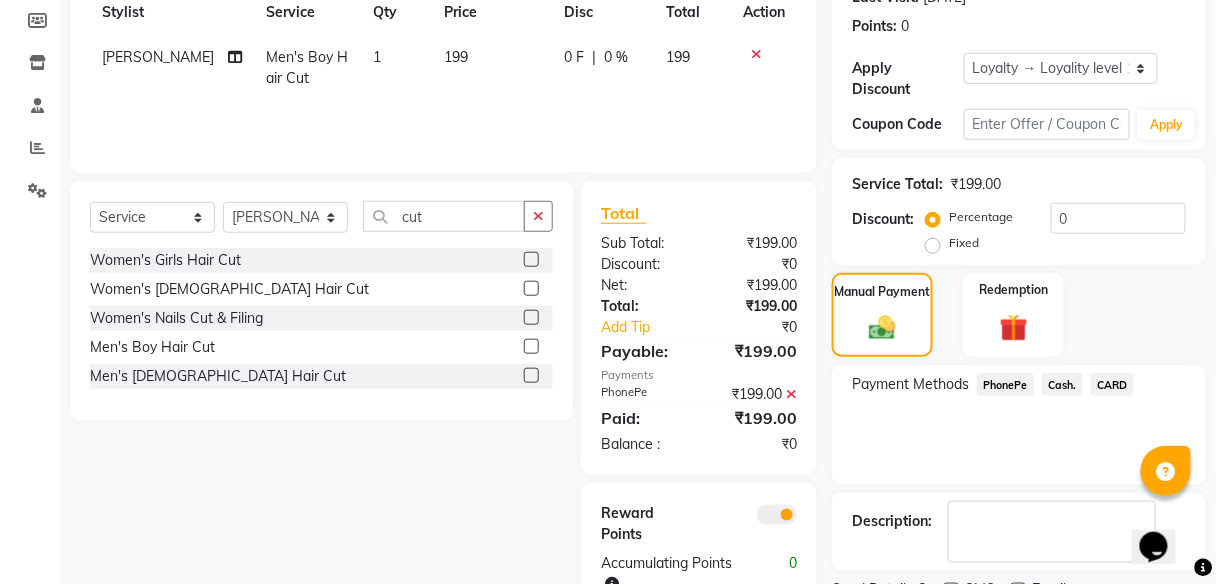 scroll, scrollTop: 378, scrollLeft: 0, axis: vertical 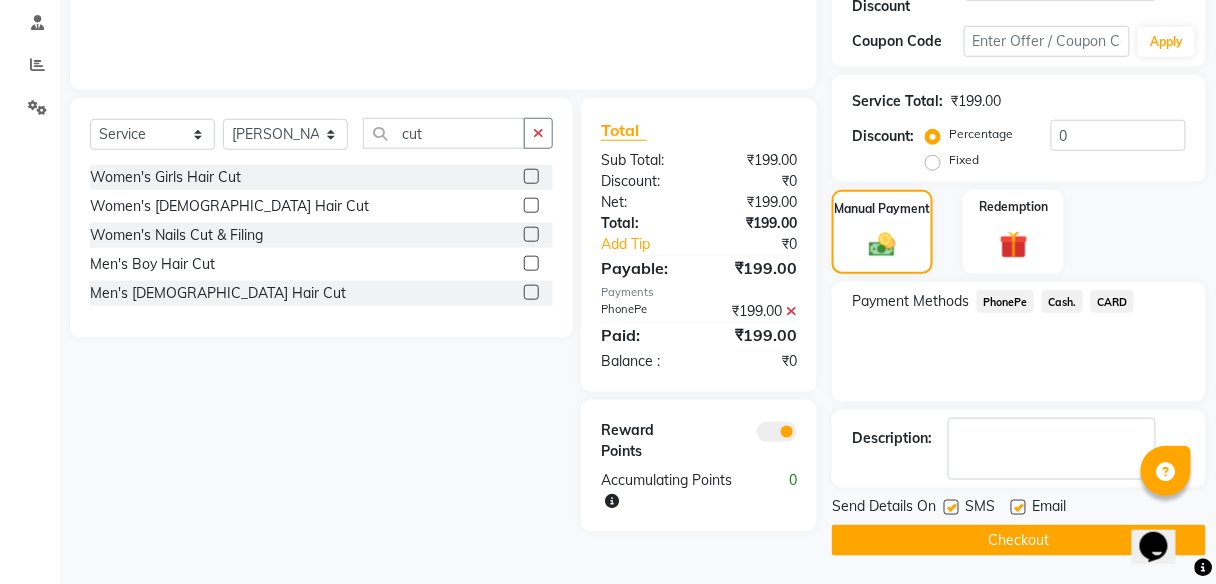click on "Checkout" 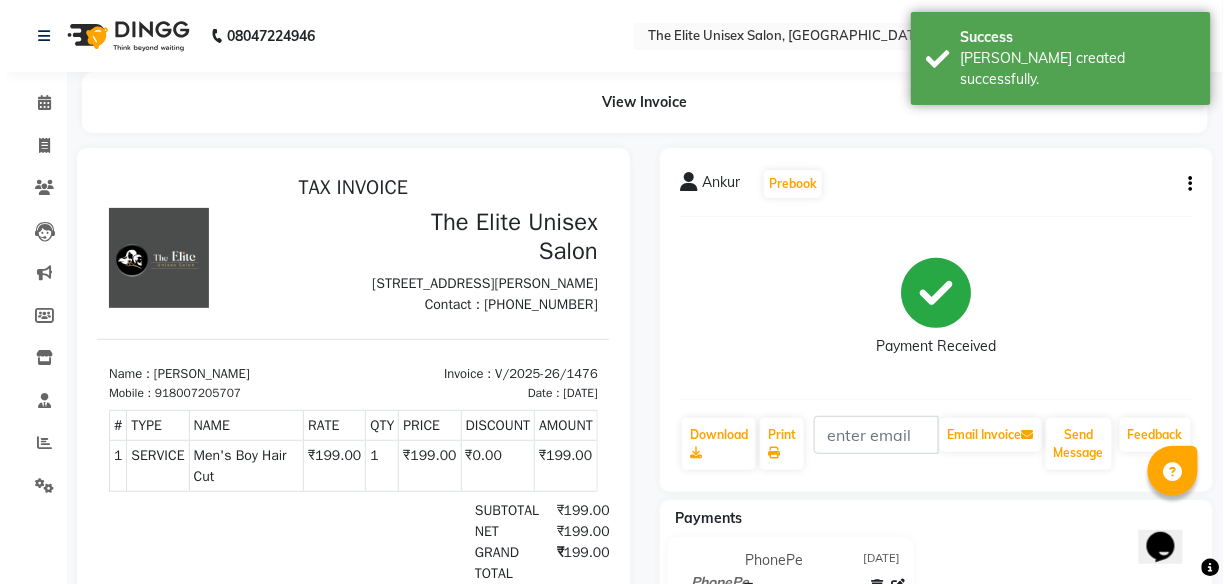 scroll, scrollTop: 0, scrollLeft: 0, axis: both 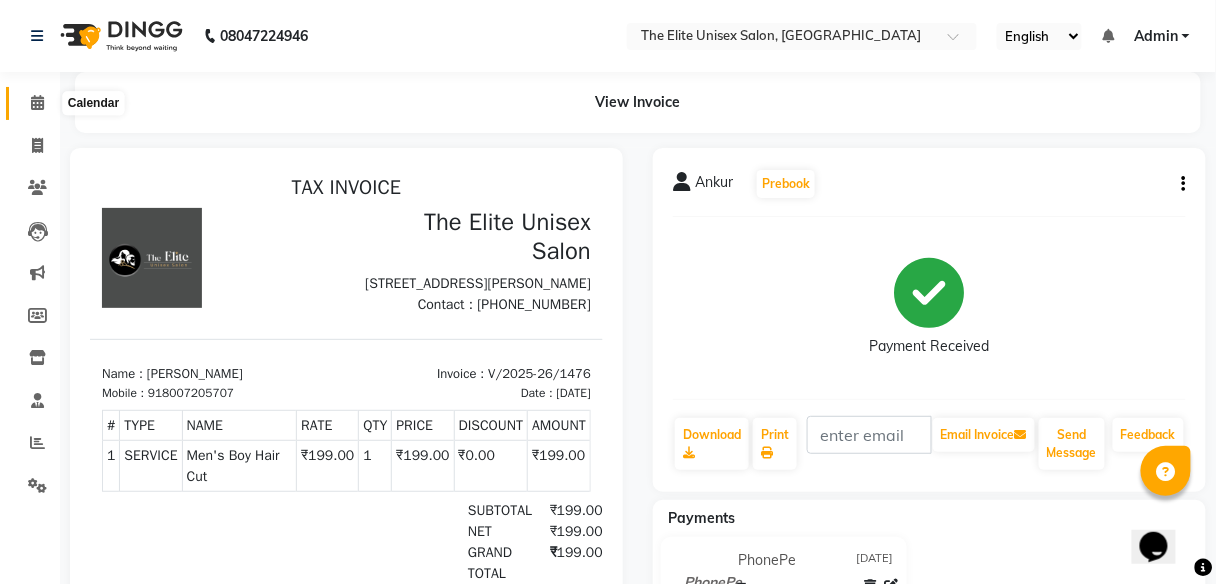 click 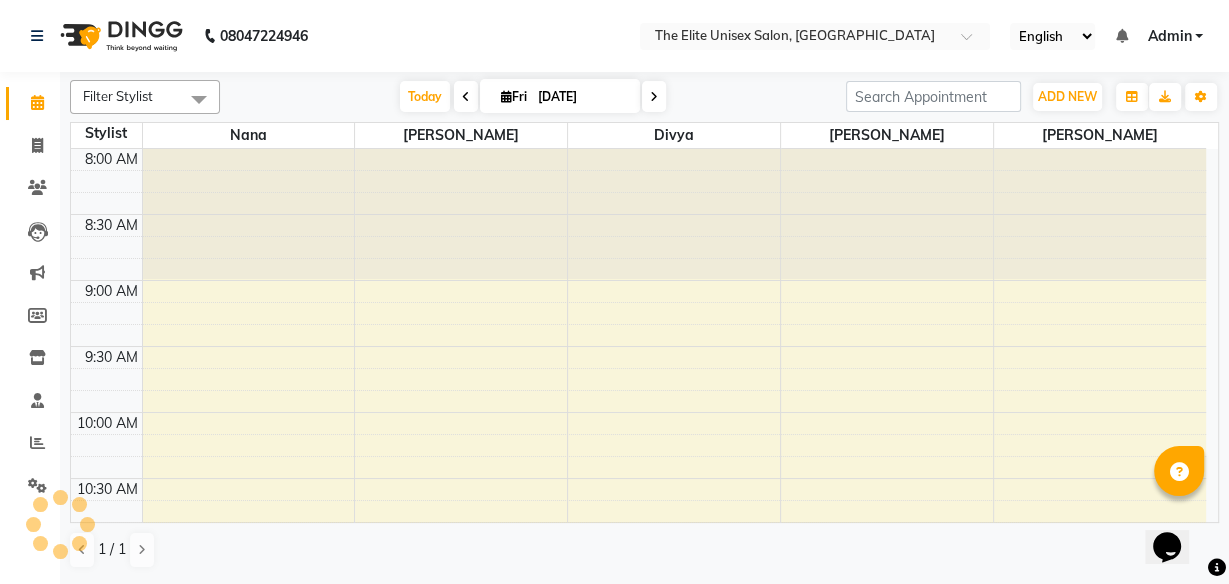 scroll, scrollTop: 650, scrollLeft: 0, axis: vertical 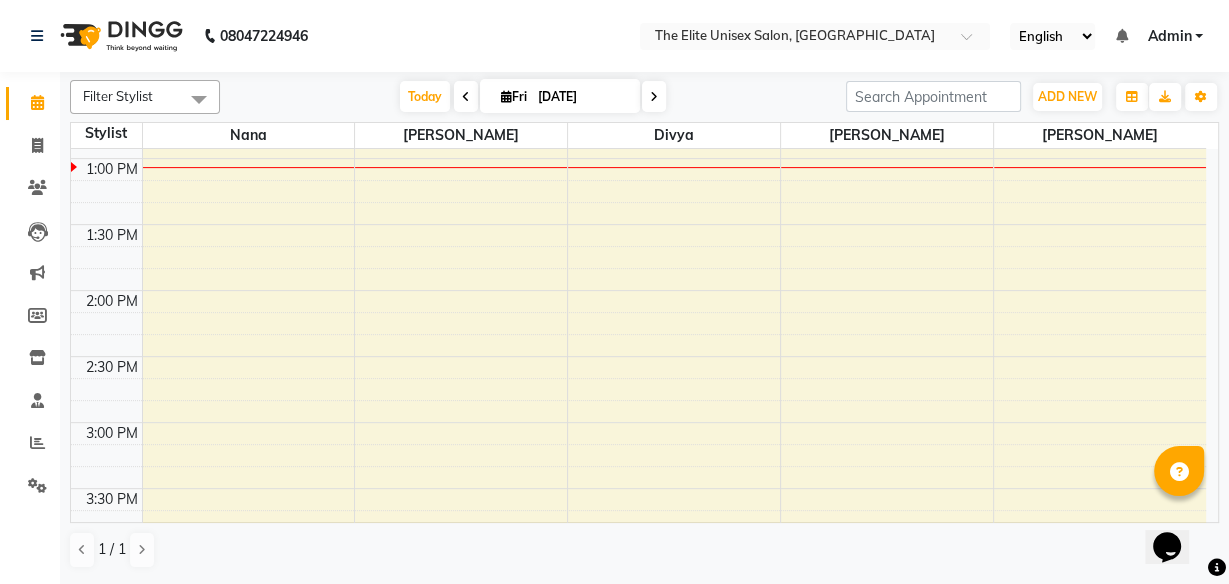 click at bounding box center (199, 99) 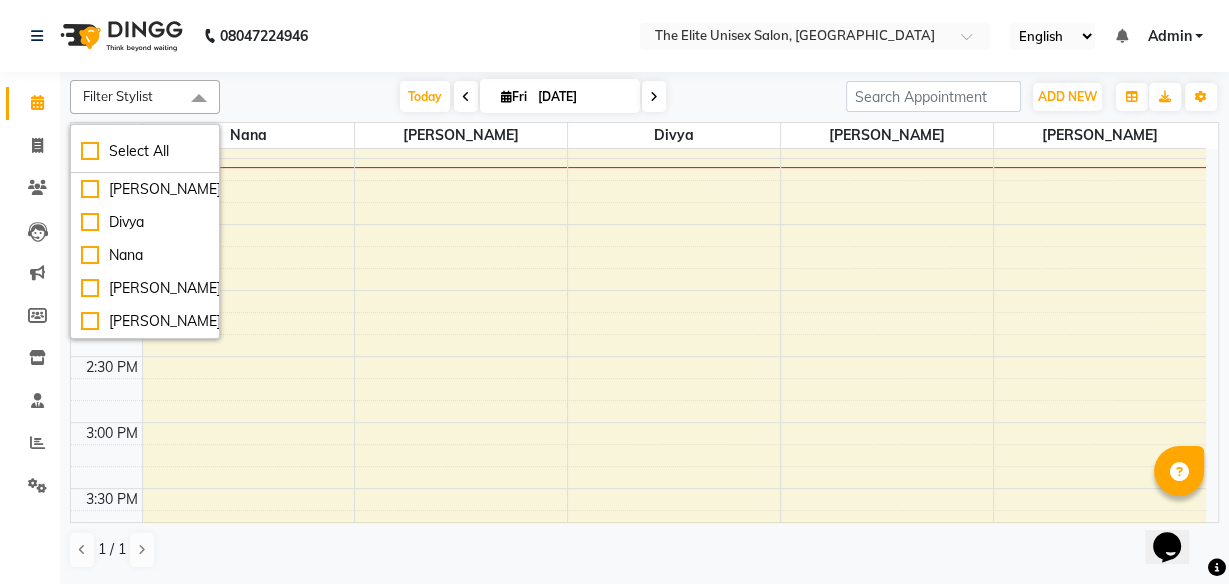 click on "Filter Stylist" at bounding box center (145, 97) 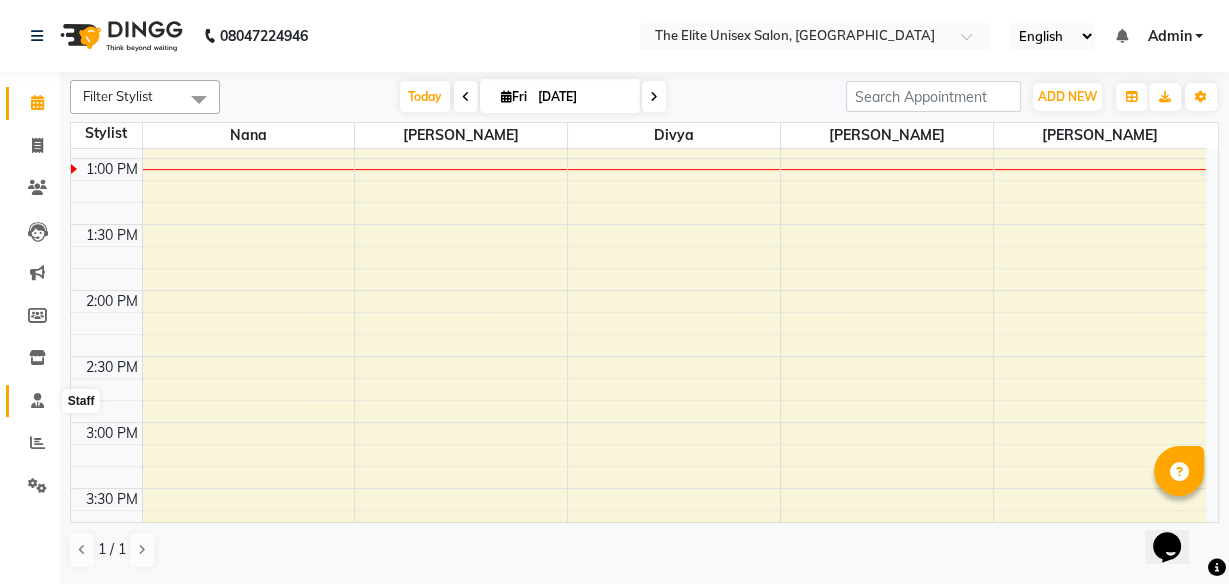 click 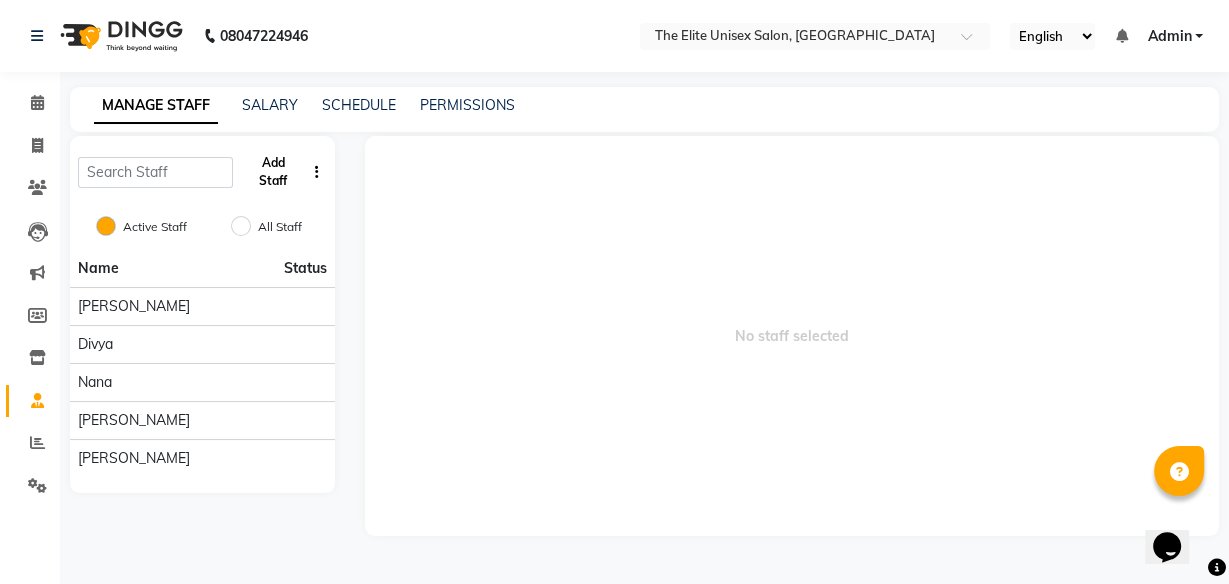 click on "Add Staff" 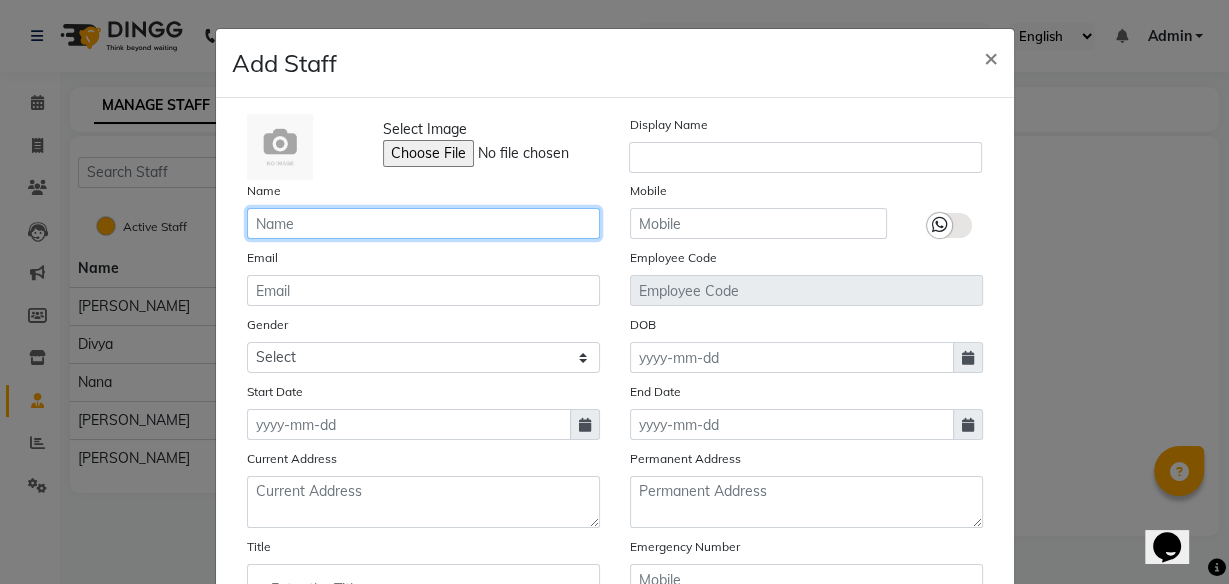 click 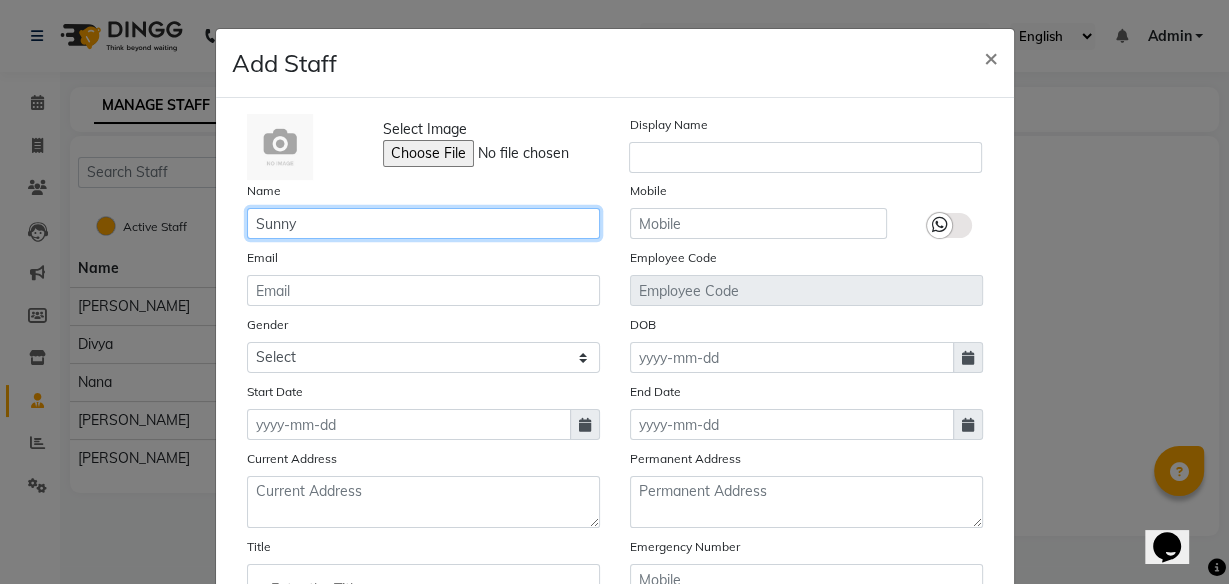 type on "Sunny" 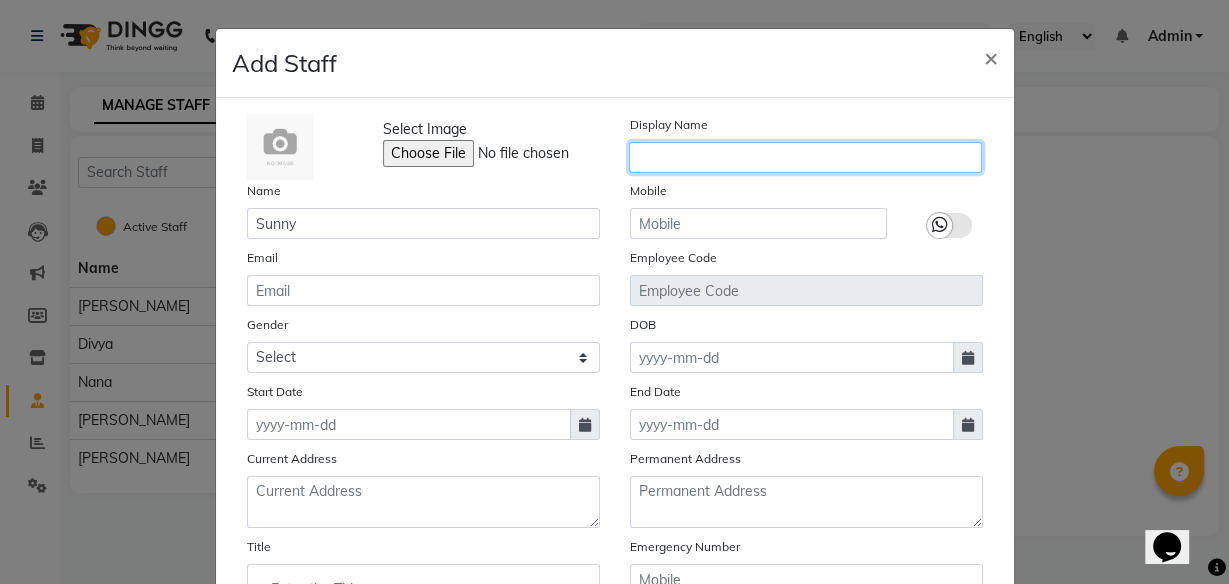 click 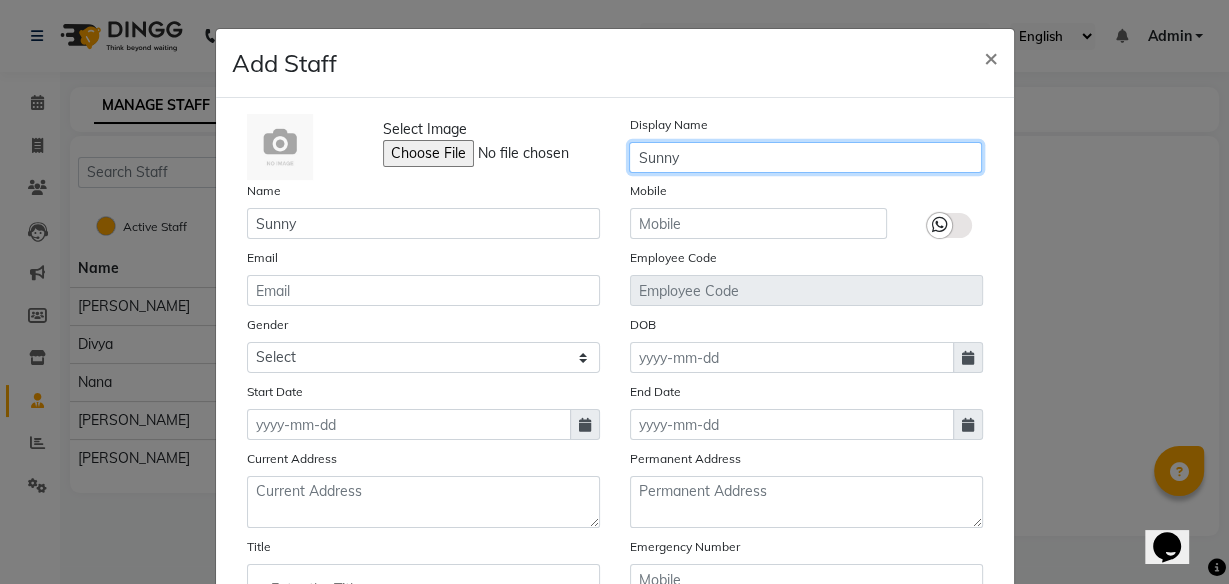 type on "Sunny" 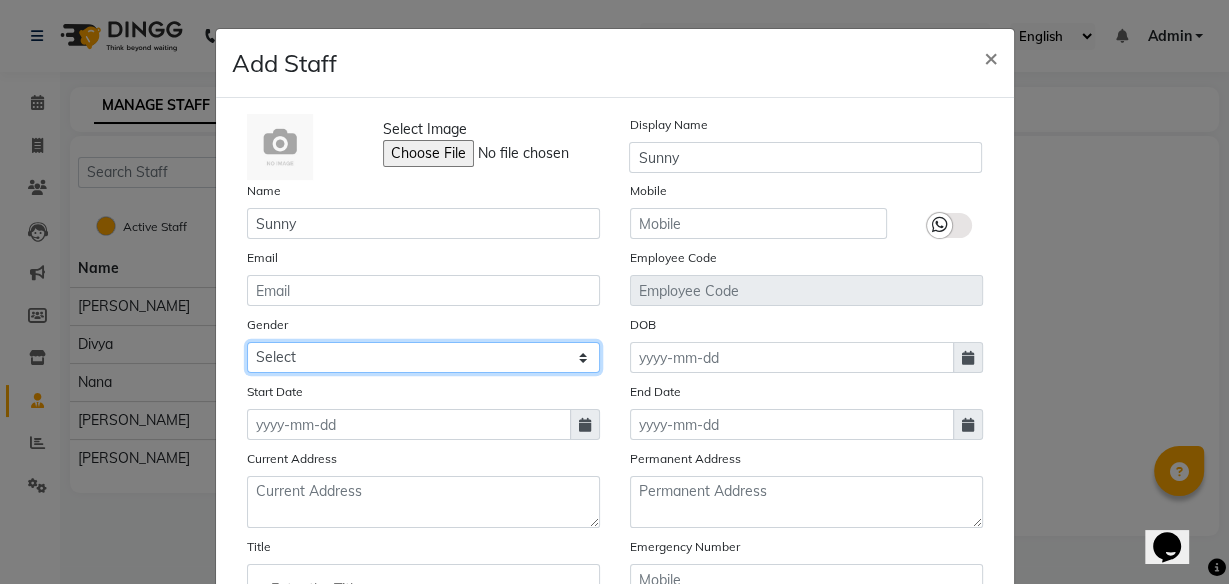 click on "Select [DEMOGRAPHIC_DATA] [DEMOGRAPHIC_DATA] Other Prefer Not To Say" 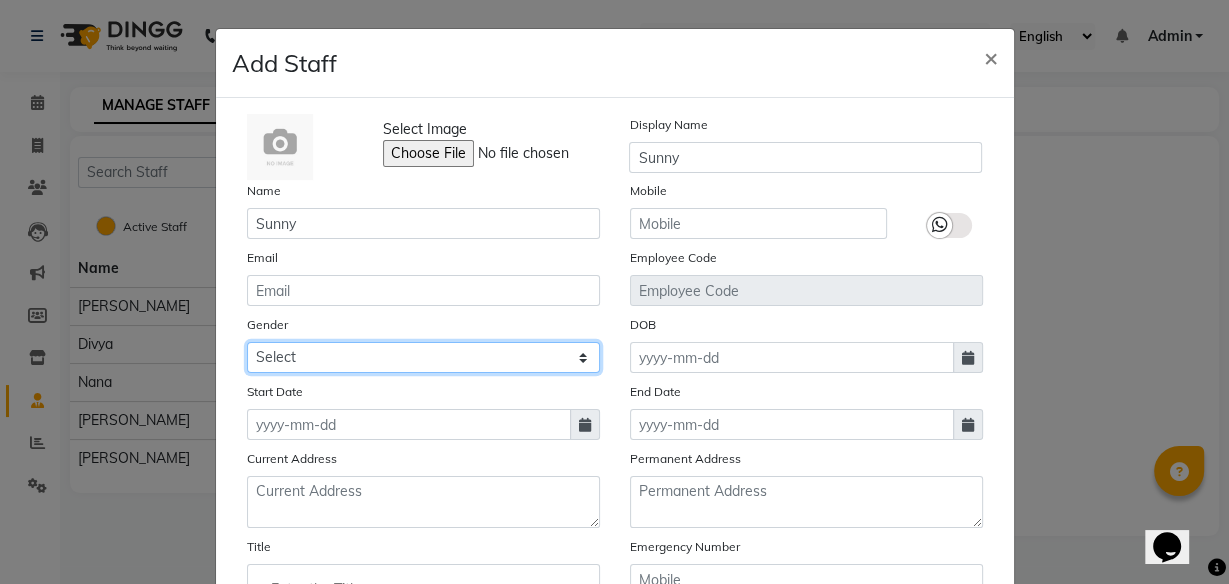 select on "[DEMOGRAPHIC_DATA]" 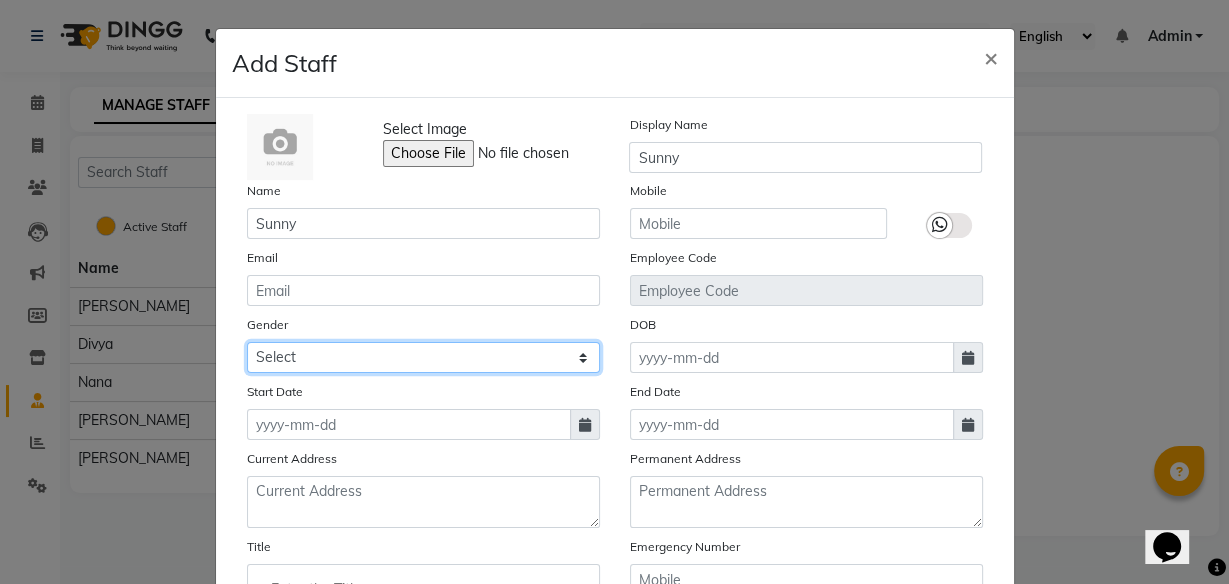 click on "Select [DEMOGRAPHIC_DATA] [DEMOGRAPHIC_DATA] Other Prefer Not To Say" 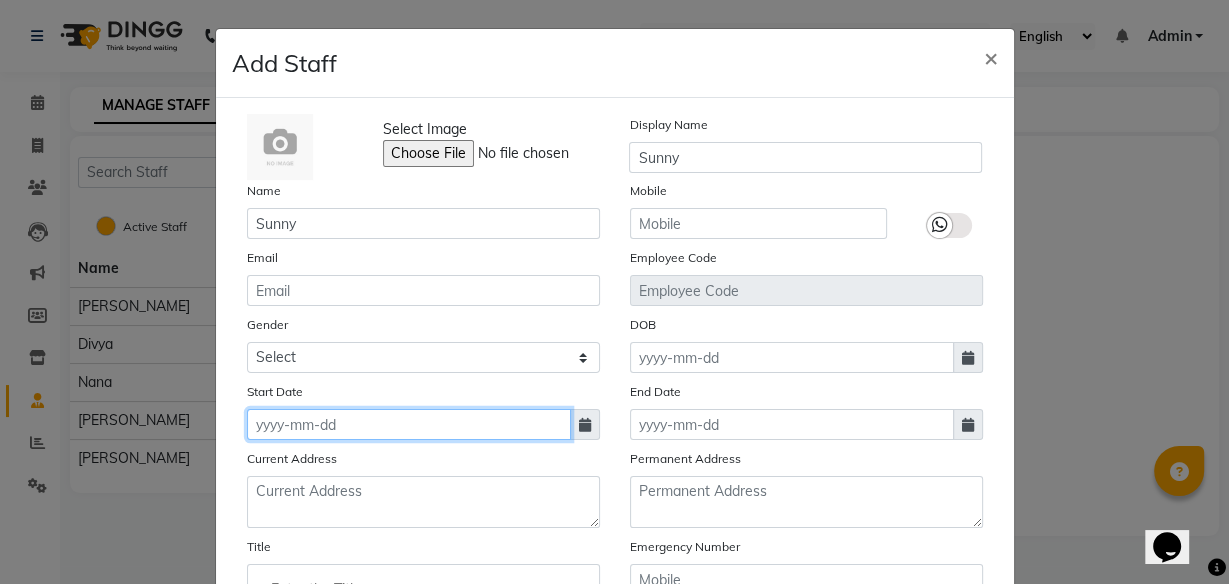 click 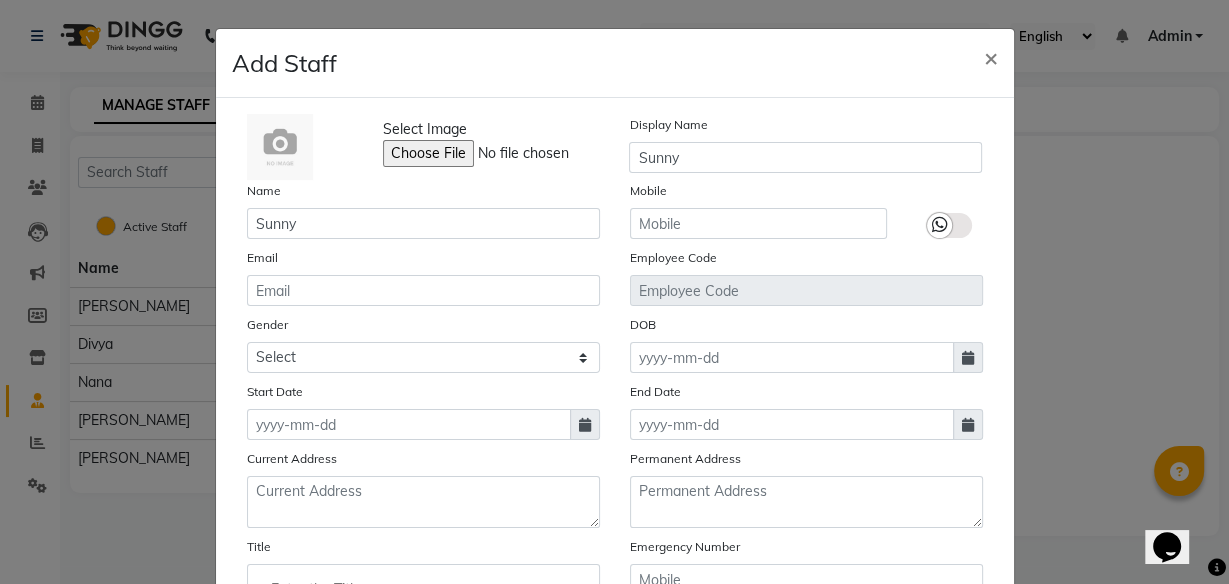 select on "7" 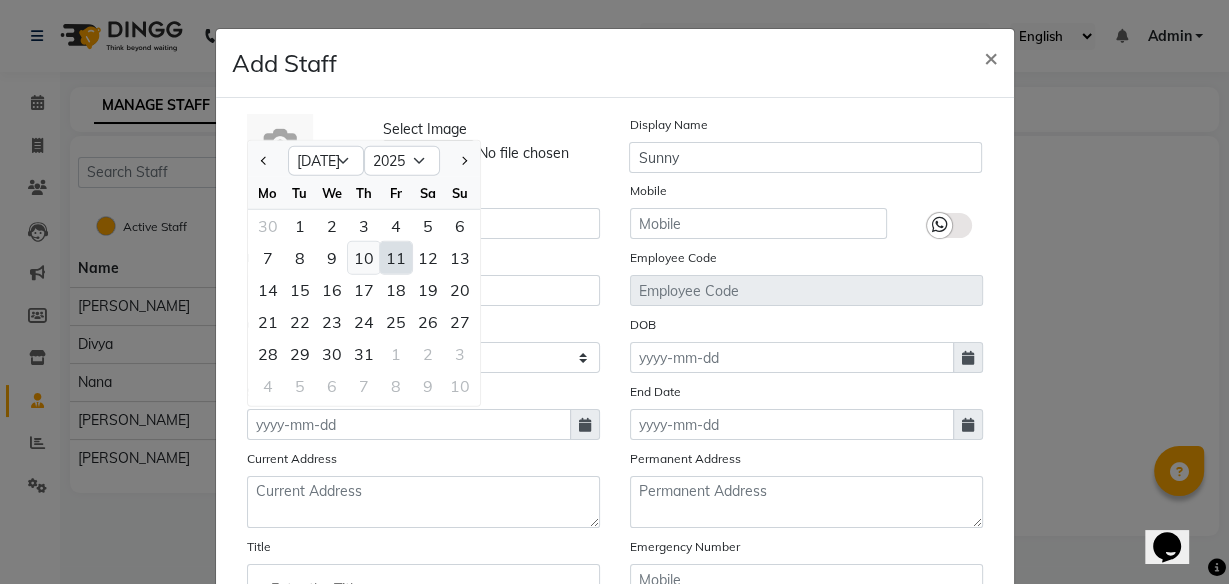 click on "10" 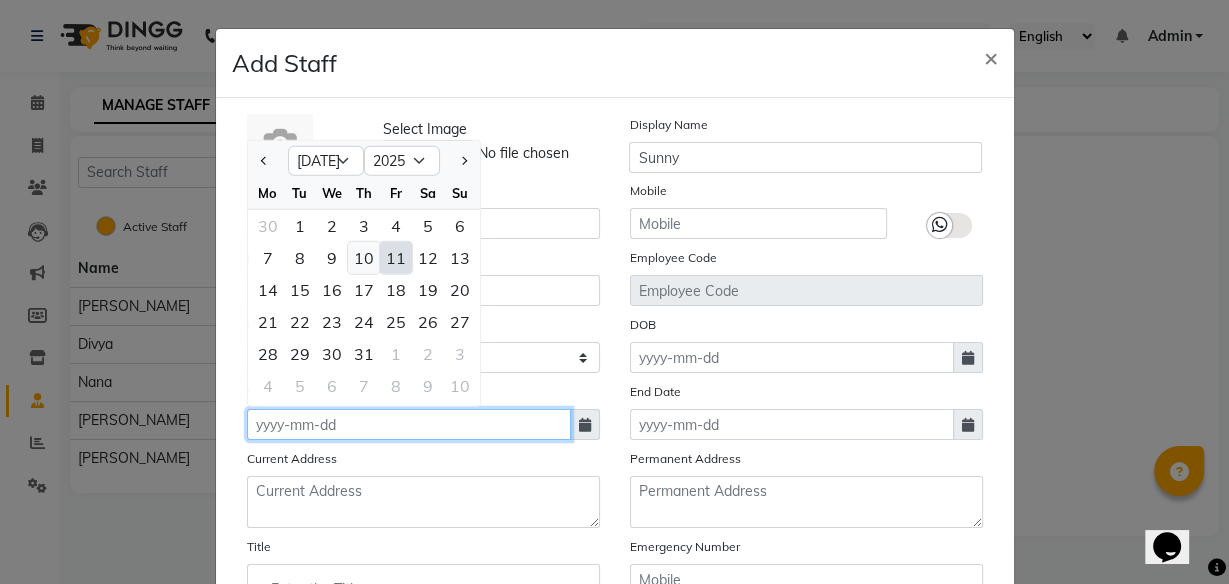 type on "[DATE]" 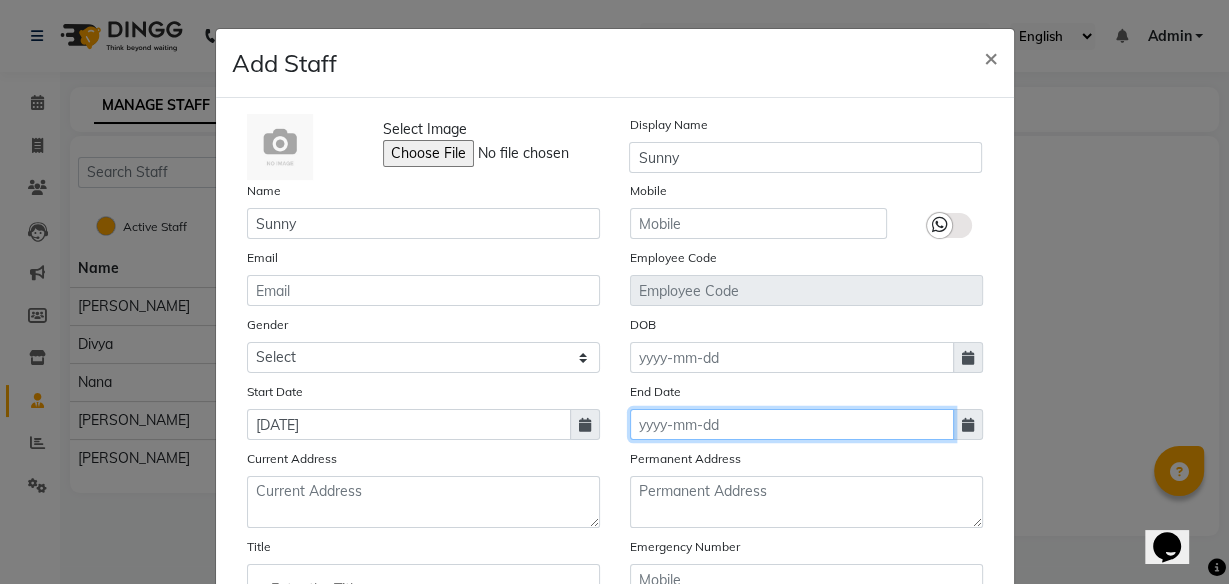click 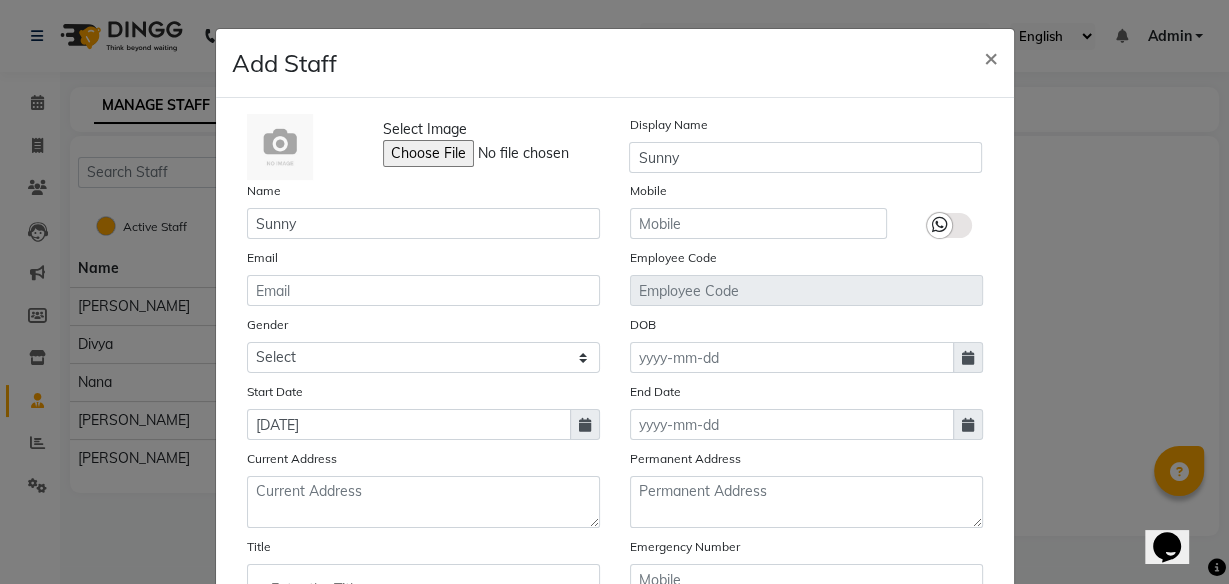 select on "7" 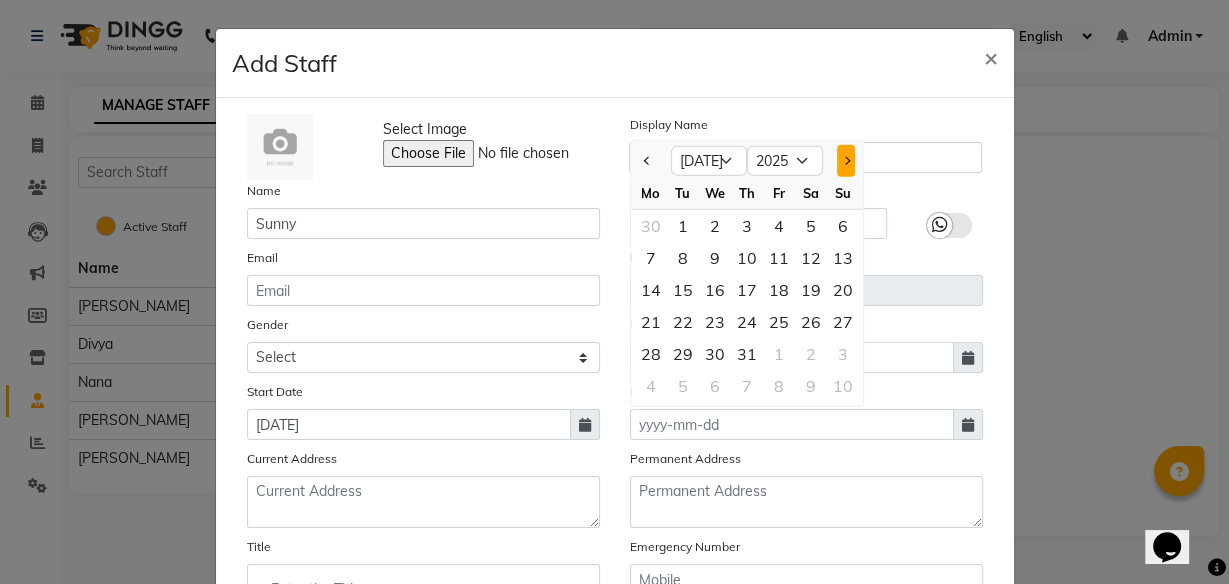 click 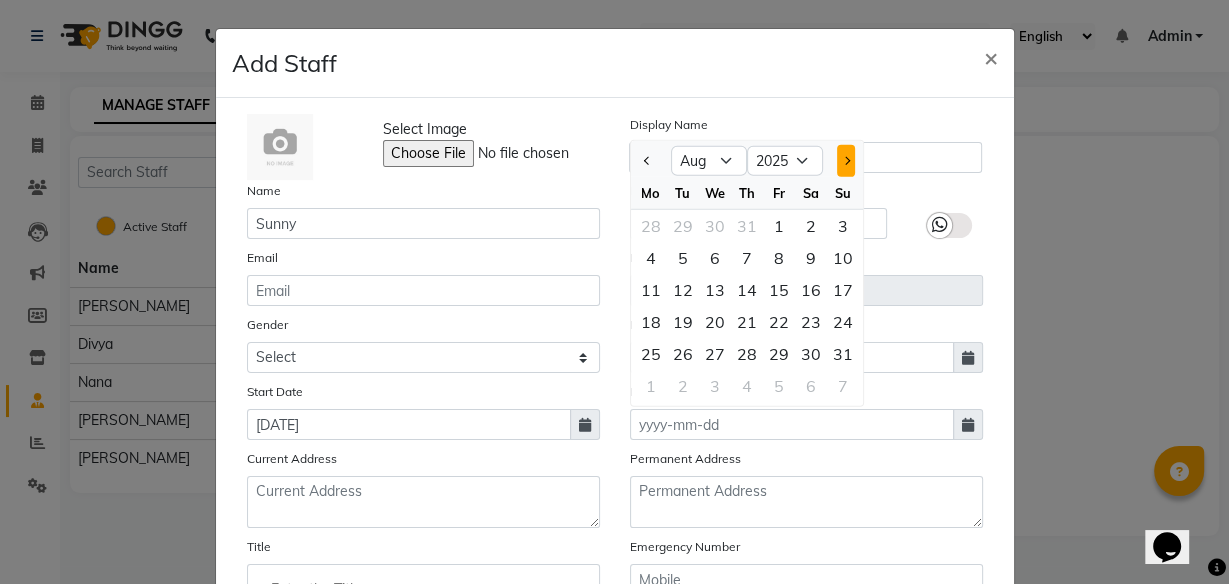 click 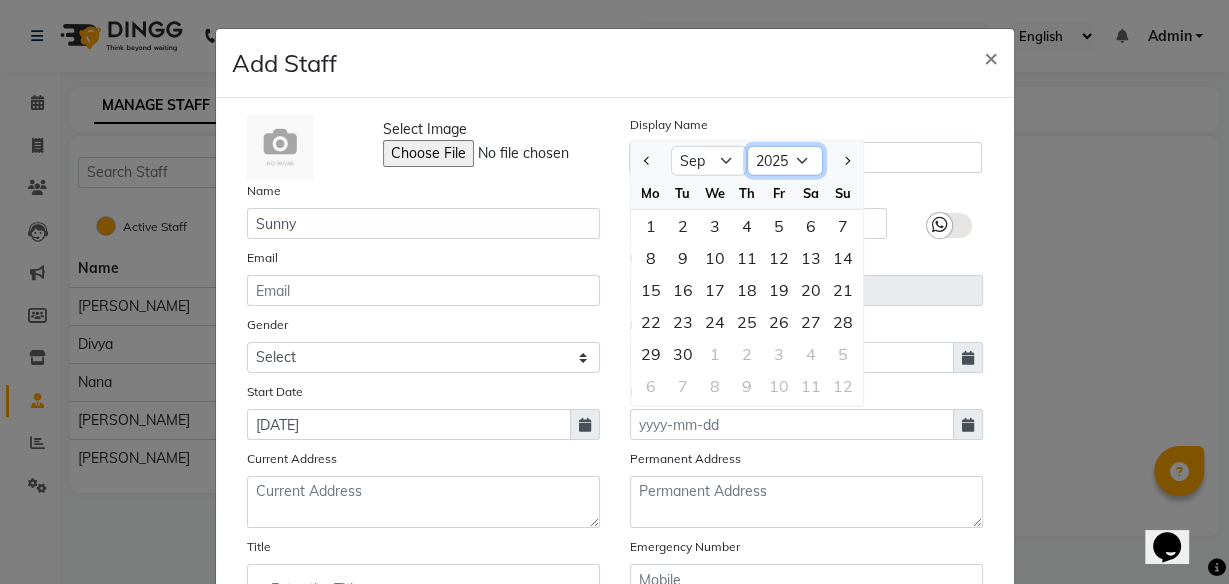 click on "2015 2016 2017 2018 2019 2020 2021 2022 2023 2024 2025 2026 2027 2028 2029 2030 2031 2032 2033 2034 2035" 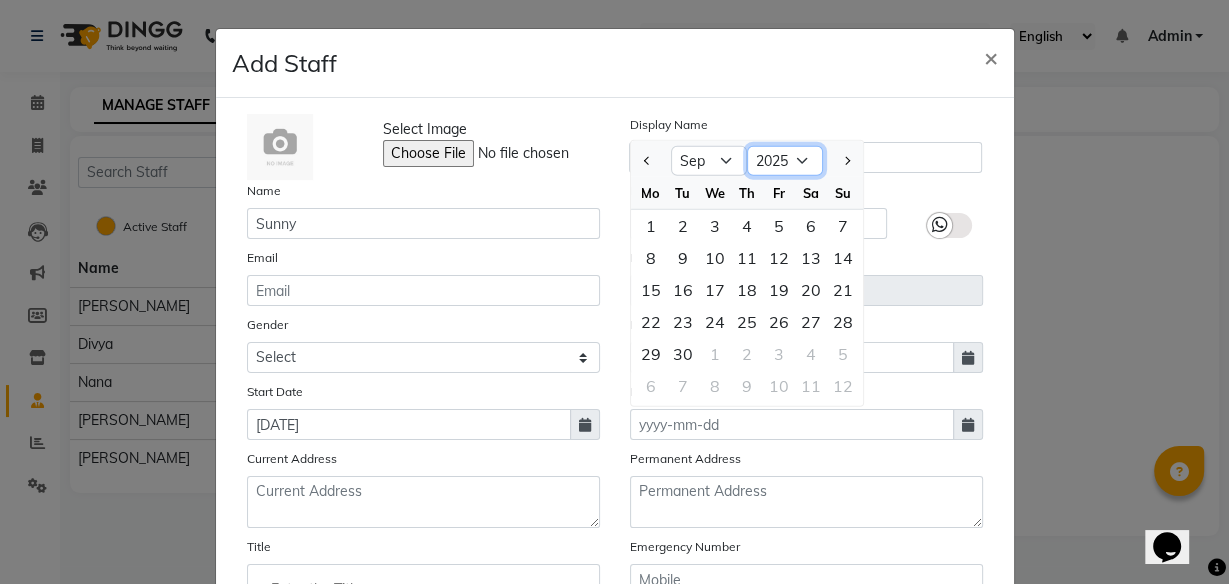 select on "2027" 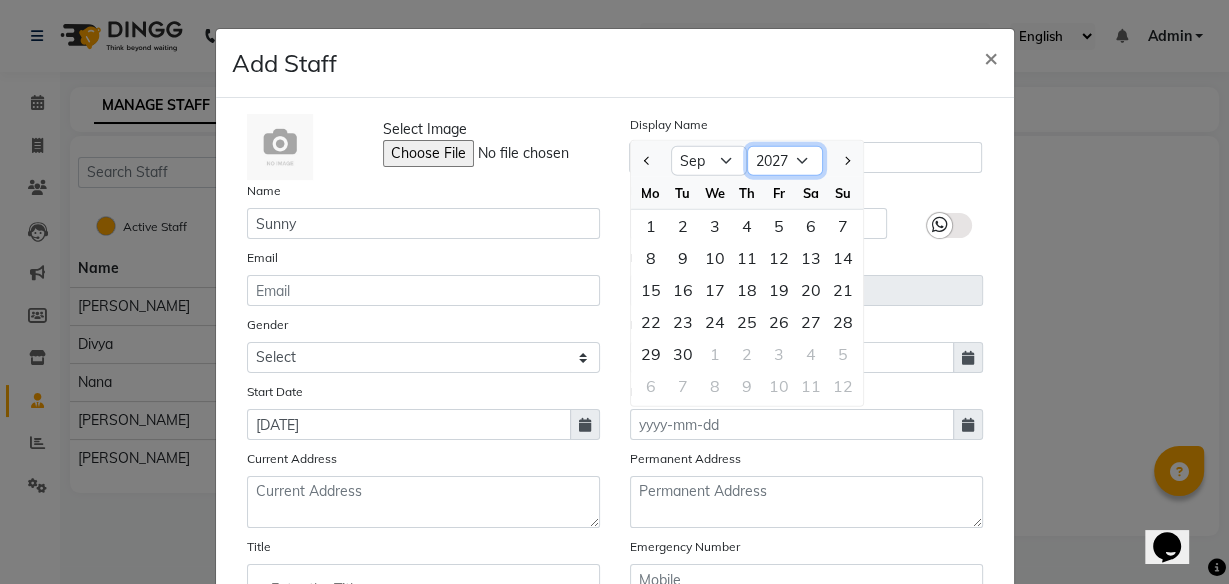 click on "2015 2016 2017 2018 2019 2020 2021 2022 2023 2024 2025 2026 2027 2028 2029 2030 2031 2032 2033 2034 2035" 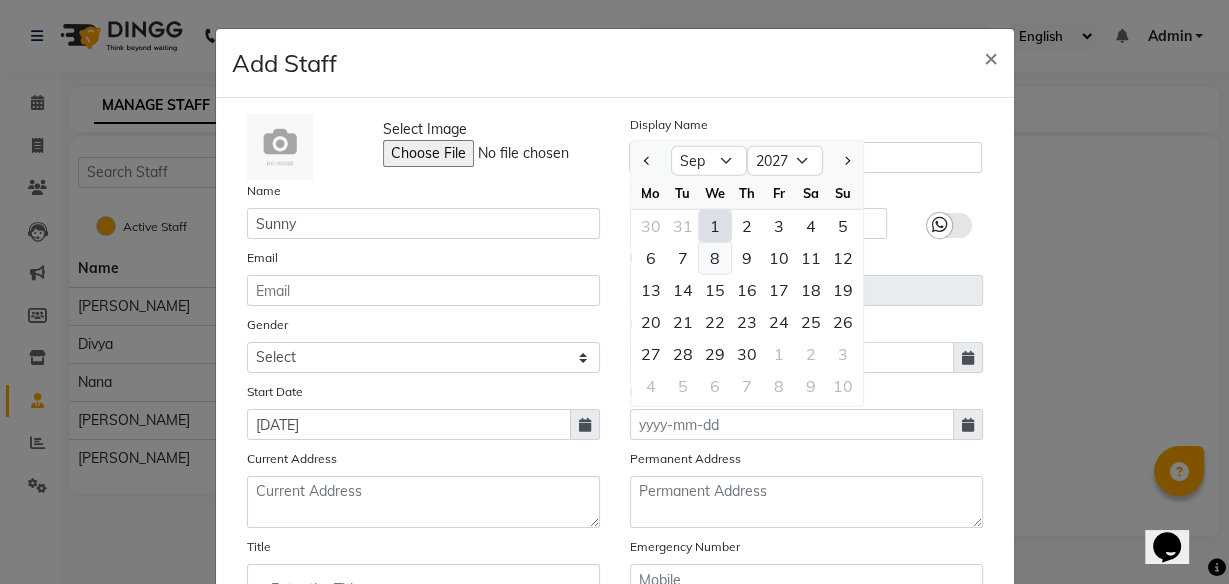 click on "8" 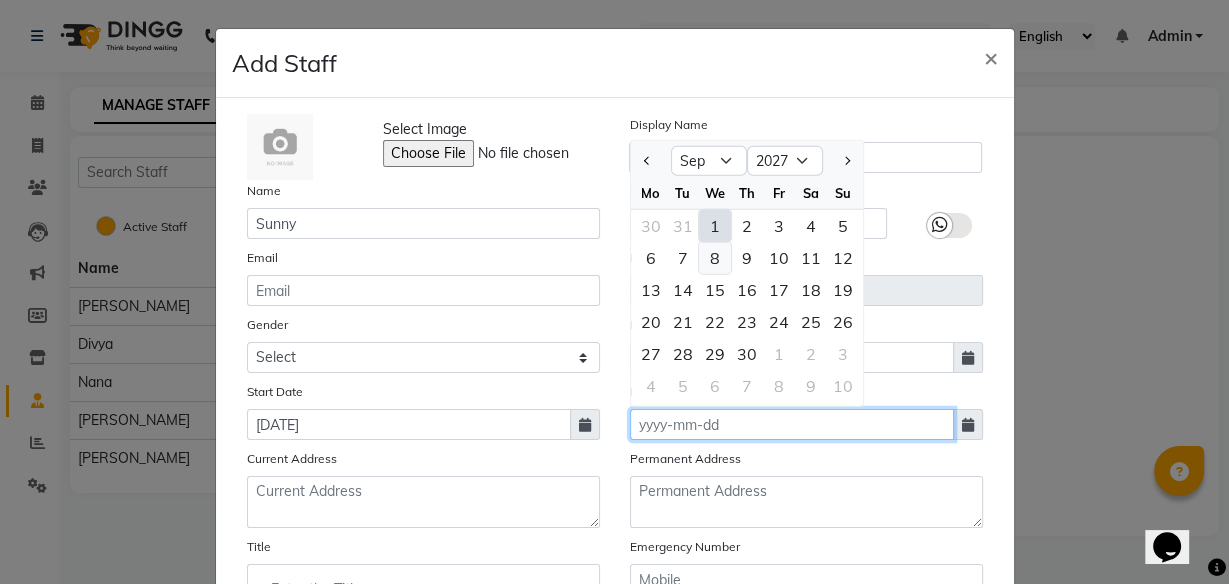 type on "[DATE]" 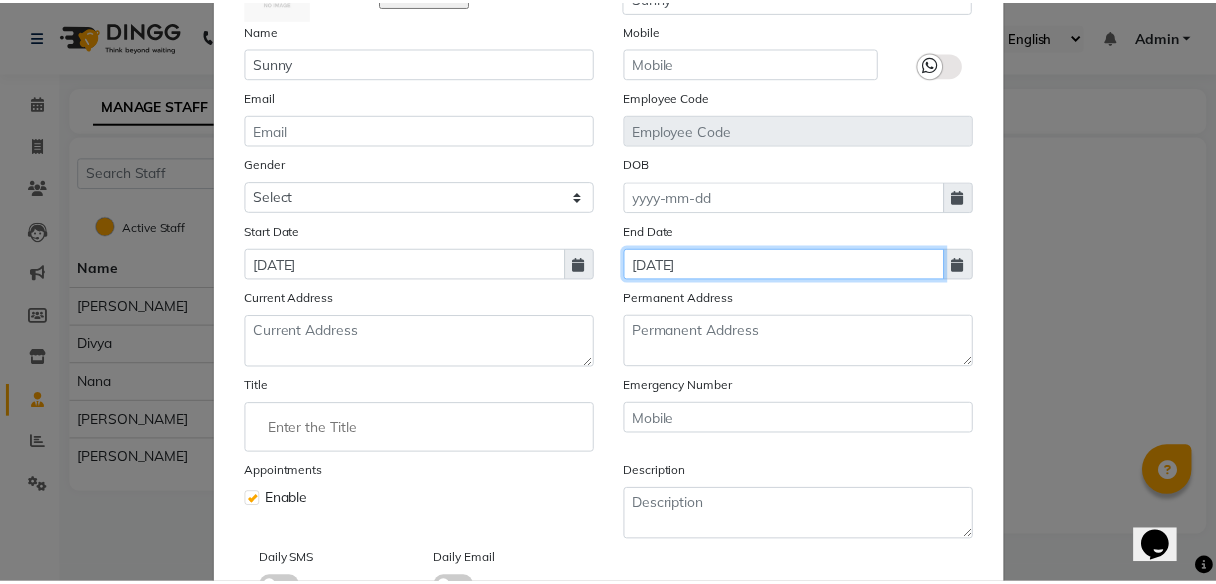 scroll, scrollTop: 293, scrollLeft: 0, axis: vertical 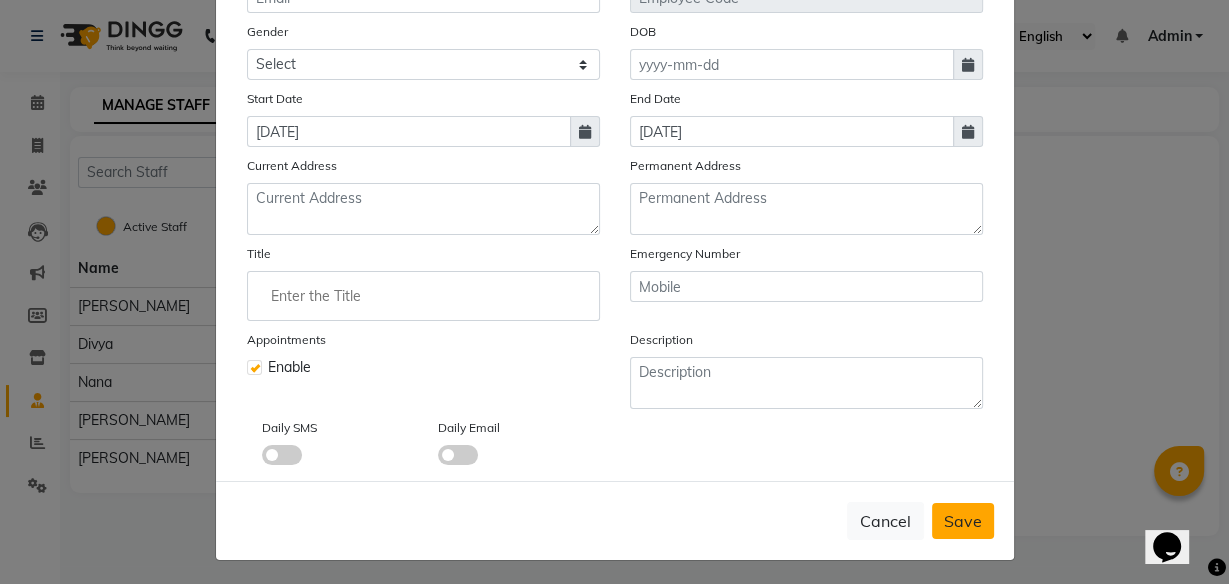 click on "Save" at bounding box center (963, 521) 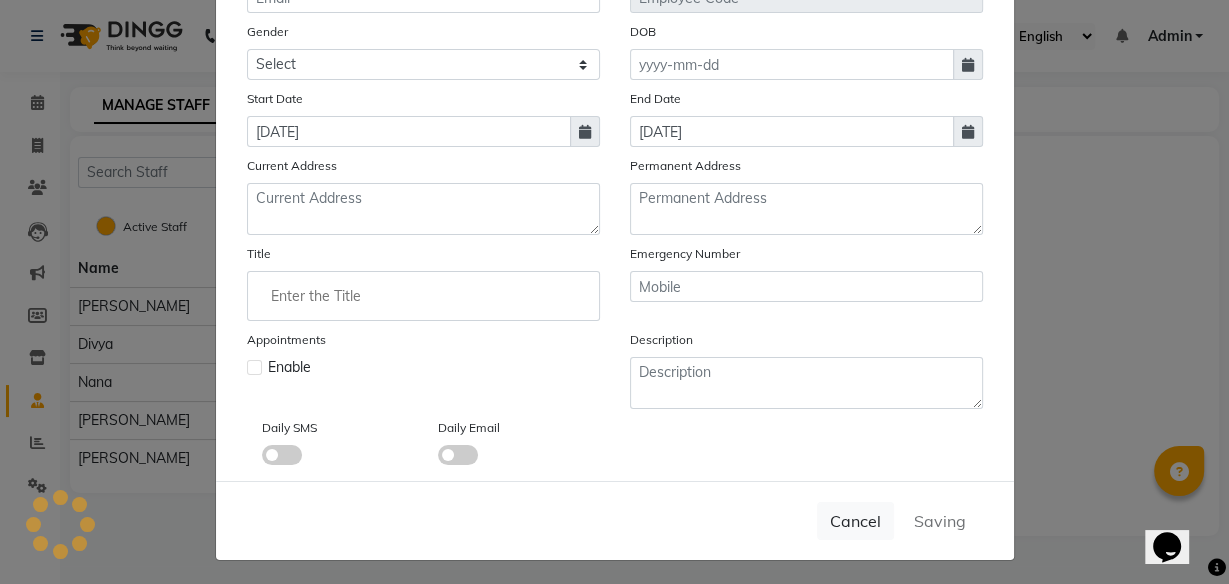 type 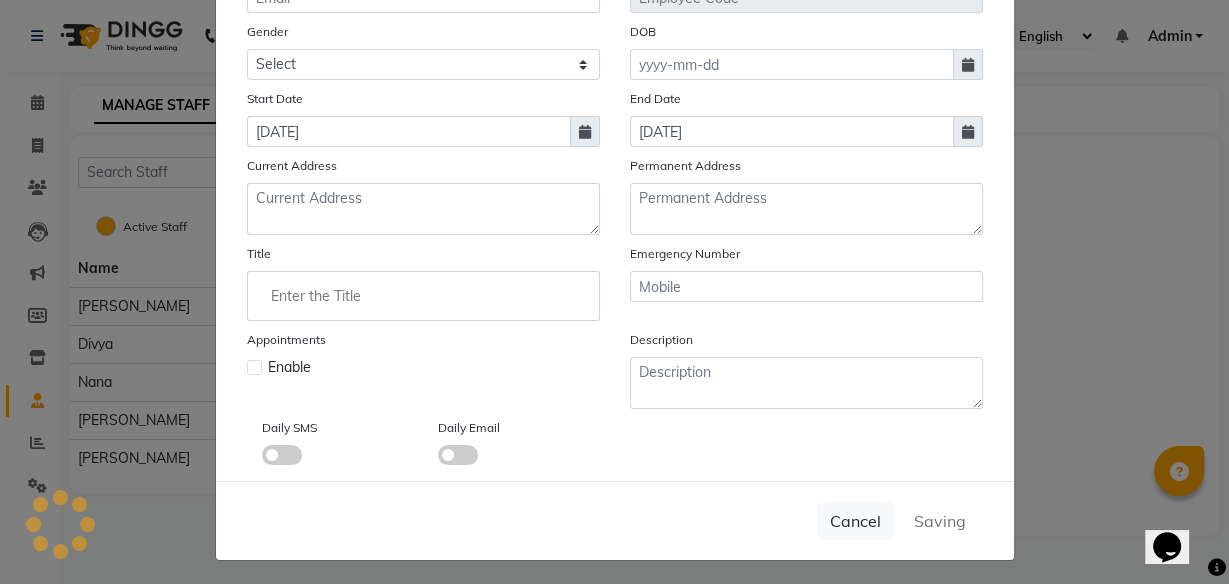 type 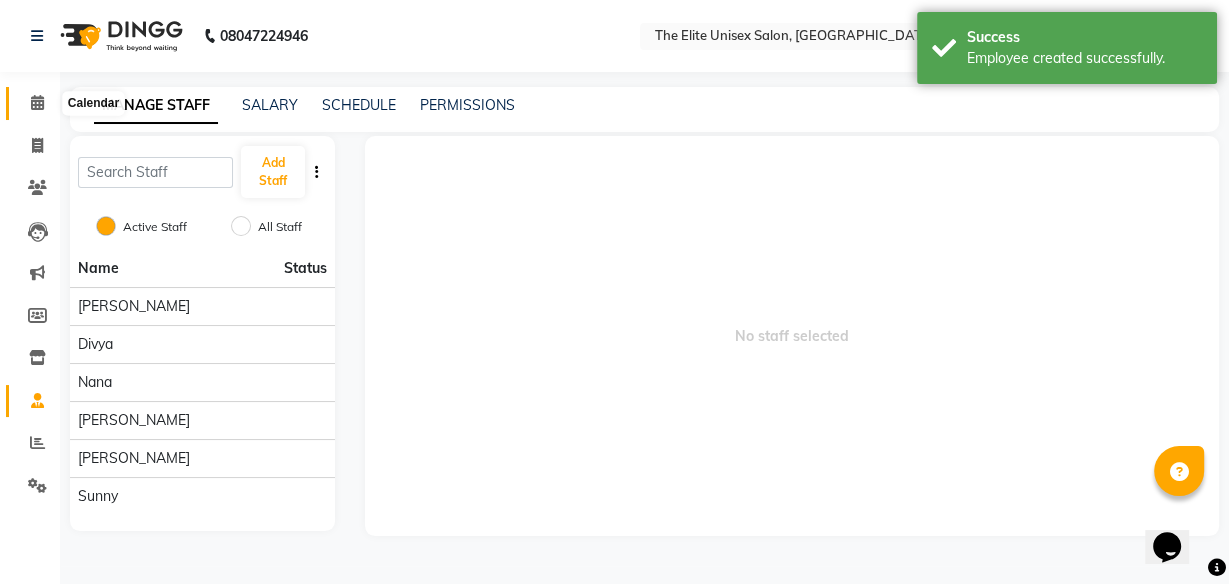 click 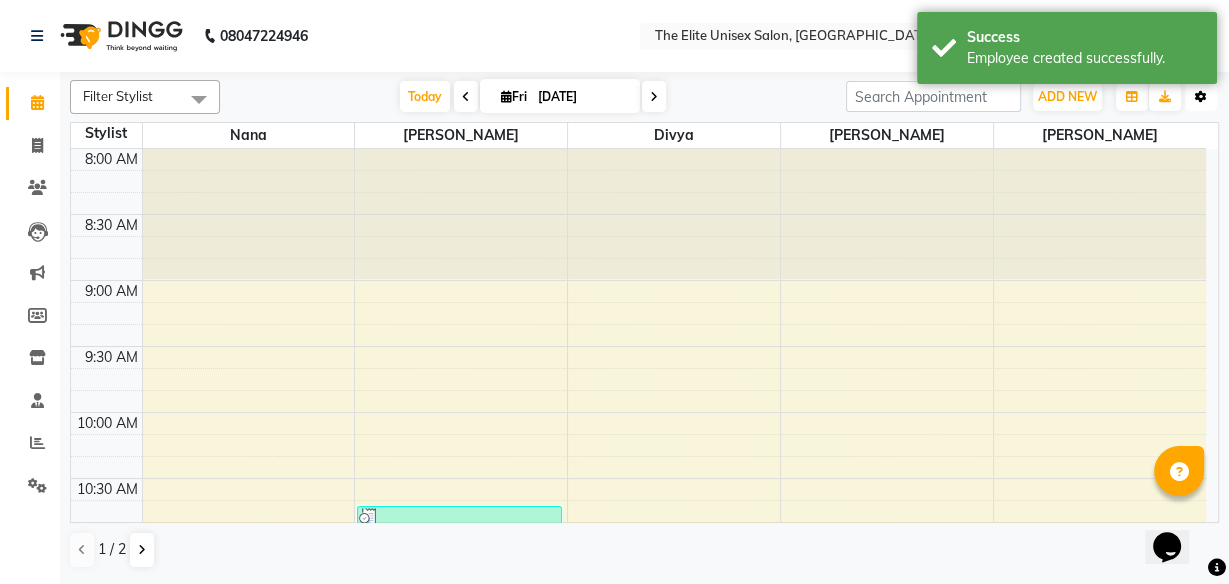 click at bounding box center [1201, 97] 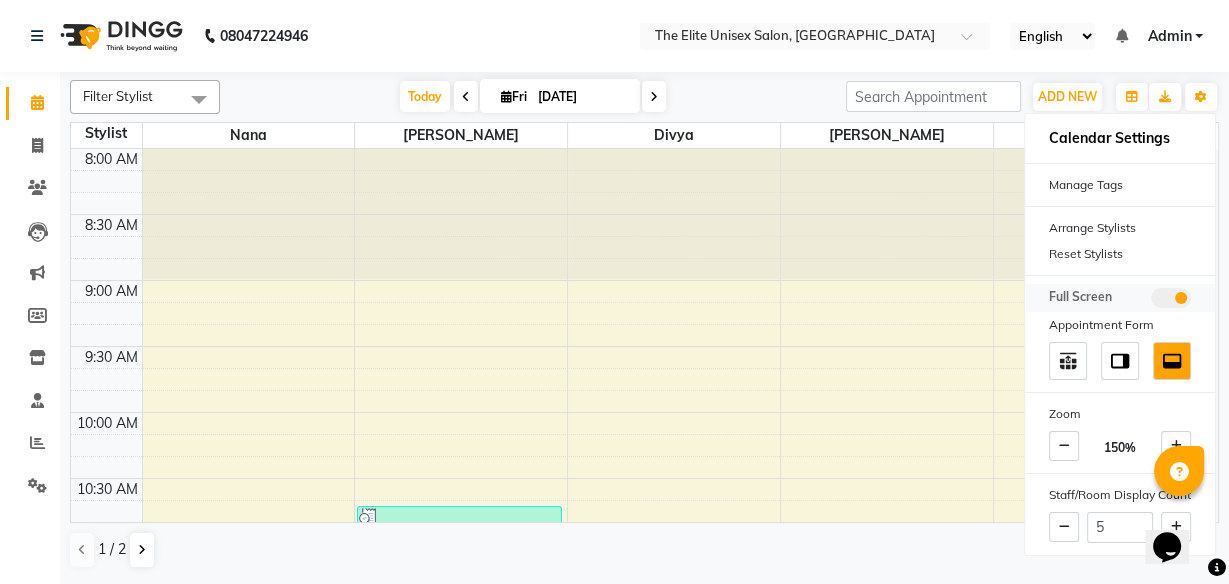 click at bounding box center (1171, 298) 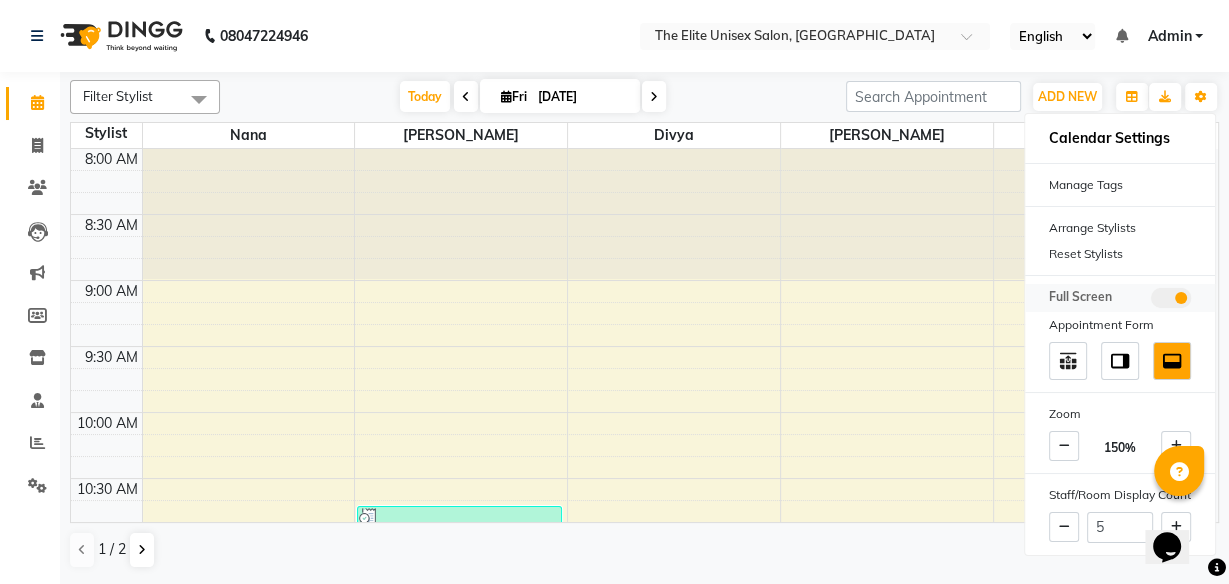 click at bounding box center [1151, 301] 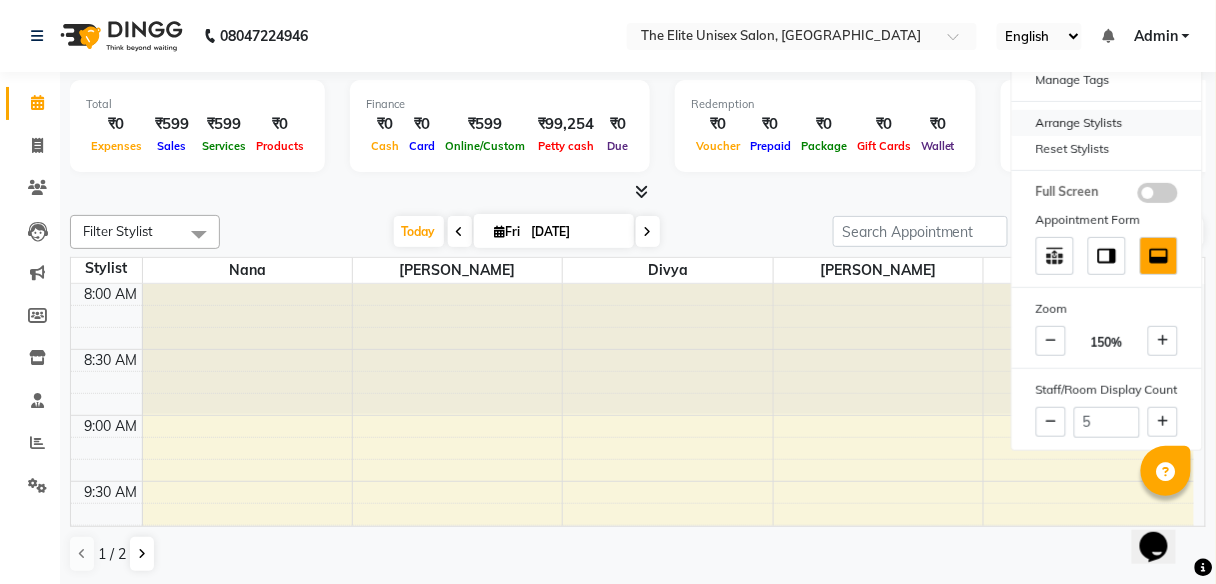 scroll, scrollTop: 1, scrollLeft: 0, axis: vertical 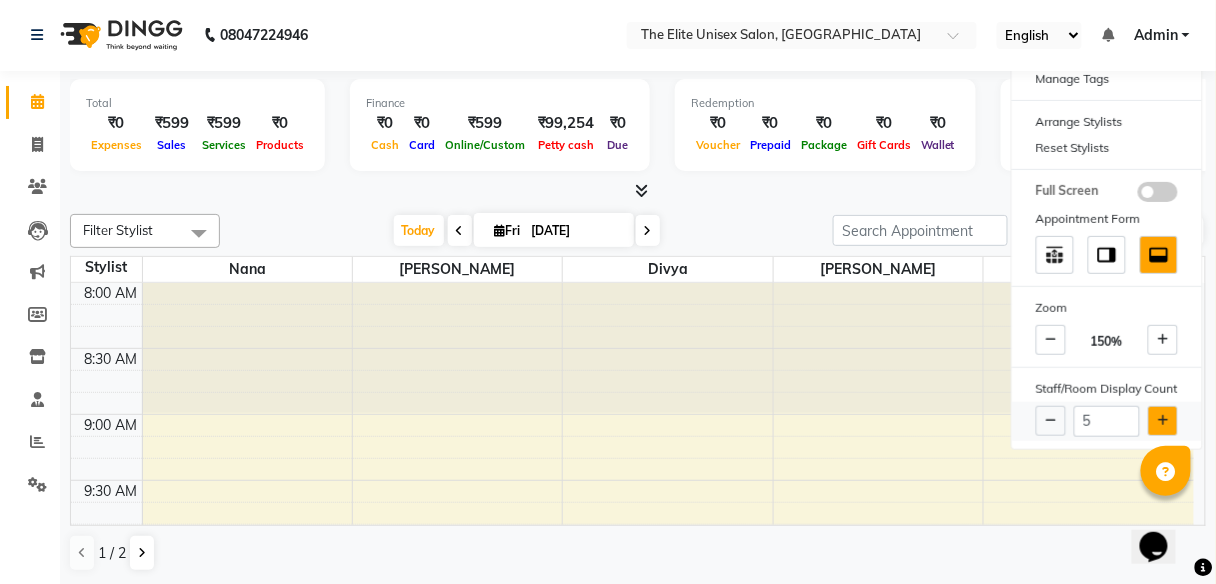 click at bounding box center (1163, 421) 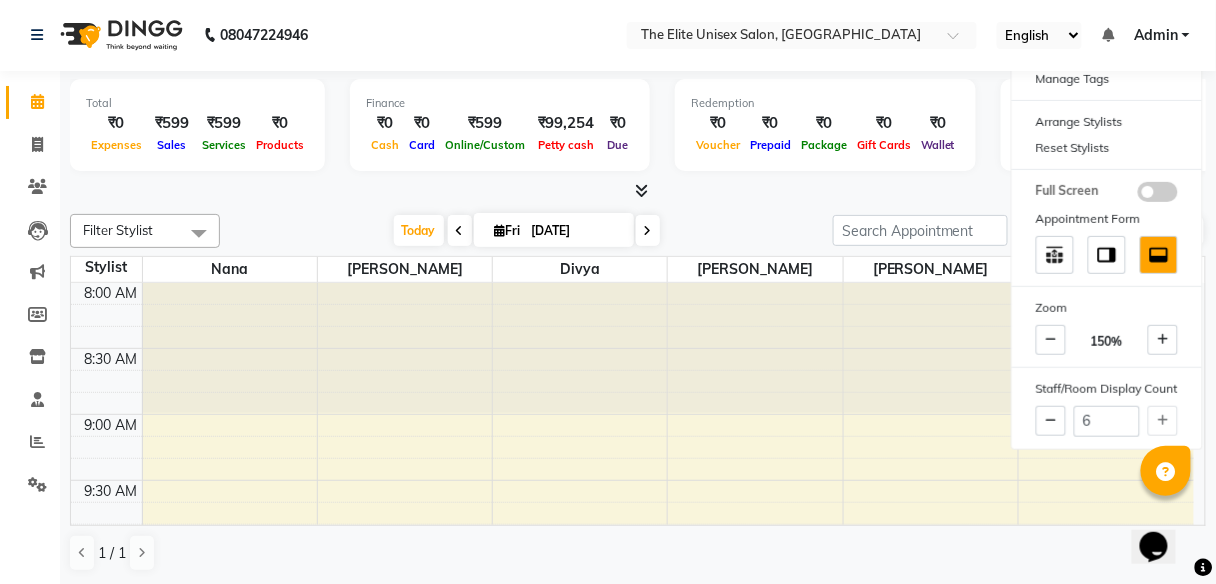 click at bounding box center (931, 348) 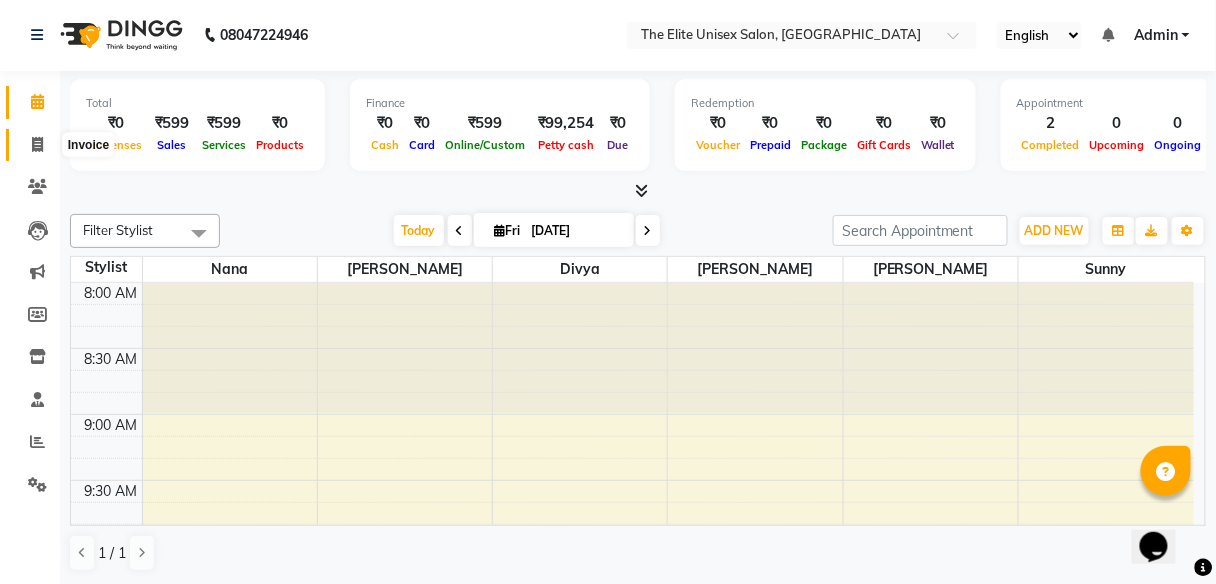 click 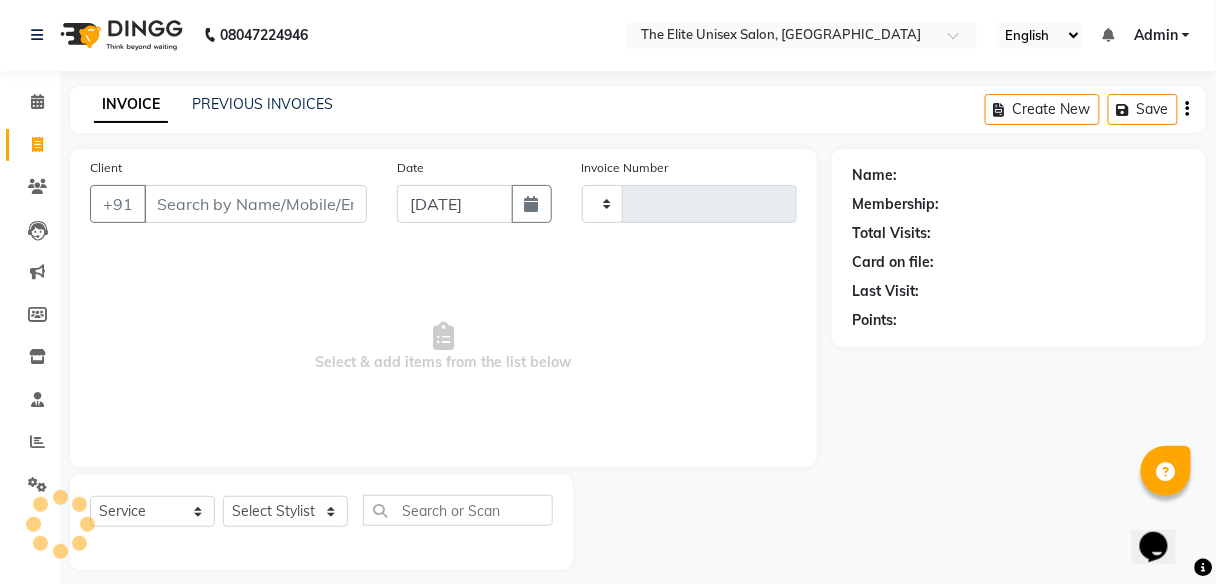 type on "1477" 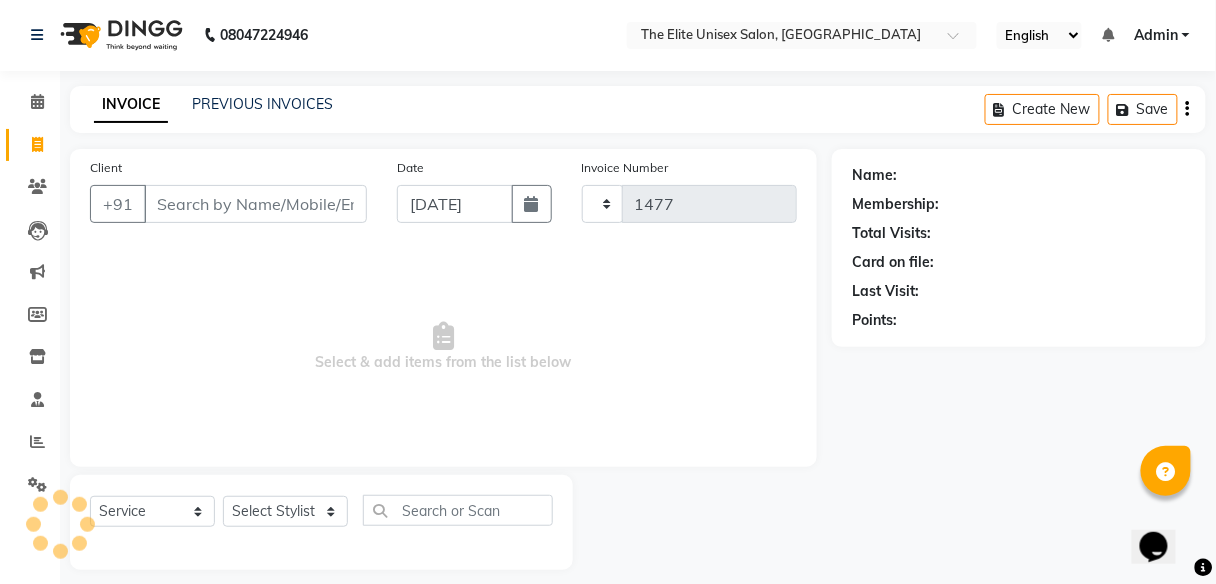 select on "7086" 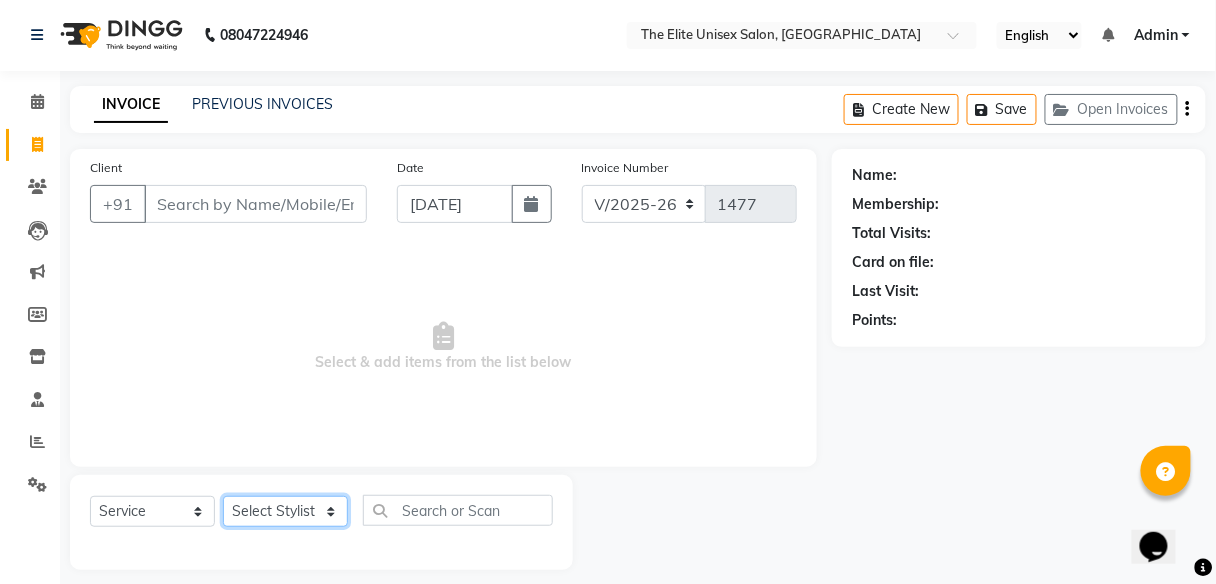 click on "Select Stylist [PERSON_NAME] [PERSON_NAME] Sunny" 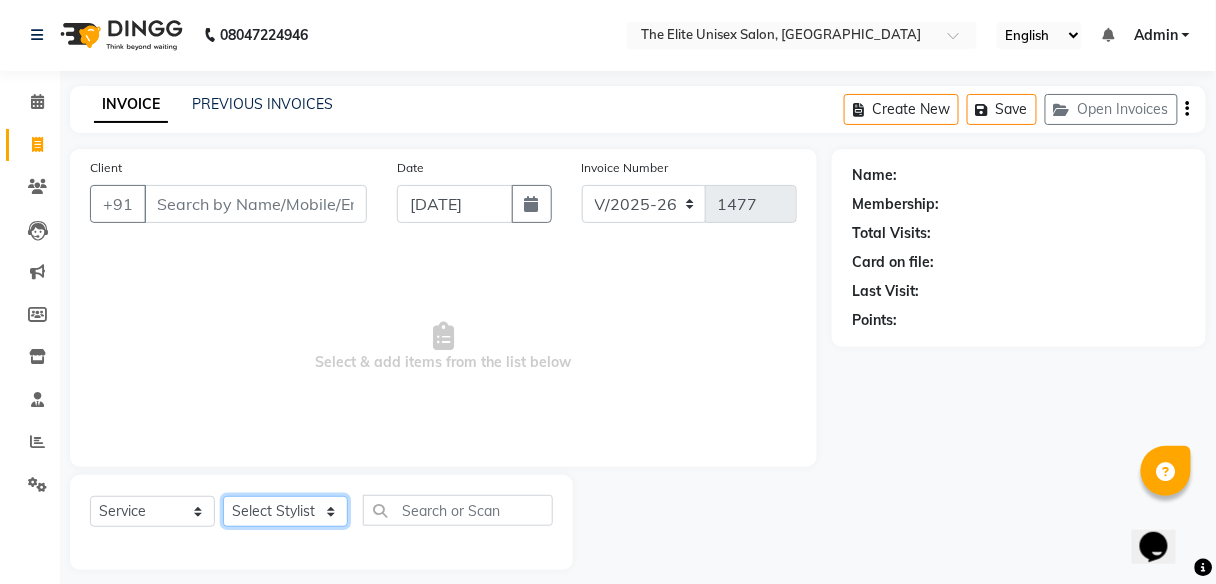select on "85942" 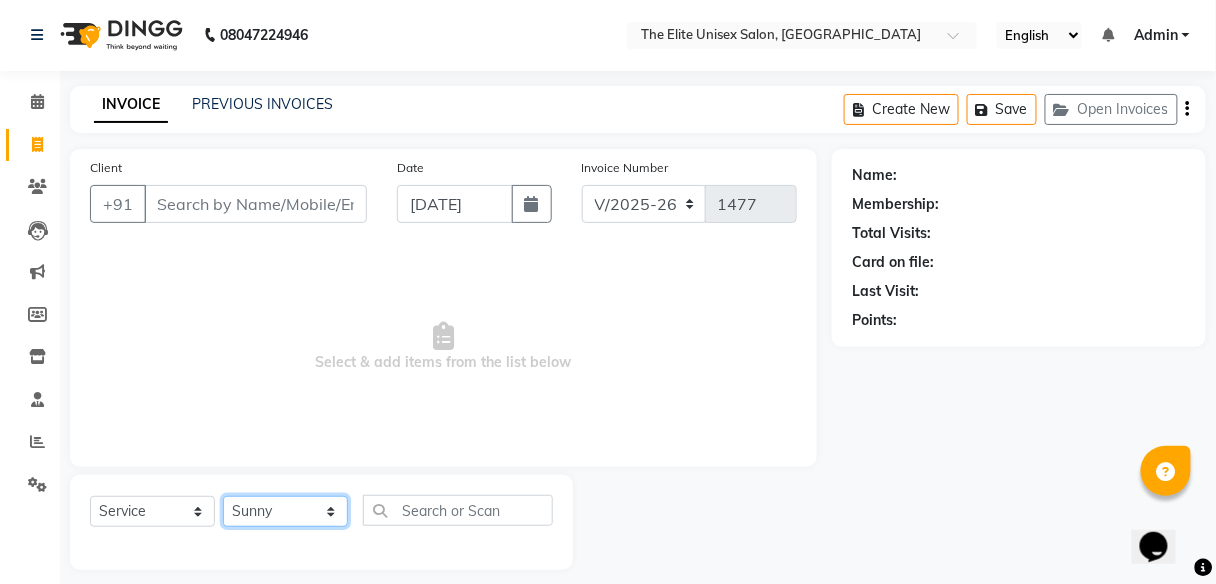 click on "Select Stylist [PERSON_NAME] [PERSON_NAME] Sunny" 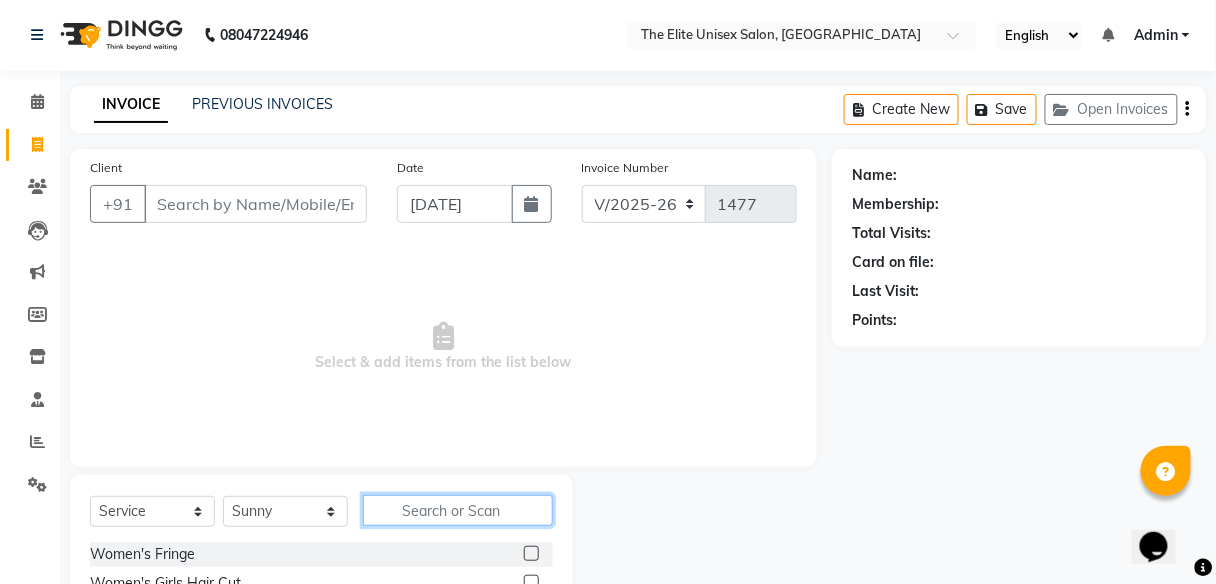 click 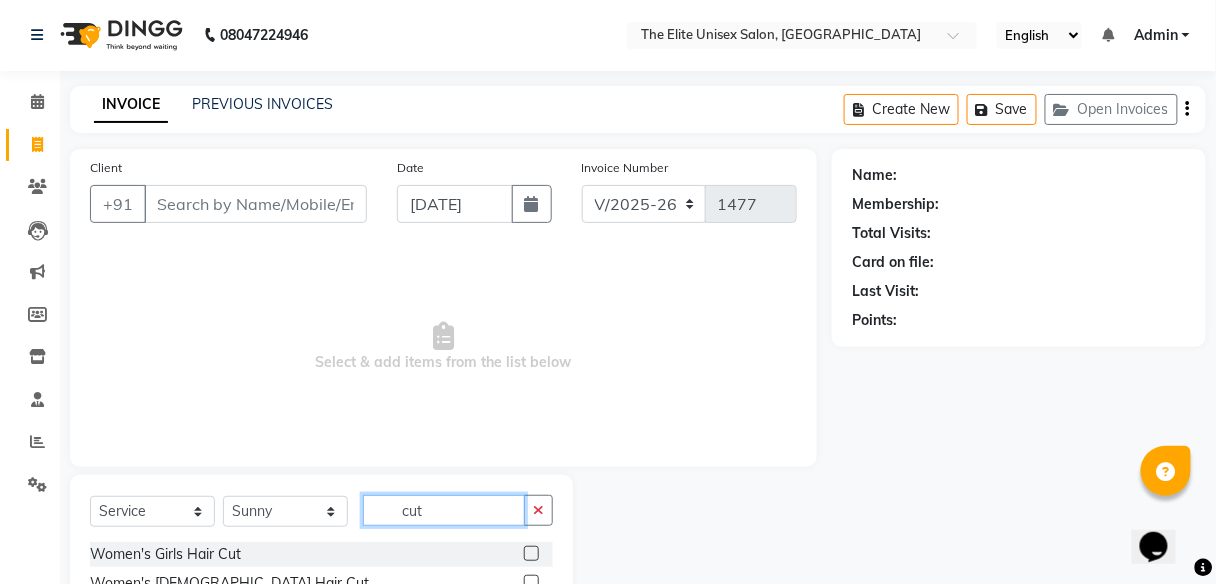 scroll, scrollTop: 161, scrollLeft: 0, axis: vertical 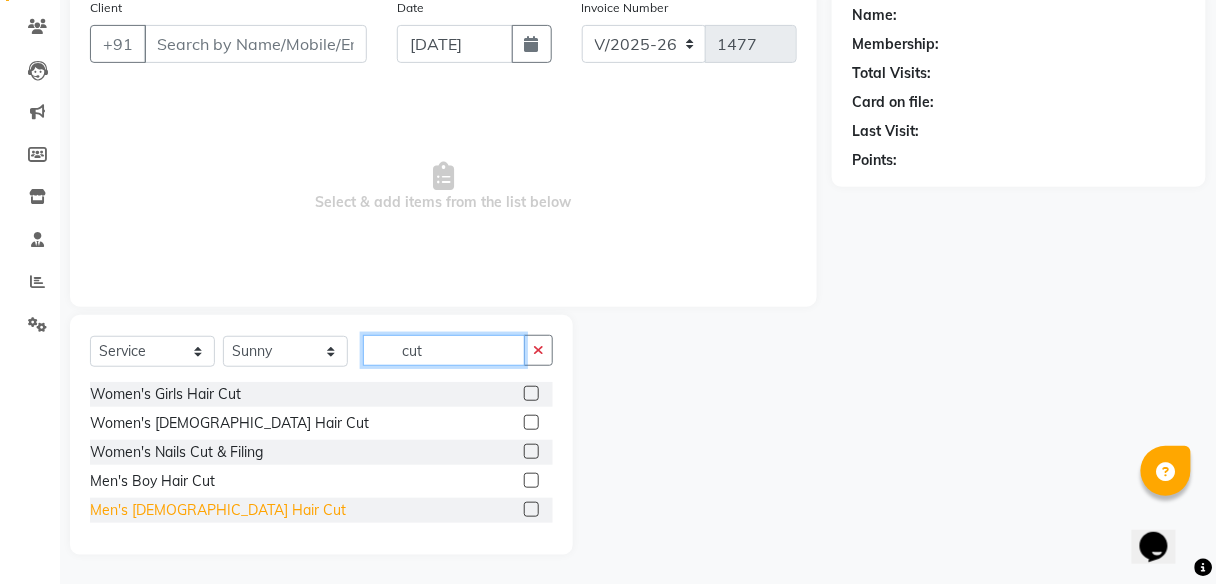 type on "cut" 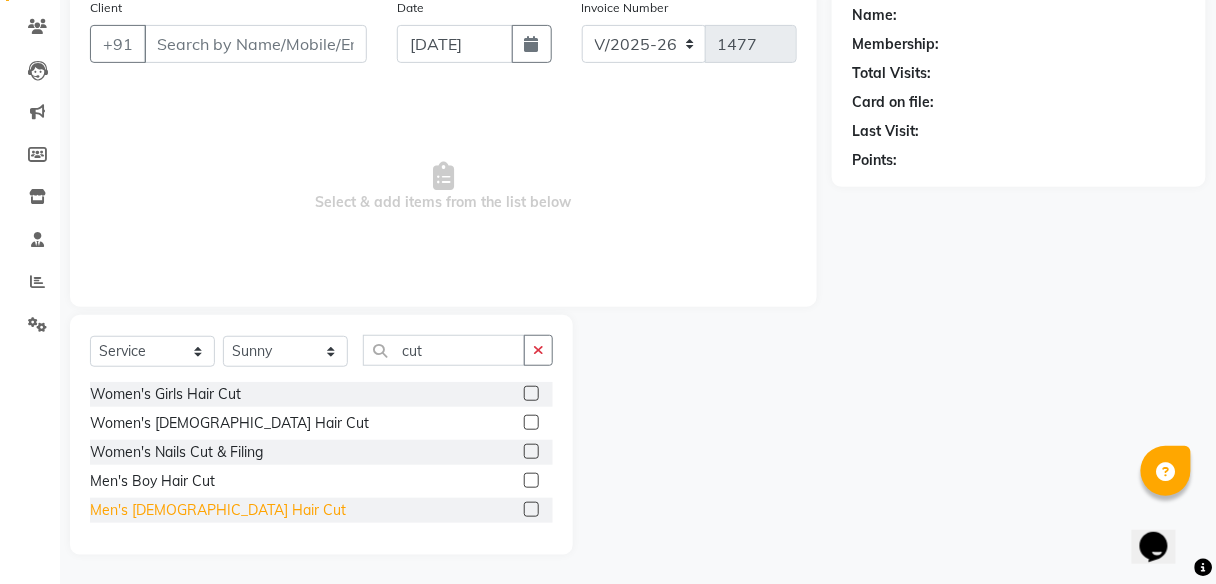 click on "Men's [DEMOGRAPHIC_DATA] Hair Cut" 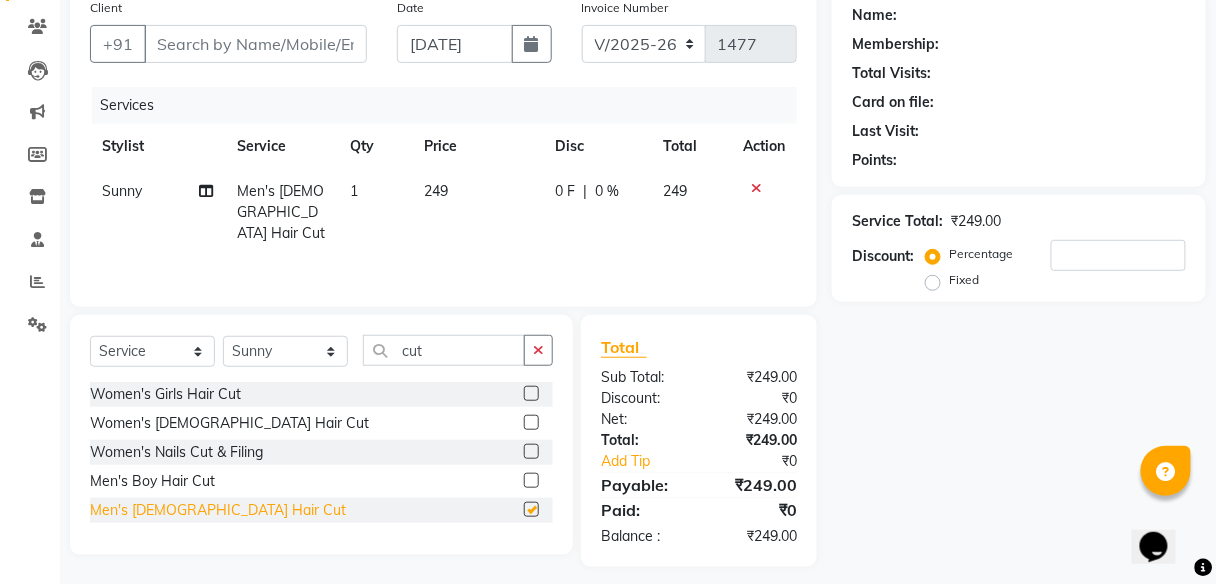 checkbox on "false" 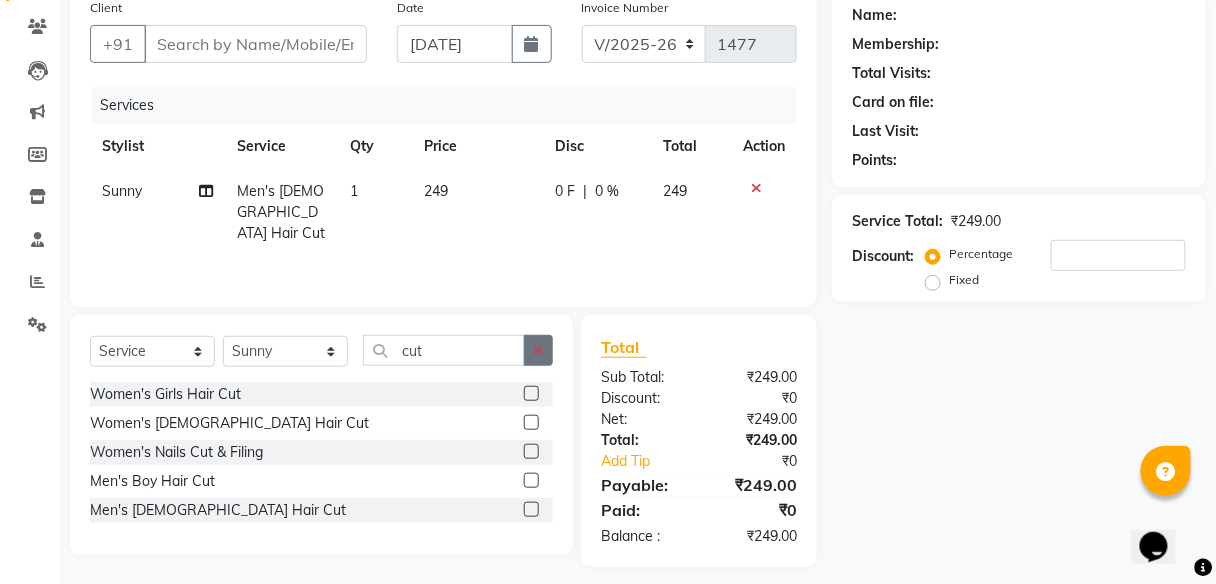 click 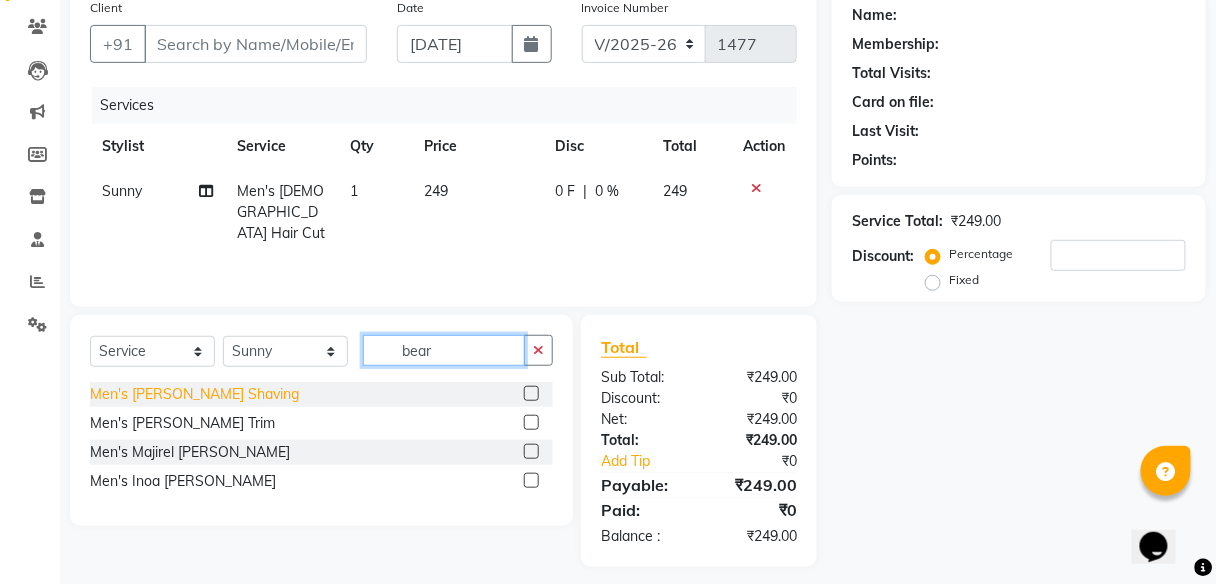 type on "bear" 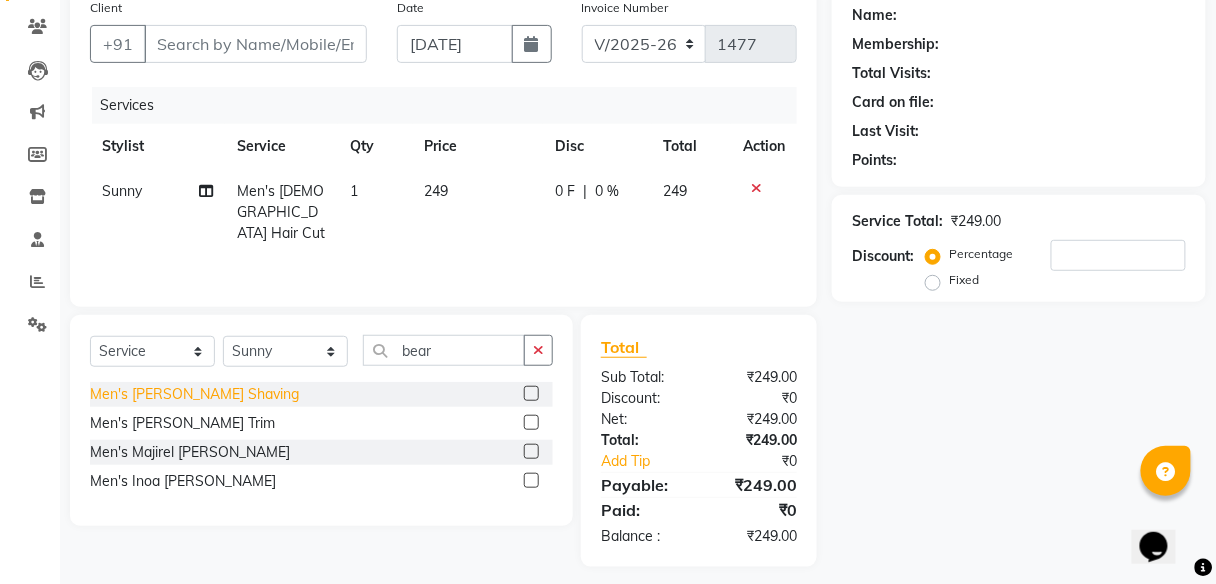 click on "Men's [PERSON_NAME] Shaving" 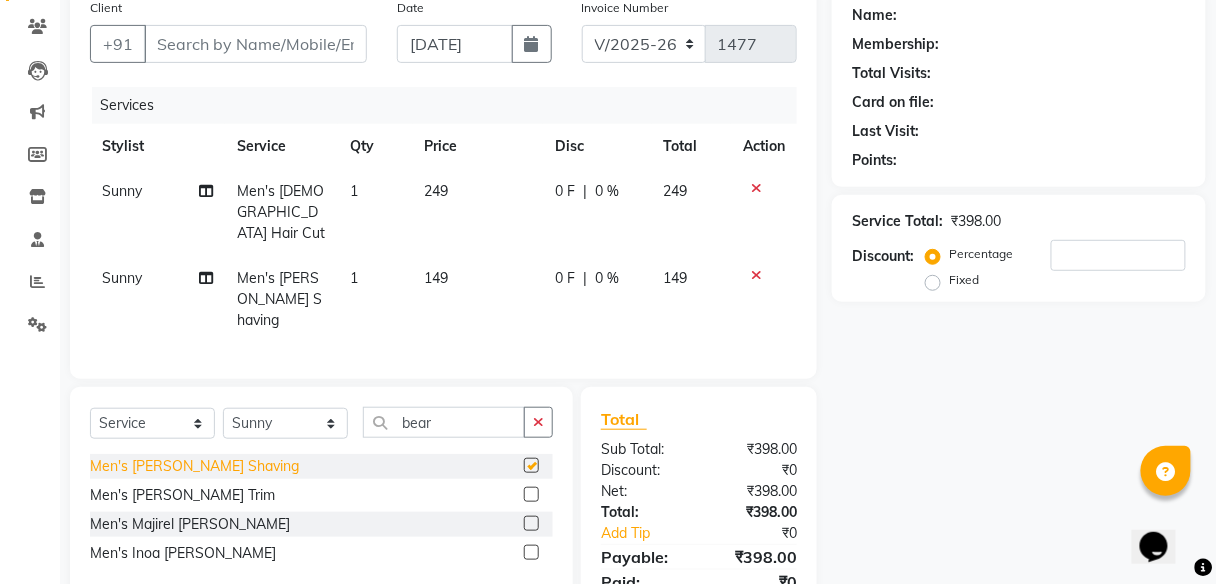 checkbox on "false" 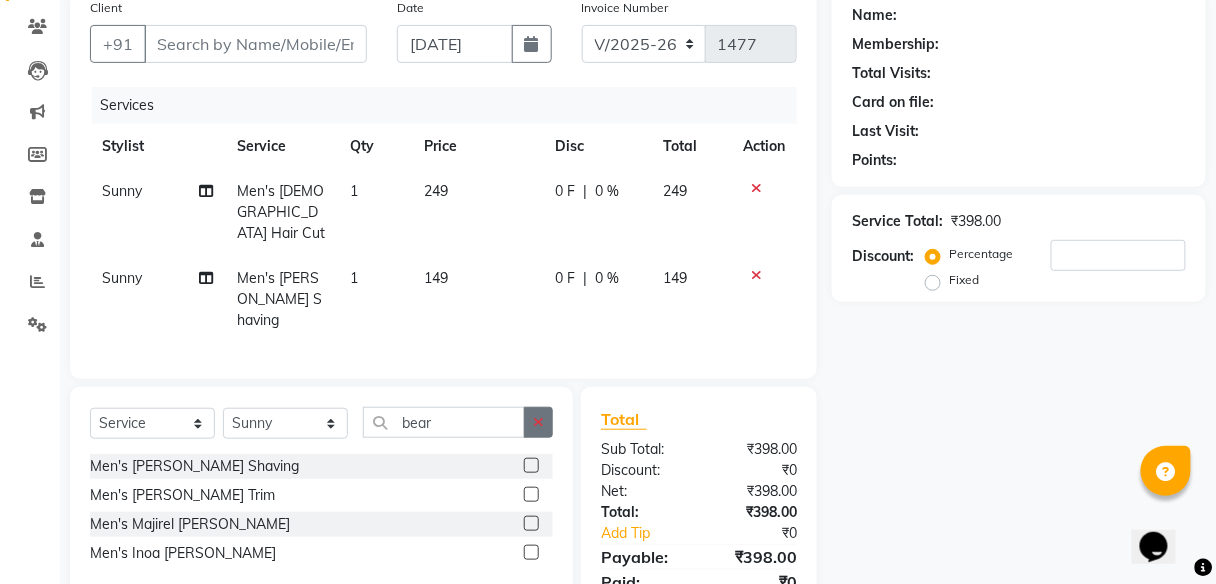 click 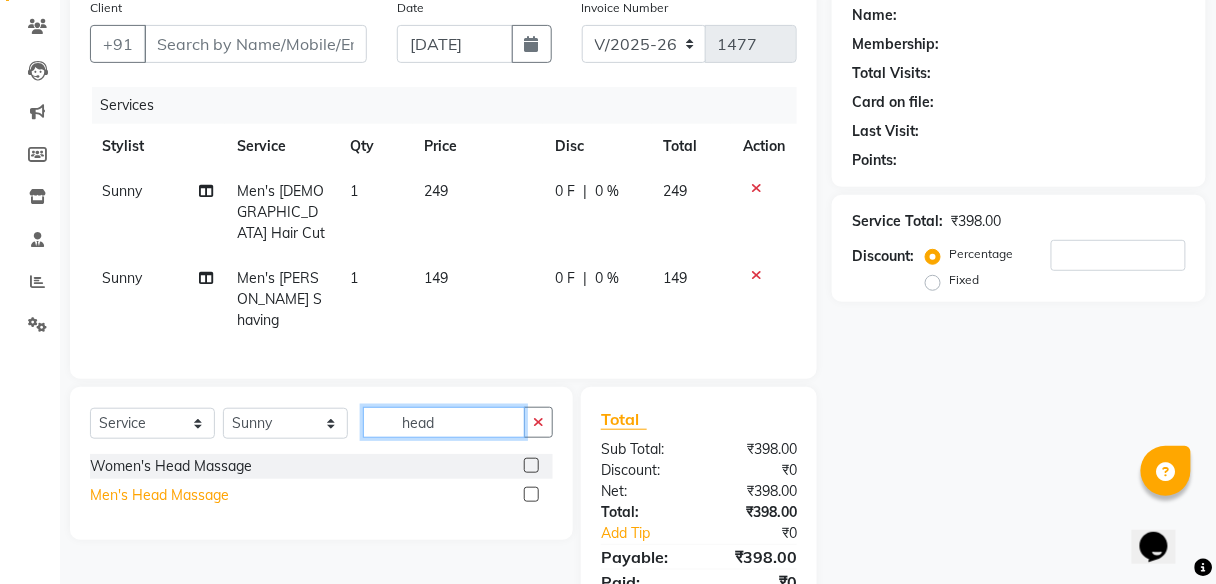 type on "head" 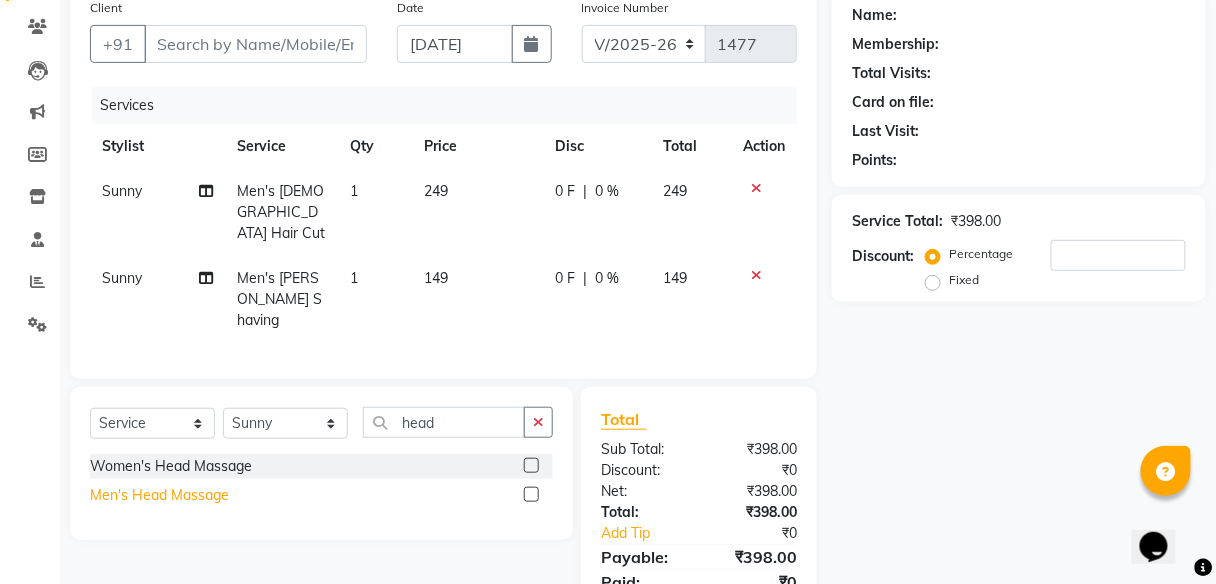 click on "Men's Head Massage" 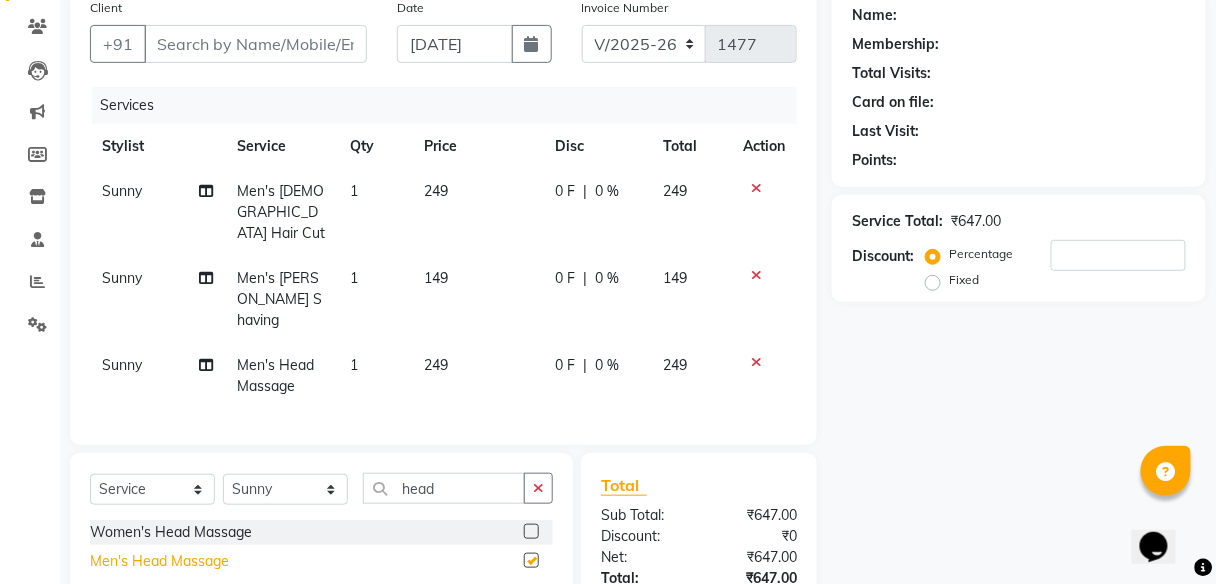 checkbox on "false" 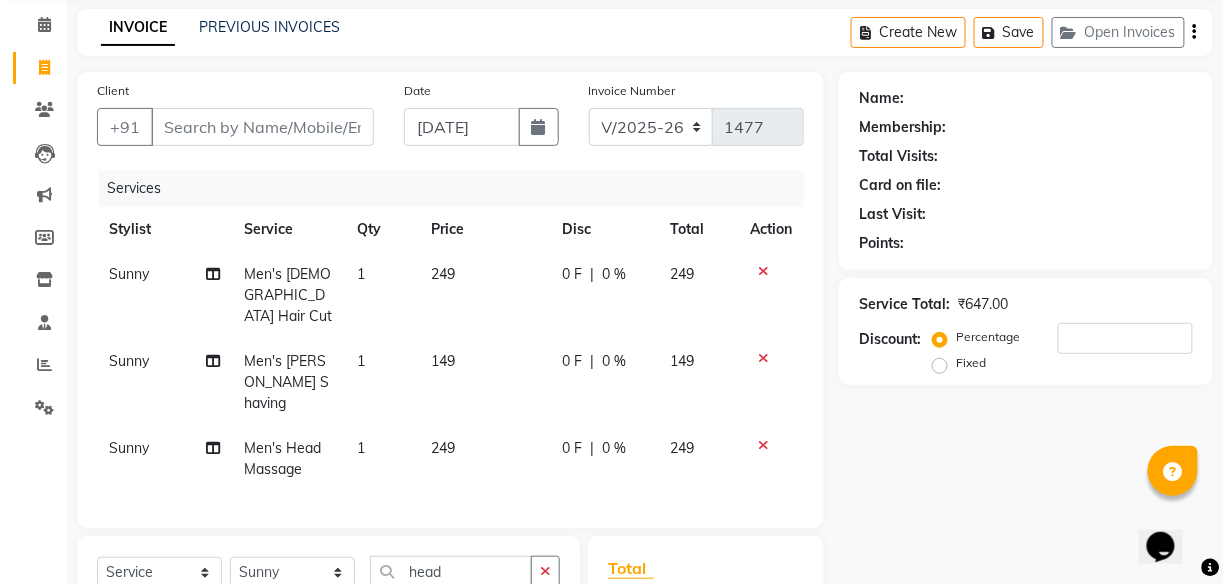 scroll, scrollTop: 151, scrollLeft: 0, axis: vertical 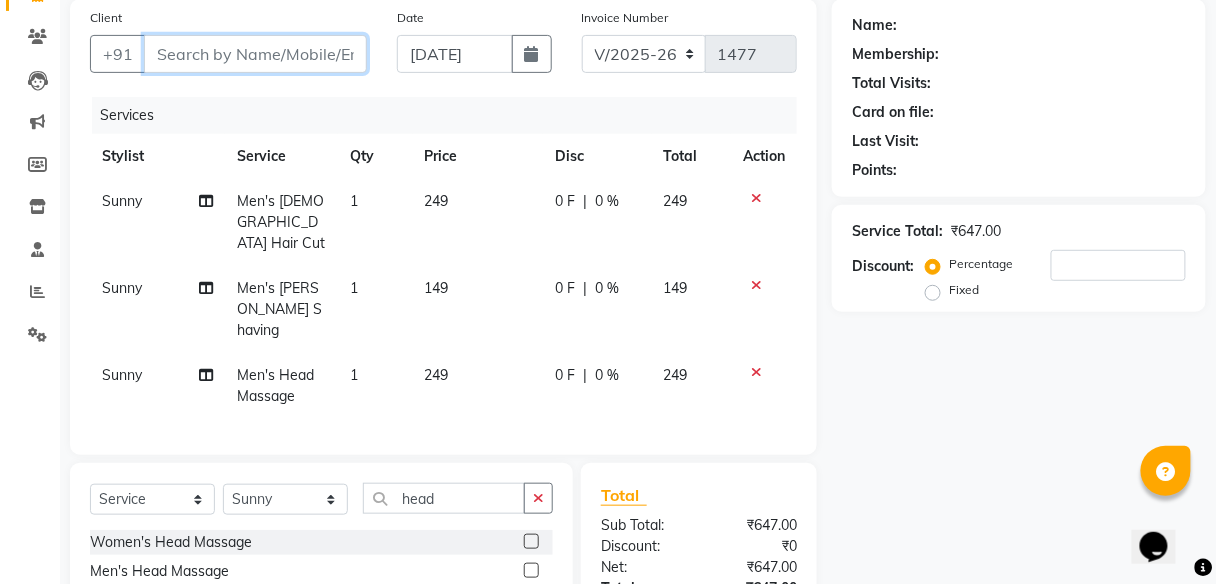 click on "Client" at bounding box center (255, 54) 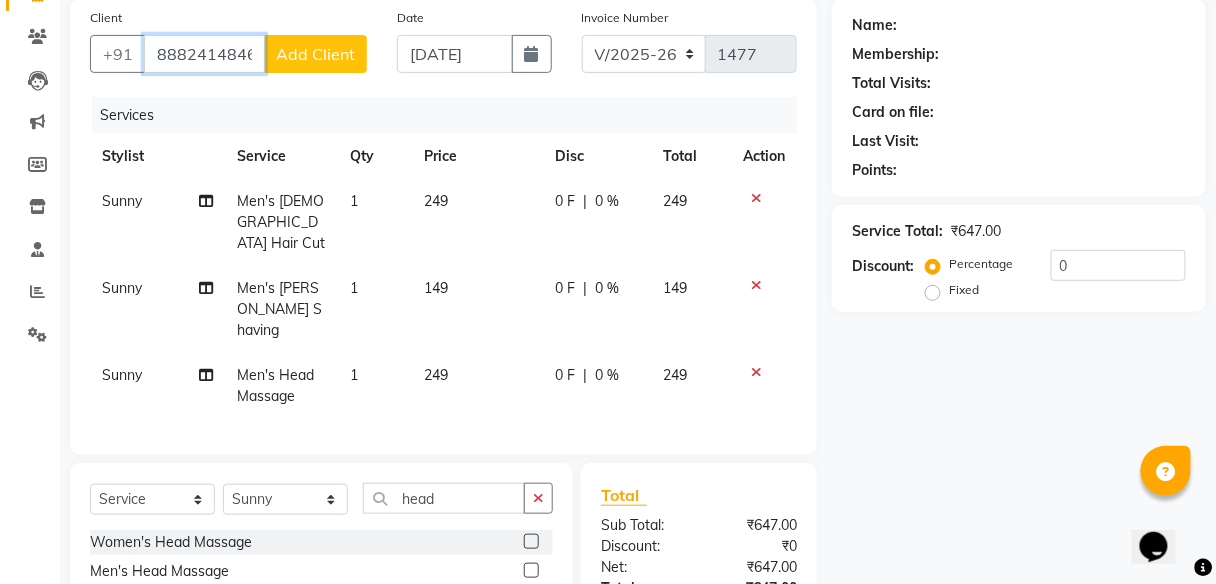 type on "8882414846" 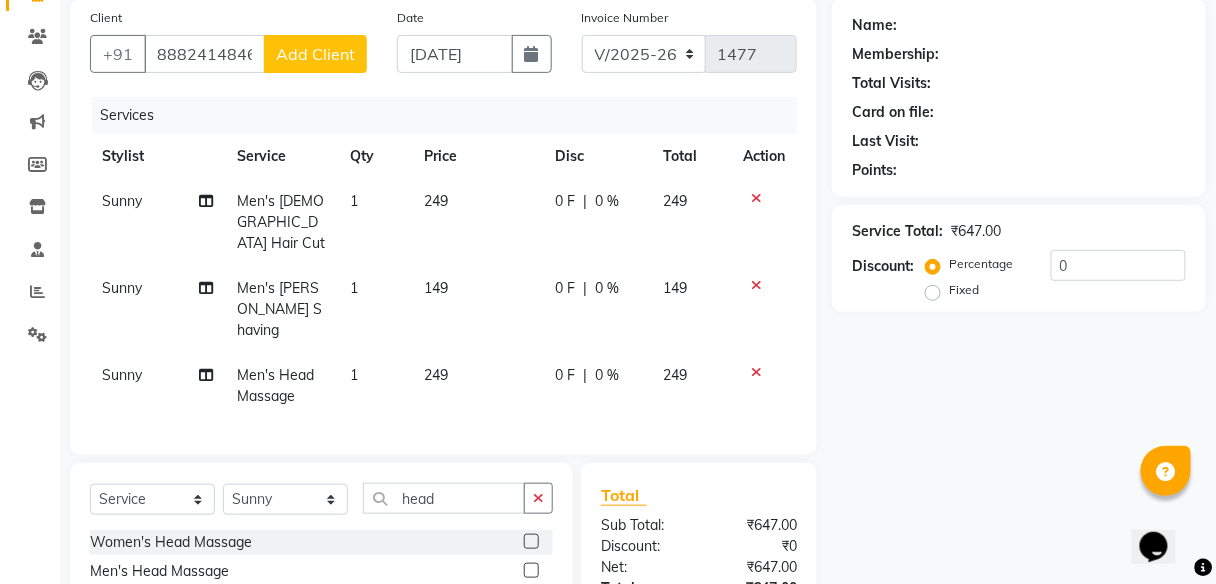 click on "Add Client" 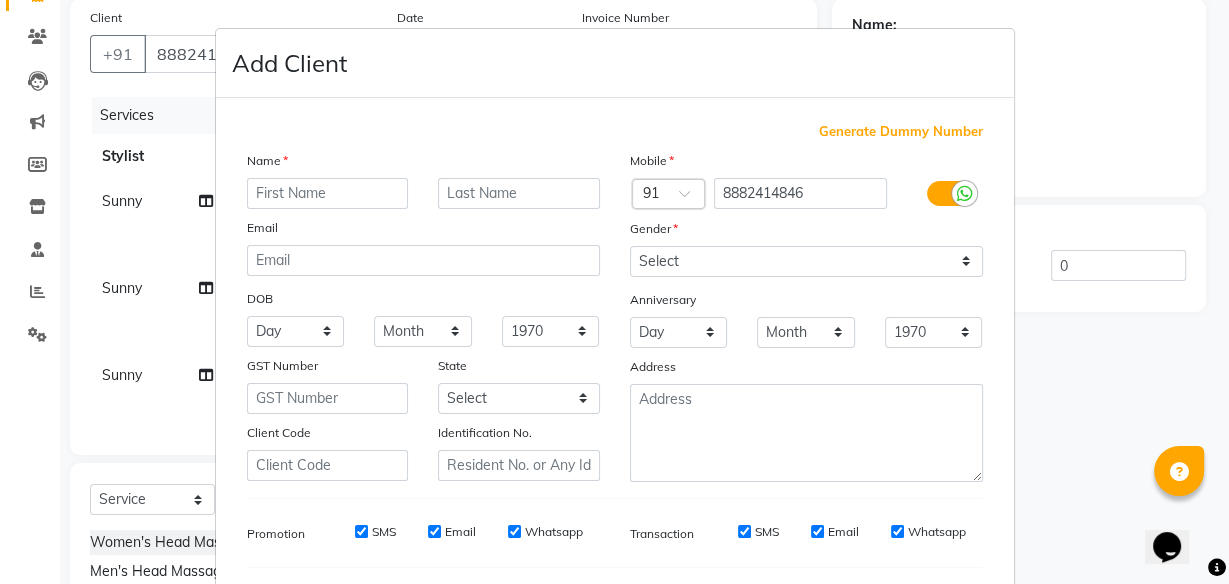 type on "a" 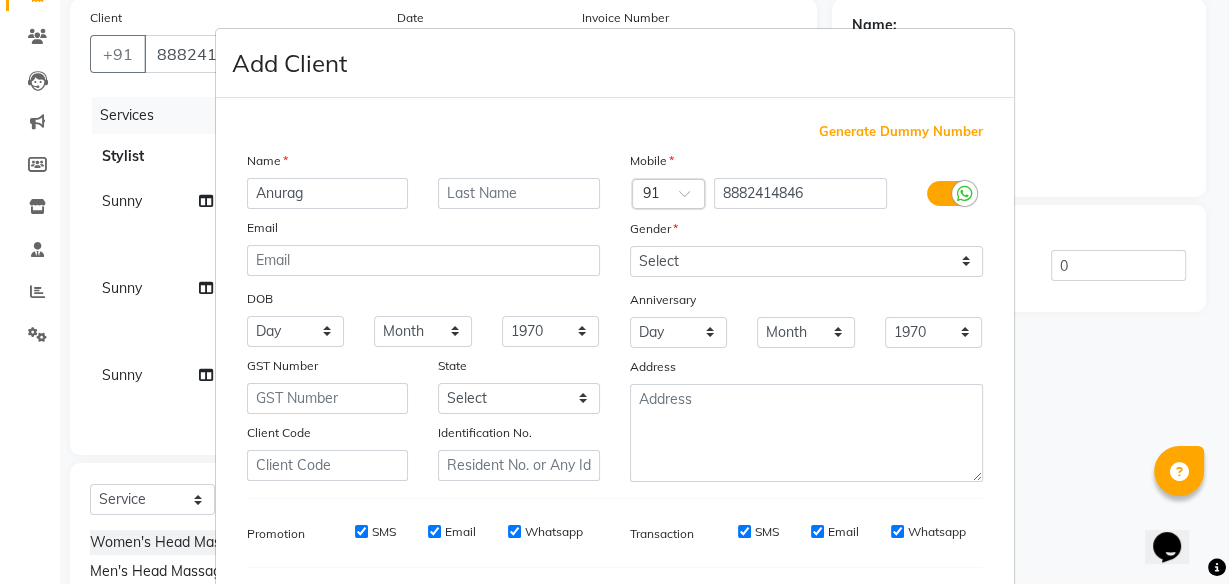 type on "Anurag" 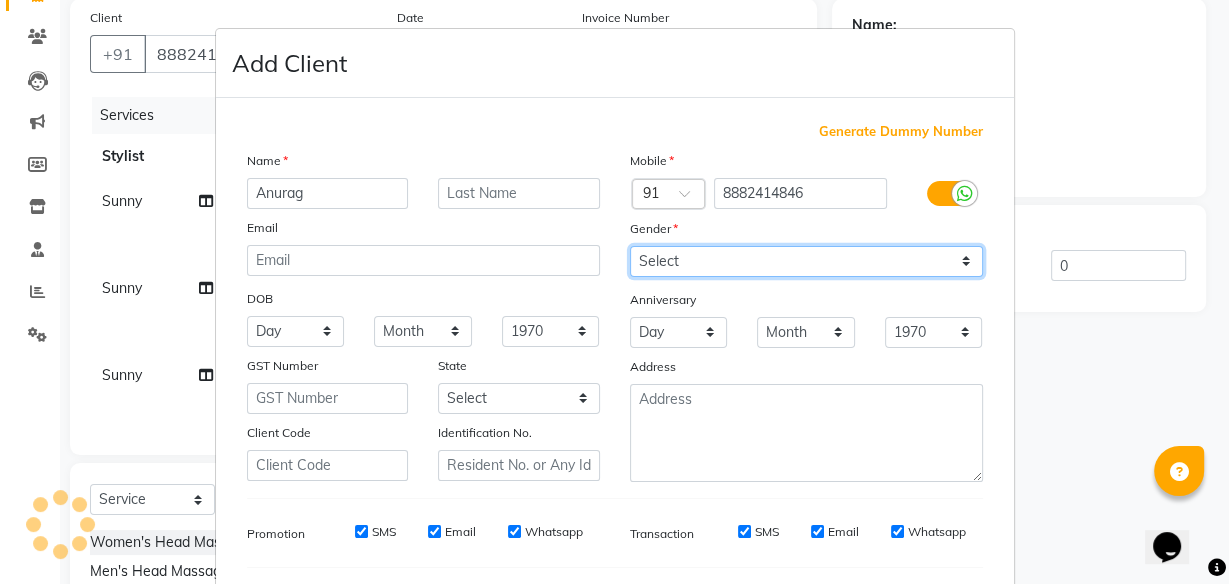 click on "Select [DEMOGRAPHIC_DATA] [DEMOGRAPHIC_DATA] Other Prefer Not To Say" at bounding box center (806, 261) 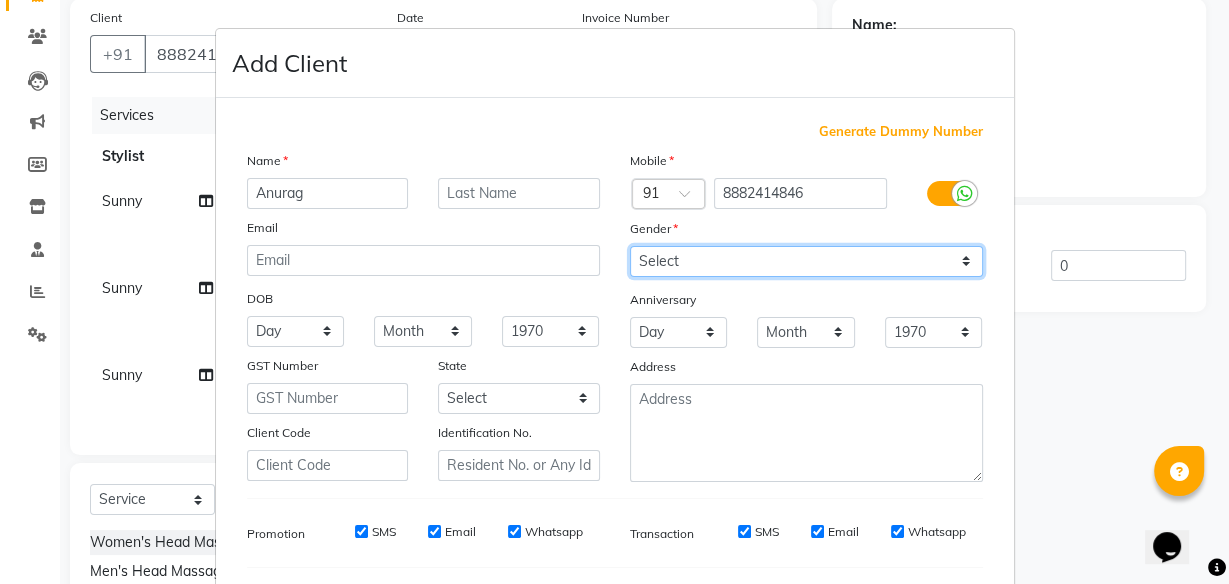 select on "[DEMOGRAPHIC_DATA]" 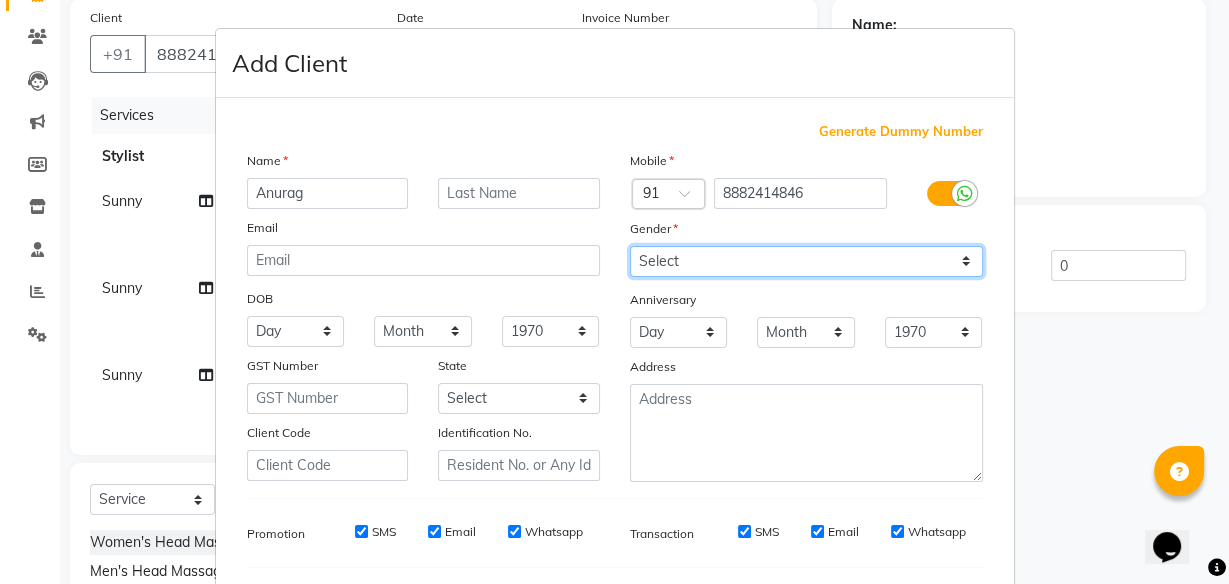 click on "Select [DEMOGRAPHIC_DATA] [DEMOGRAPHIC_DATA] Other Prefer Not To Say" at bounding box center (806, 261) 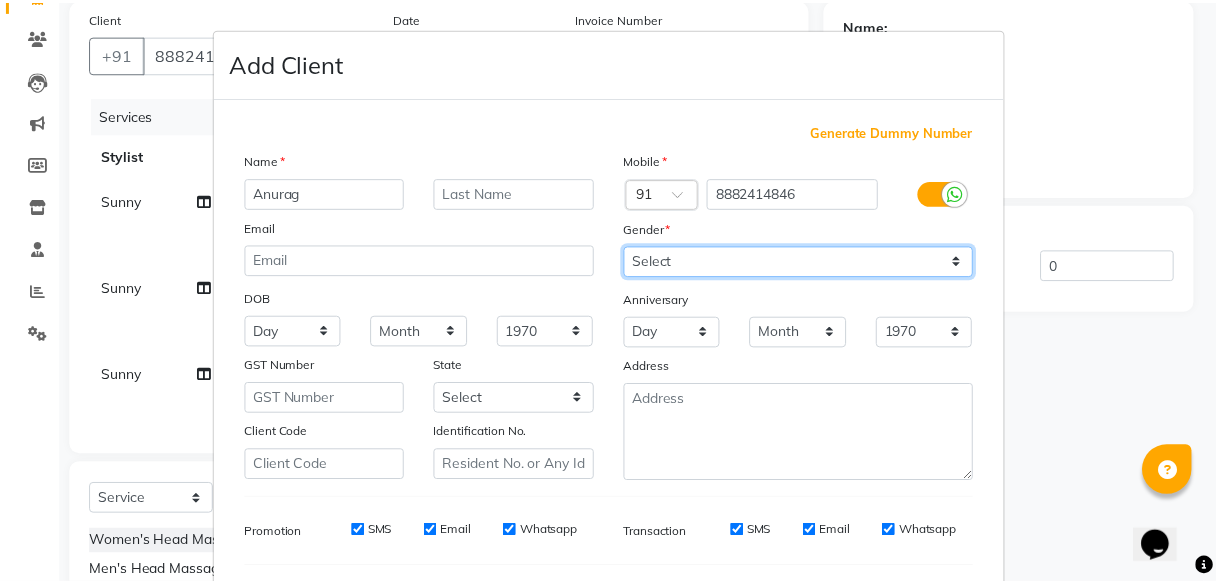 scroll, scrollTop: 260, scrollLeft: 0, axis: vertical 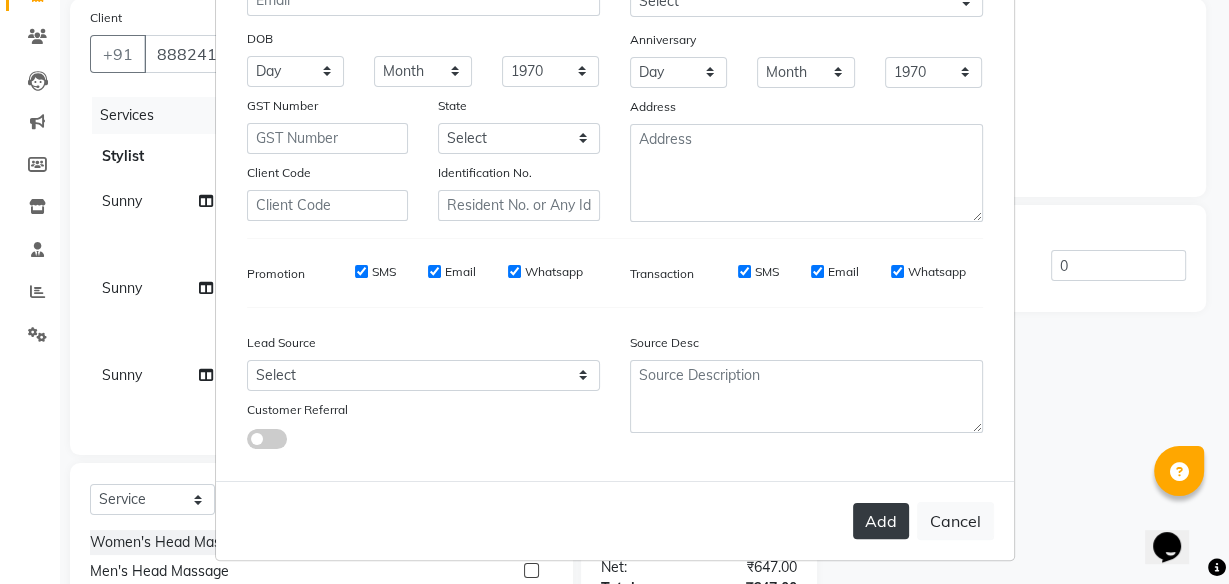 click on "Add" at bounding box center (881, 521) 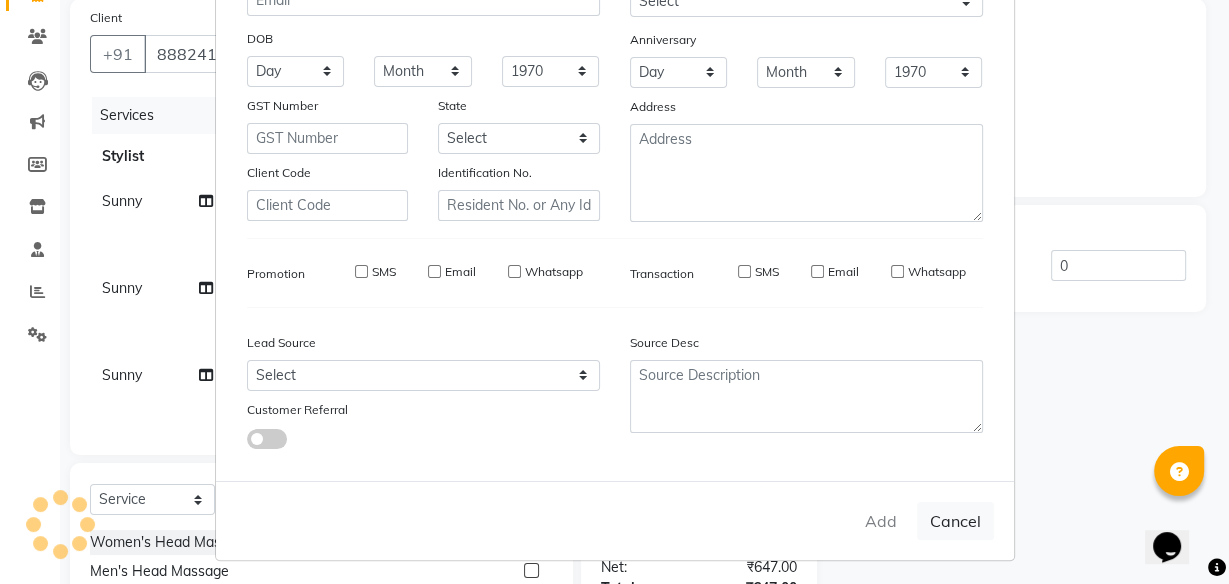 type 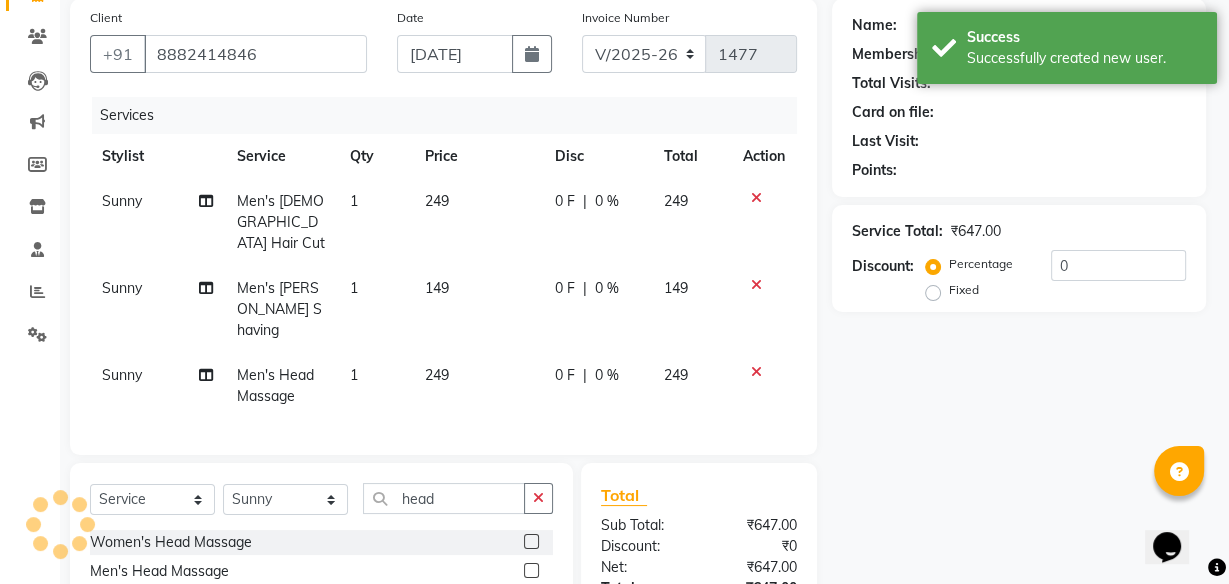 select on "1: Object" 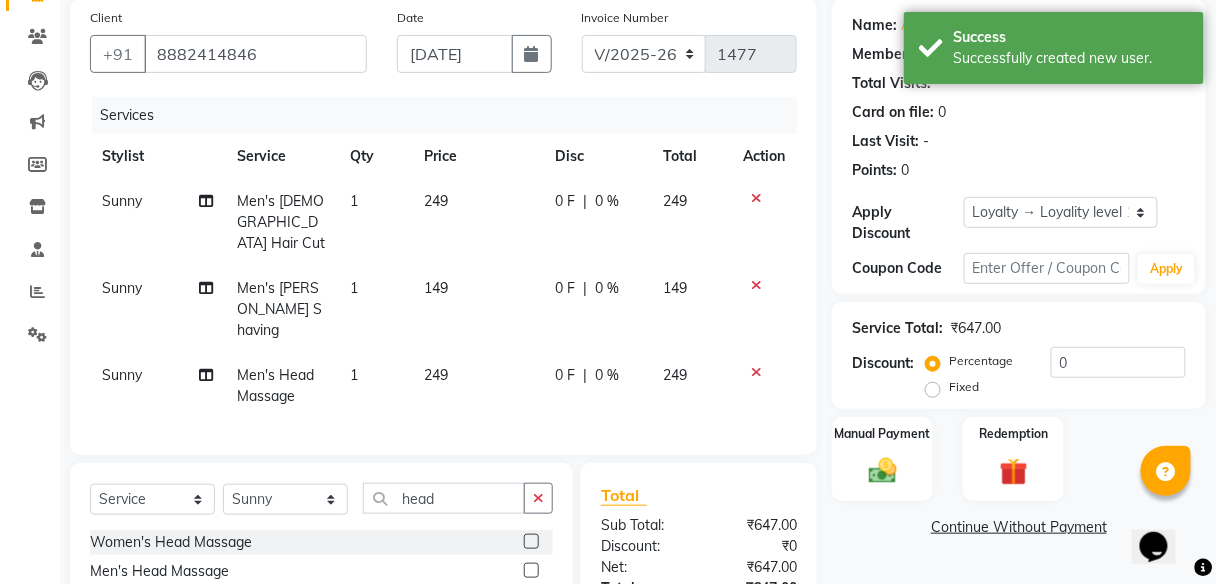 click on "0 F" 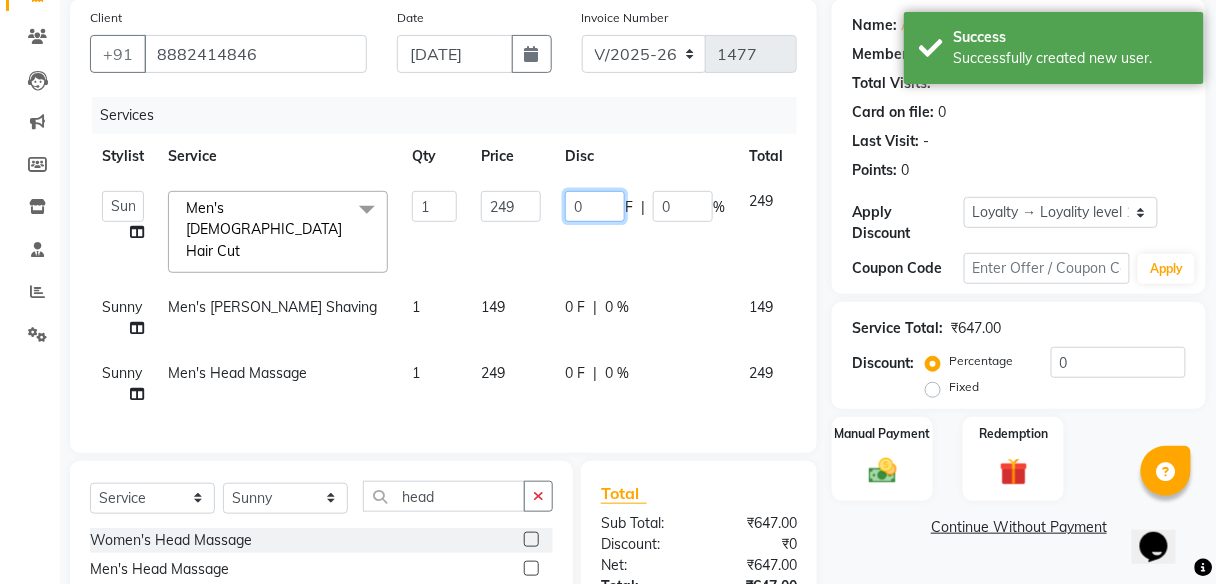 click on "0" 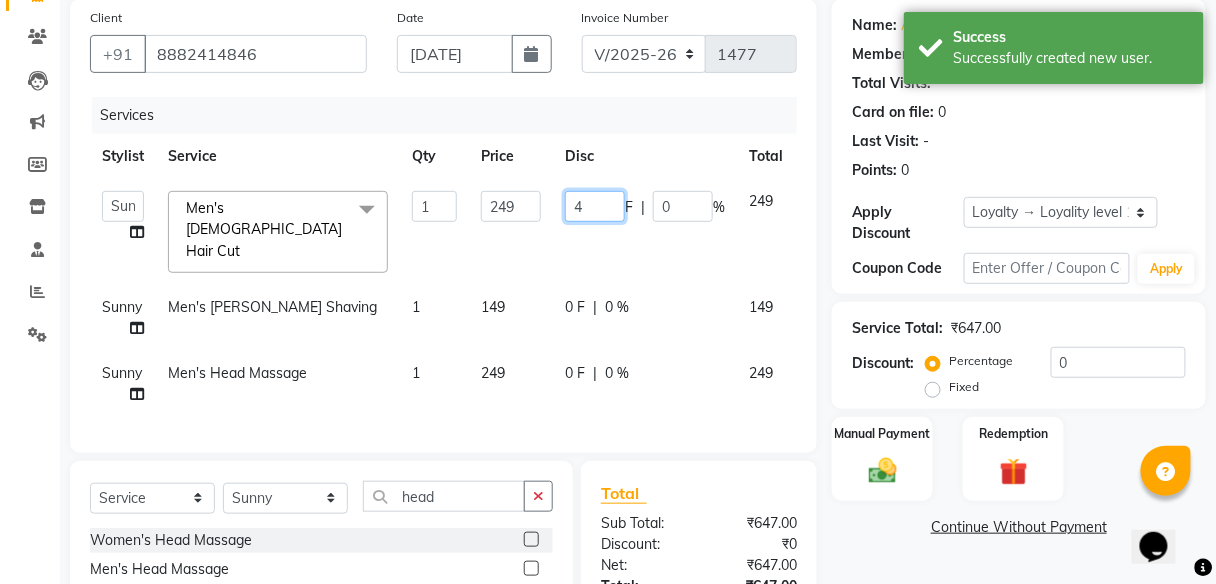 type on "49" 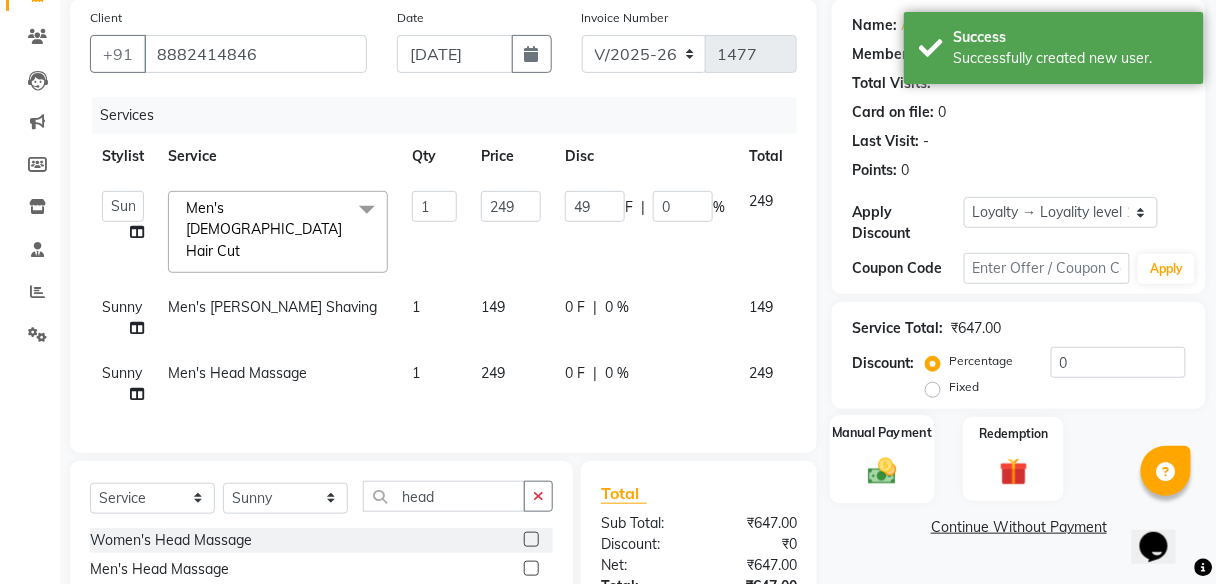 click 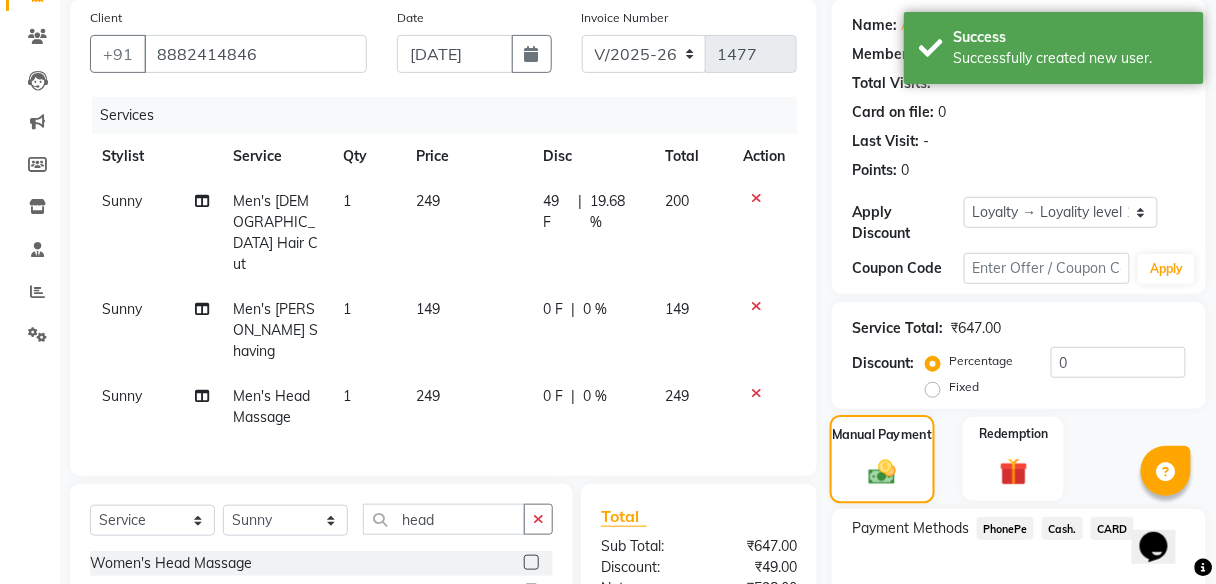 scroll, scrollTop: 280, scrollLeft: 0, axis: vertical 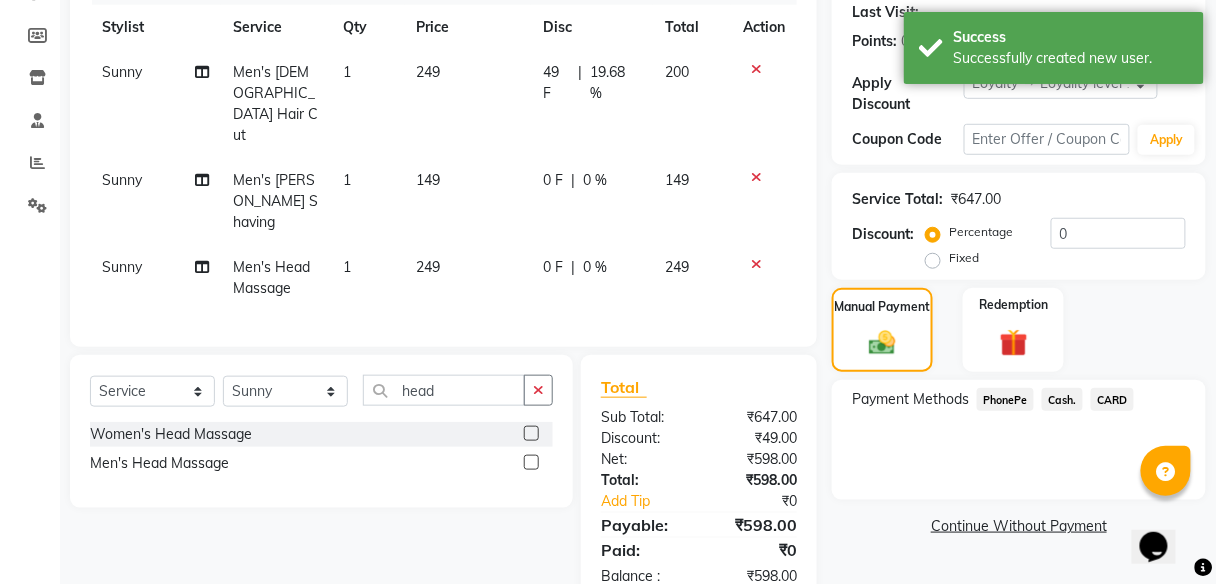 click on "PhonePe" 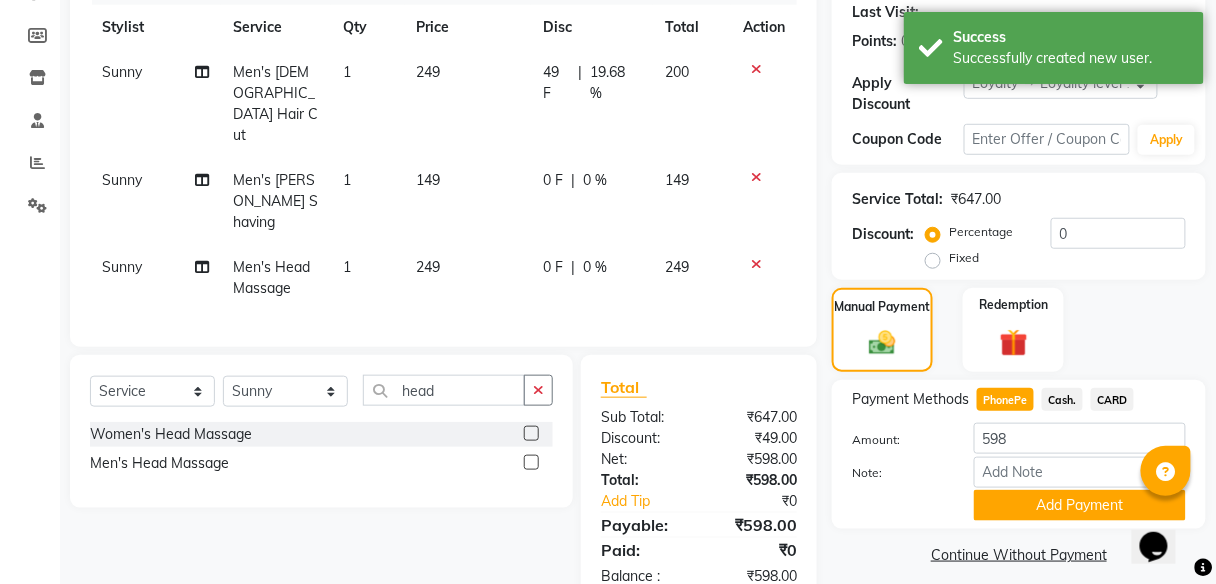 scroll, scrollTop: 295, scrollLeft: 0, axis: vertical 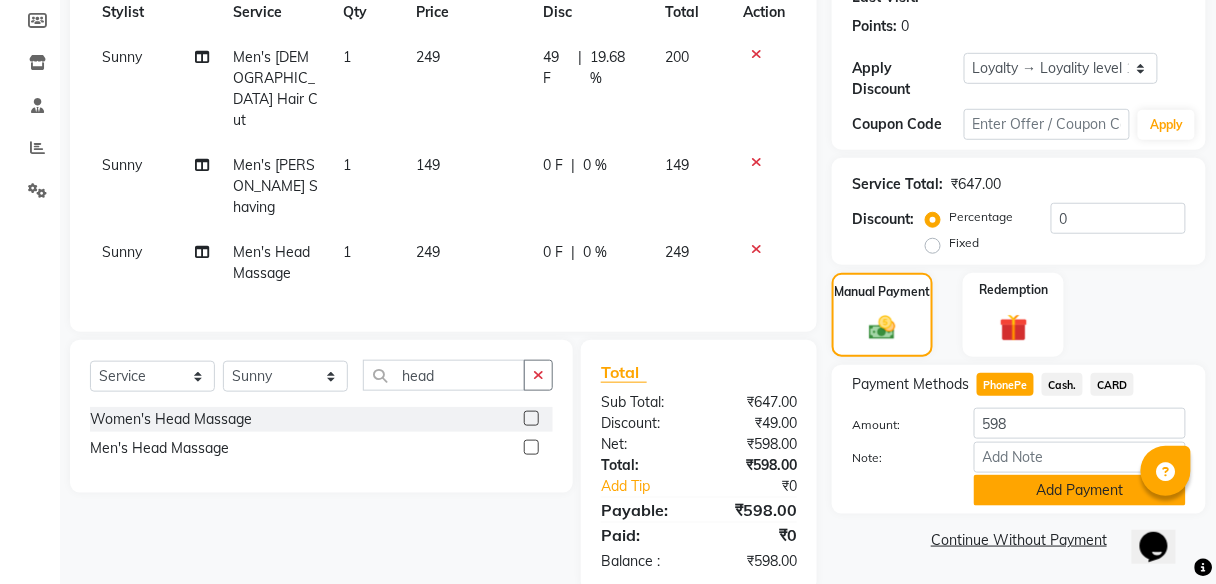 click on "Add Payment" 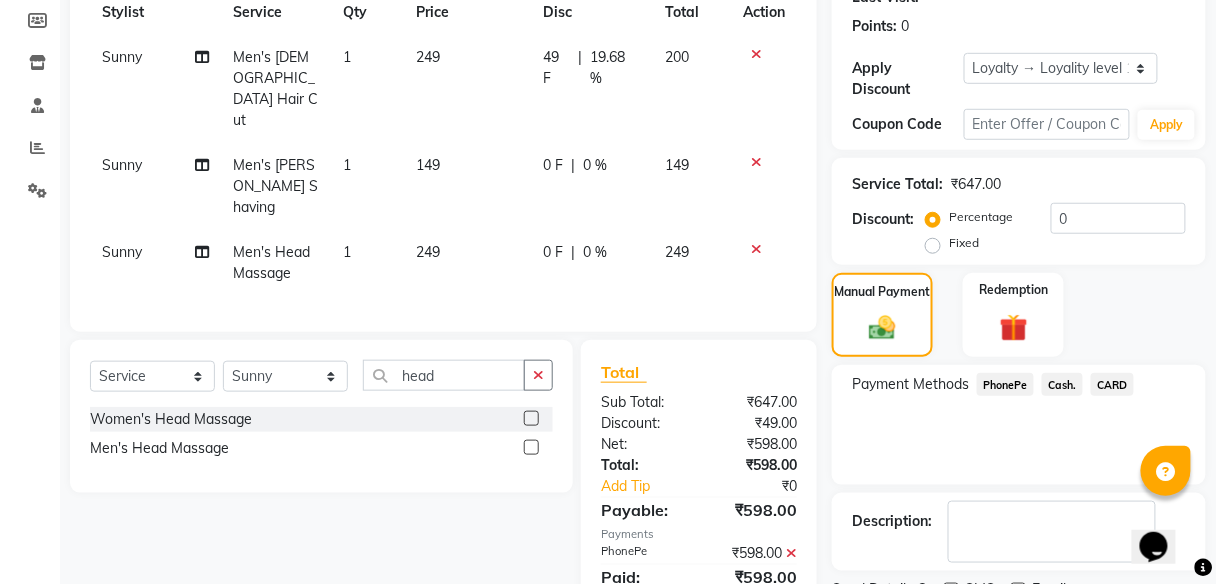 scroll, scrollTop: 462, scrollLeft: 0, axis: vertical 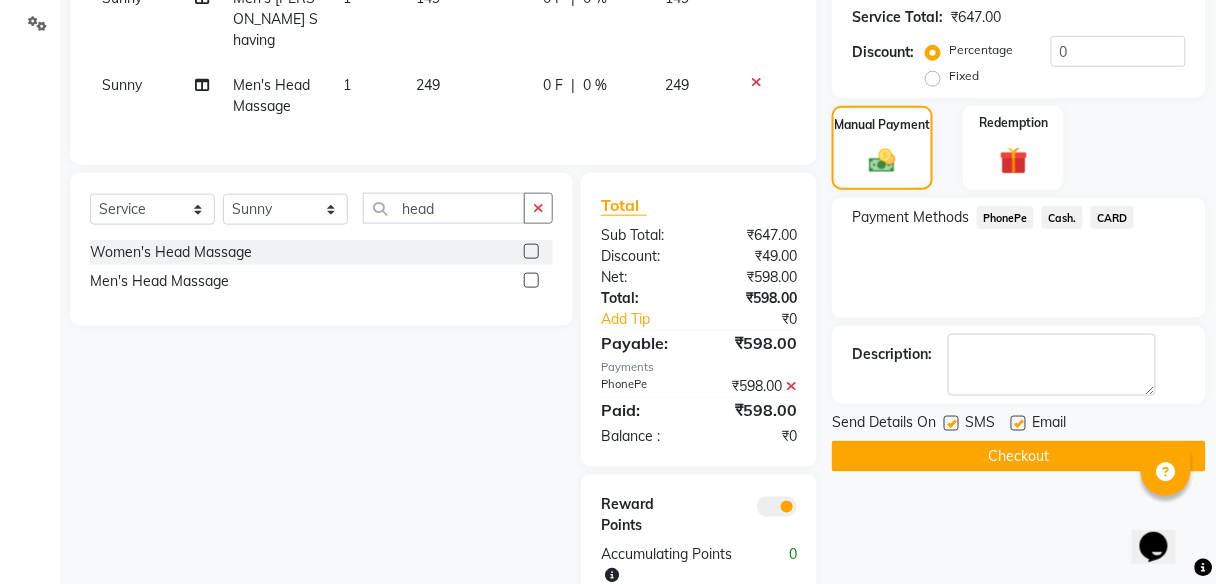 click on "Checkout" 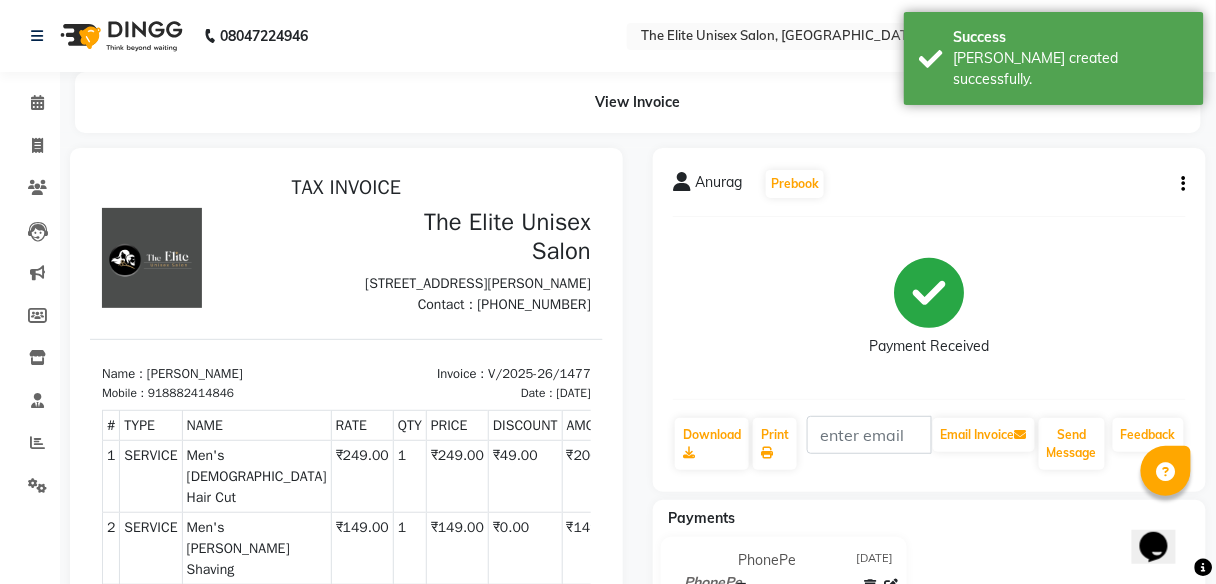 scroll, scrollTop: 0, scrollLeft: 0, axis: both 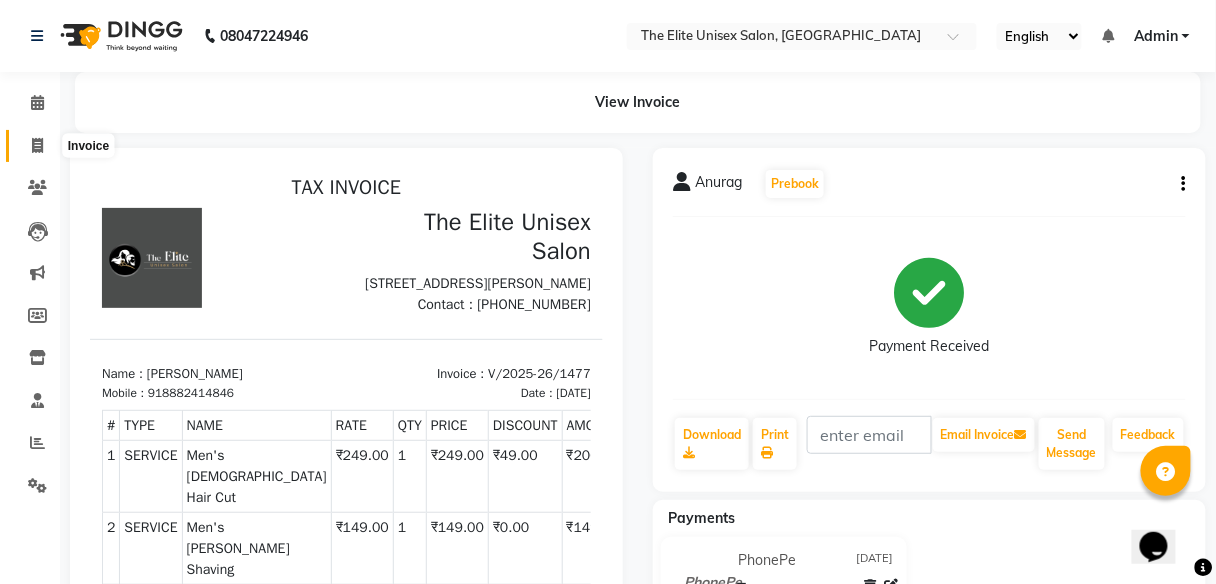 click 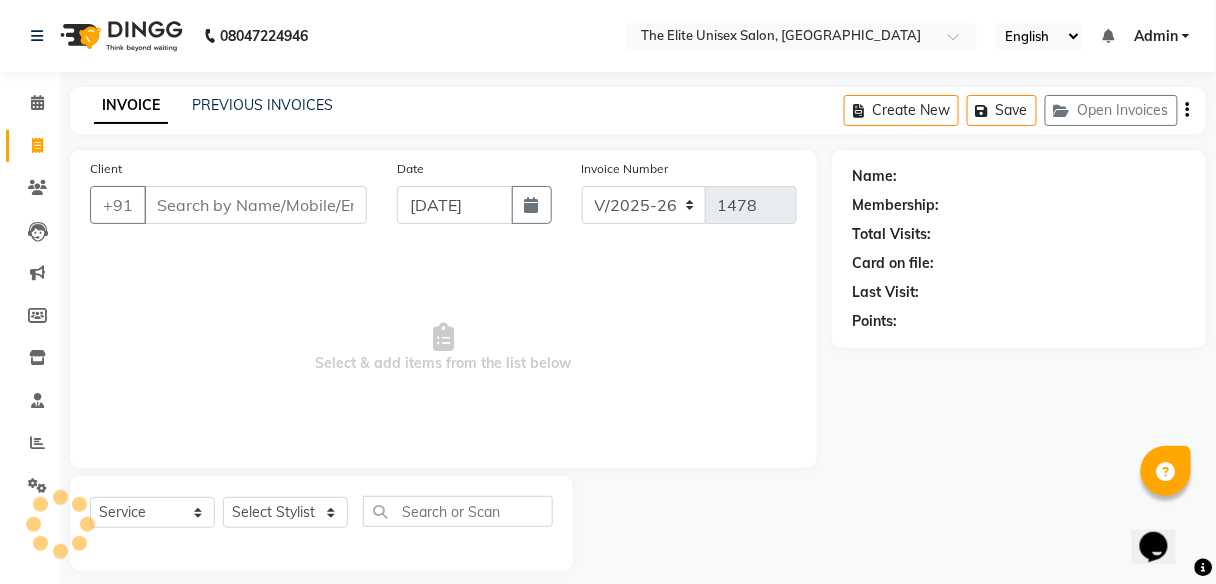 scroll, scrollTop: 16, scrollLeft: 0, axis: vertical 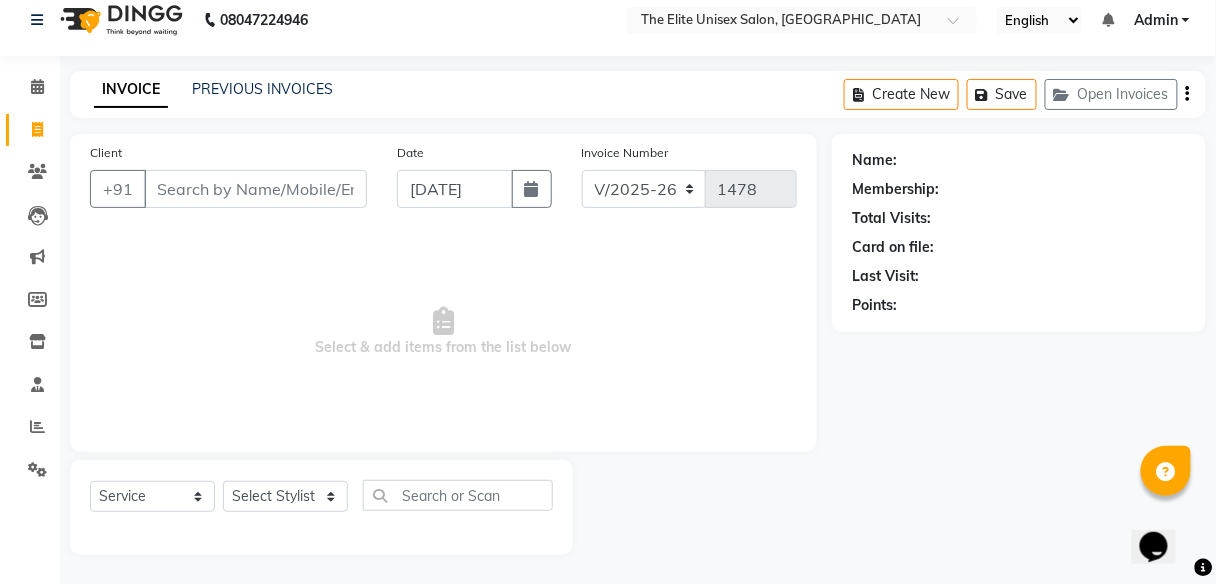 click on "Client" at bounding box center [255, 189] 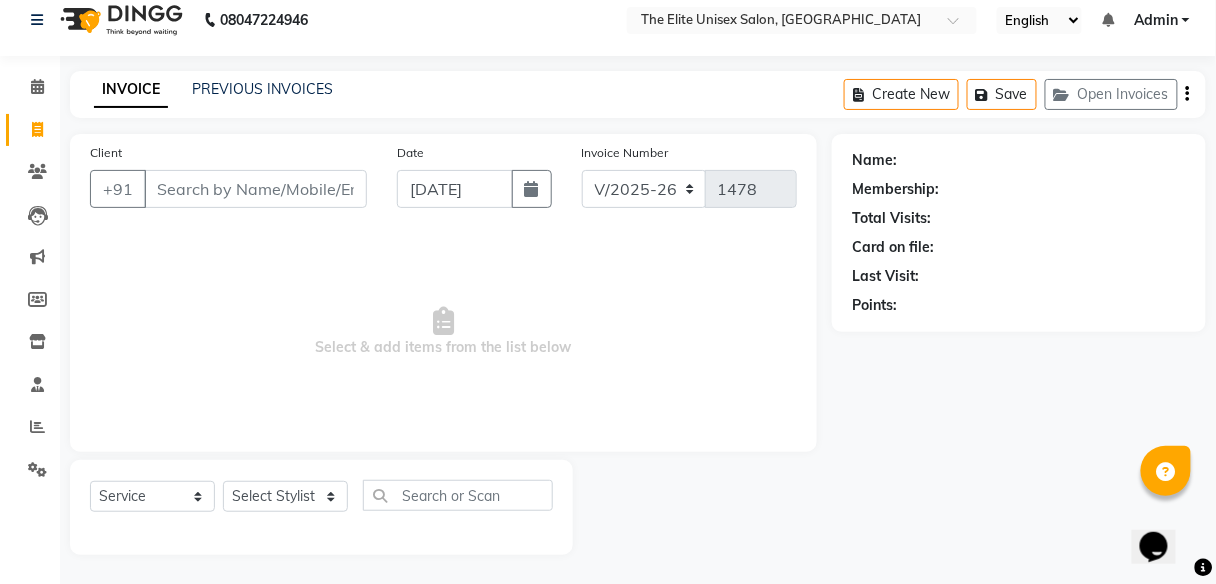click on "Client" at bounding box center (255, 189) 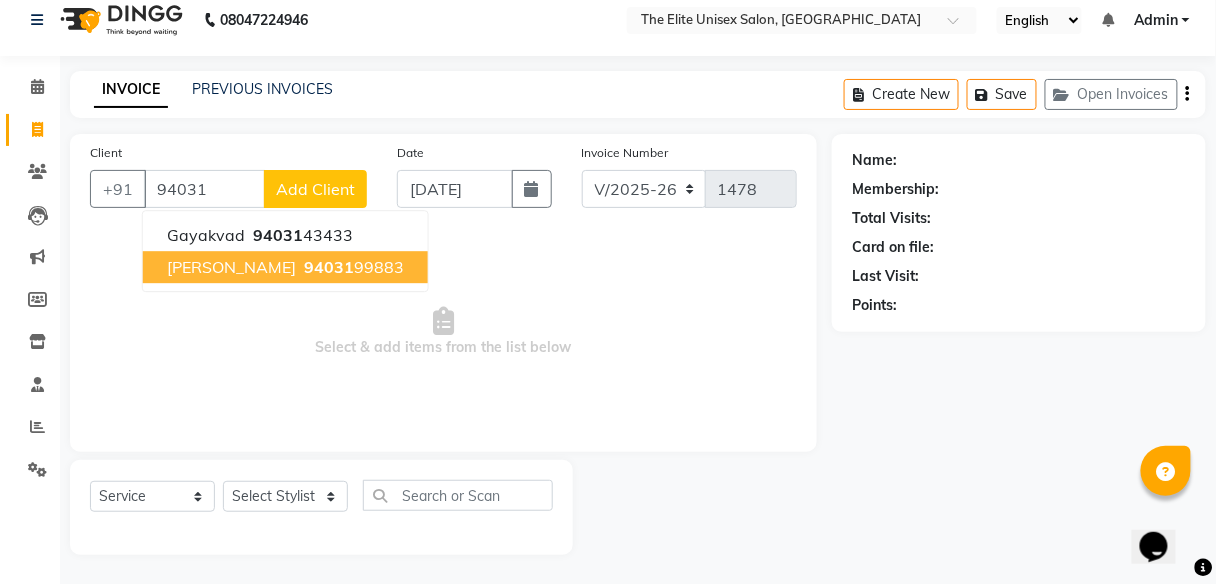 click on "[PERSON_NAME]   94031 99883" at bounding box center (285, 267) 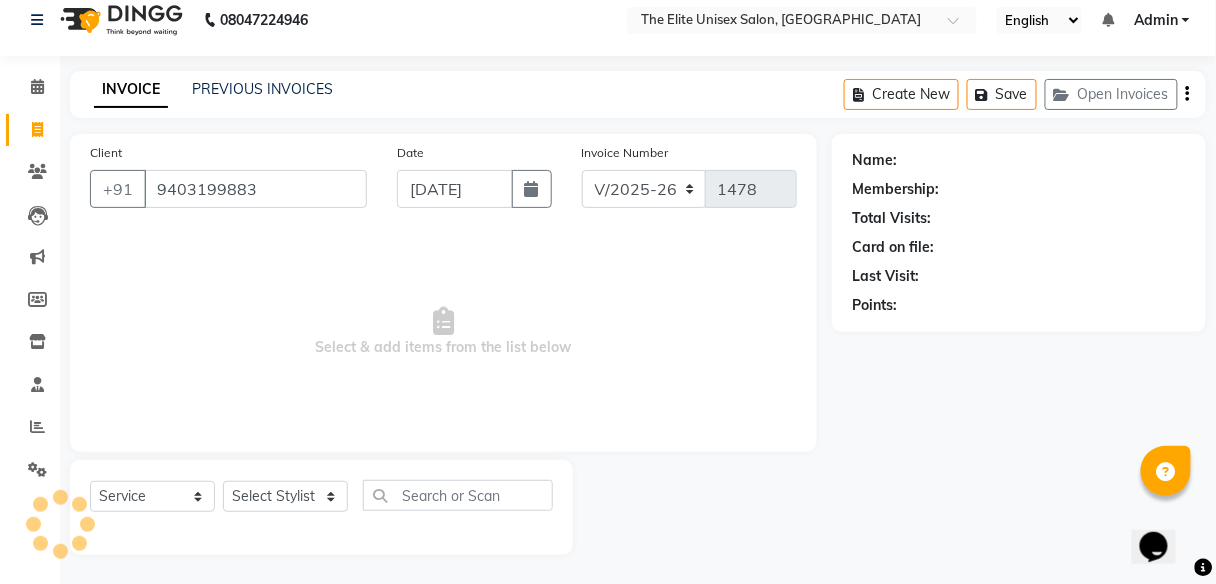 type on "9403199883" 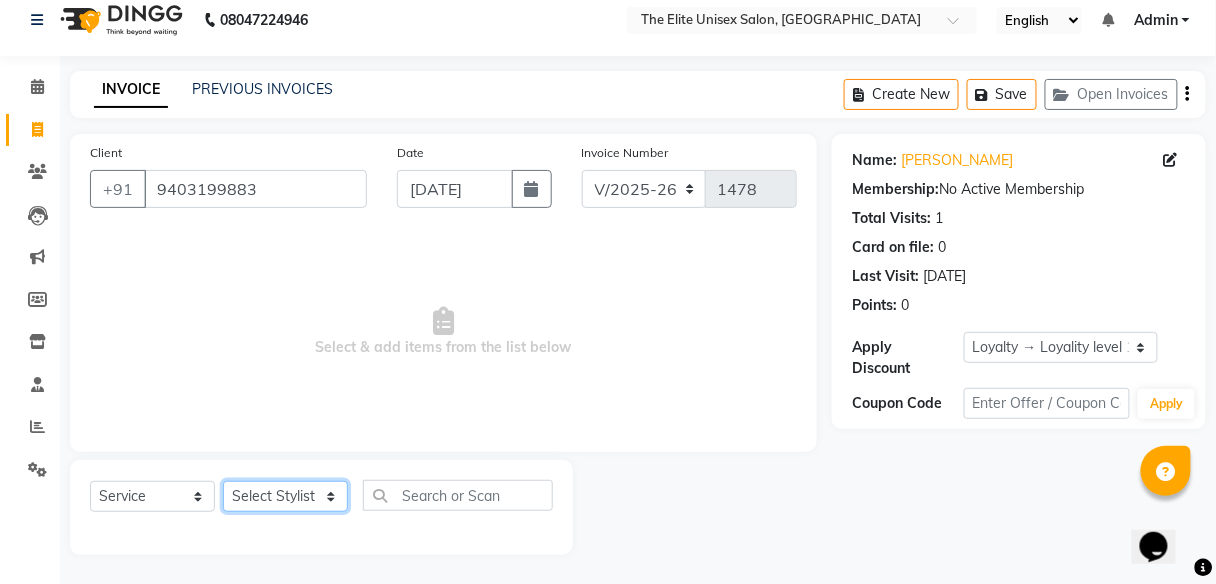 click on "Select Stylist [PERSON_NAME] [PERSON_NAME] Sunny" 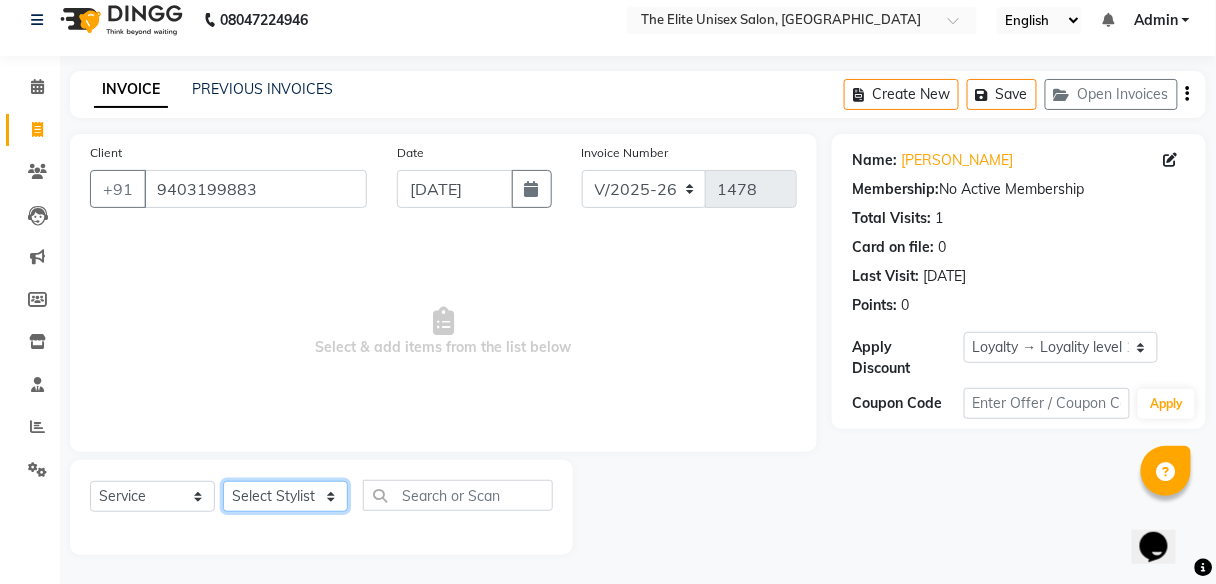 select on "59553" 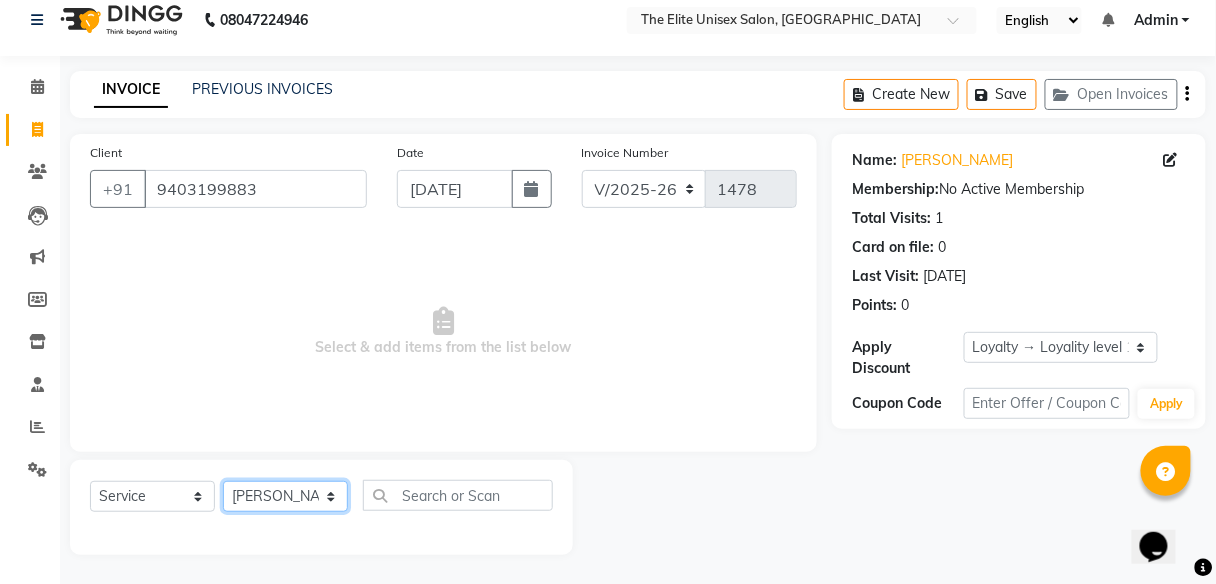 click on "Select Stylist [PERSON_NAME] [PERSON_NAME] Sunny" 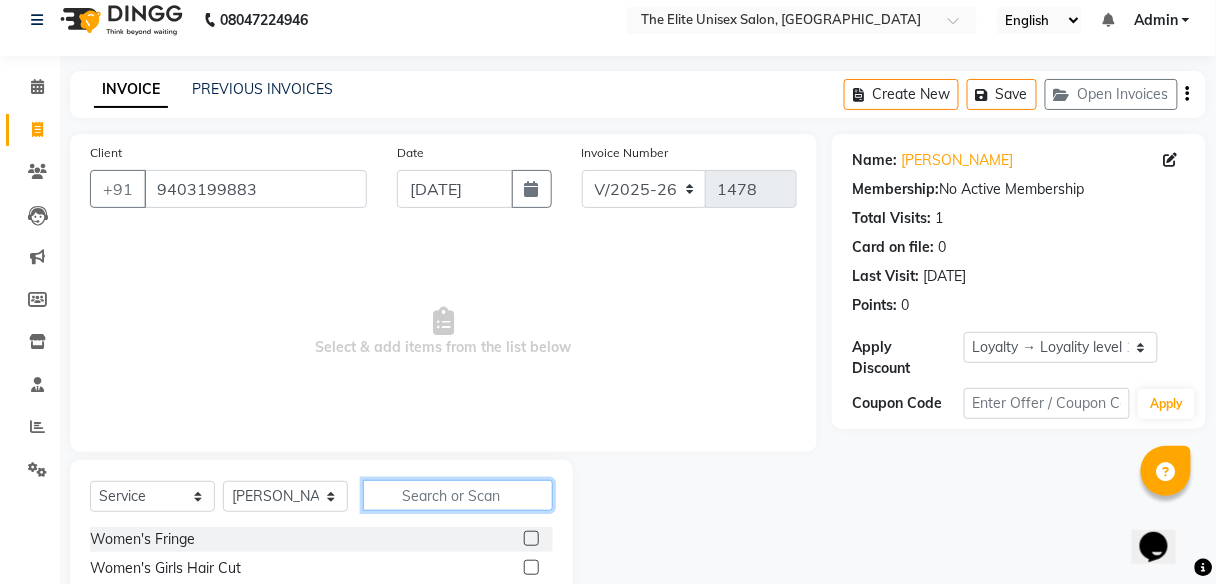 click 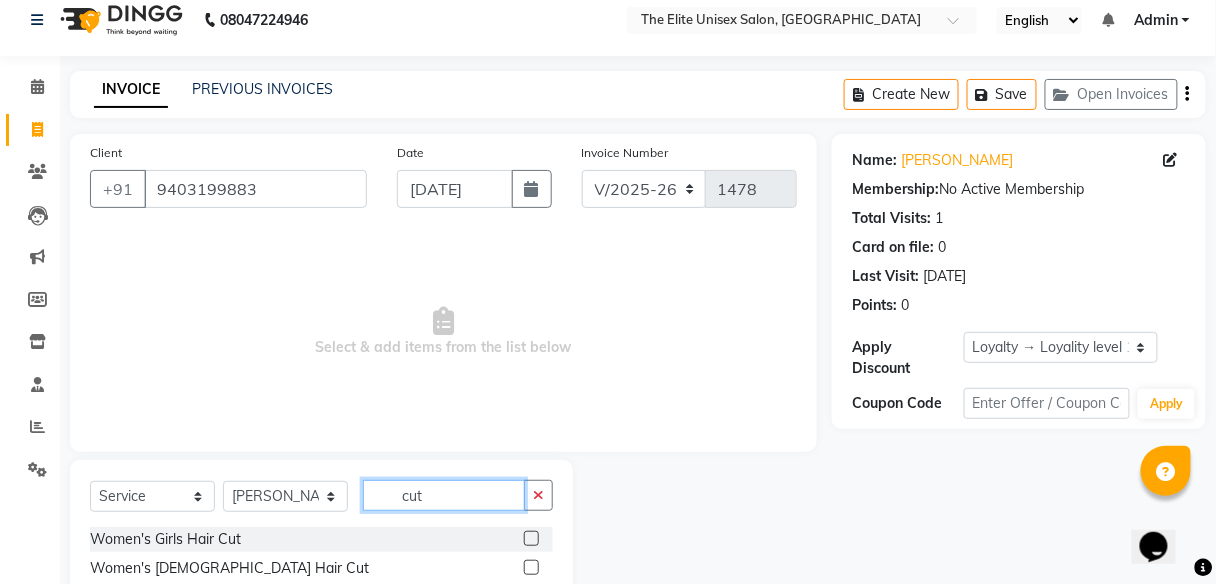 scroll, scrollTop: 161, scrollLeft: 0, axis: vertical 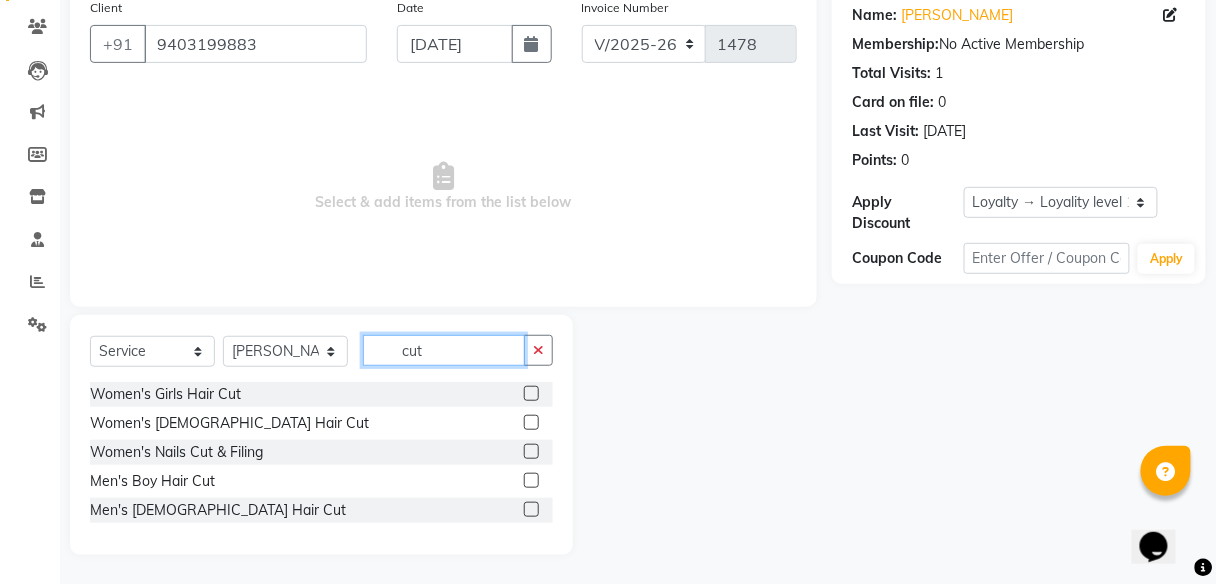 type on "cut" 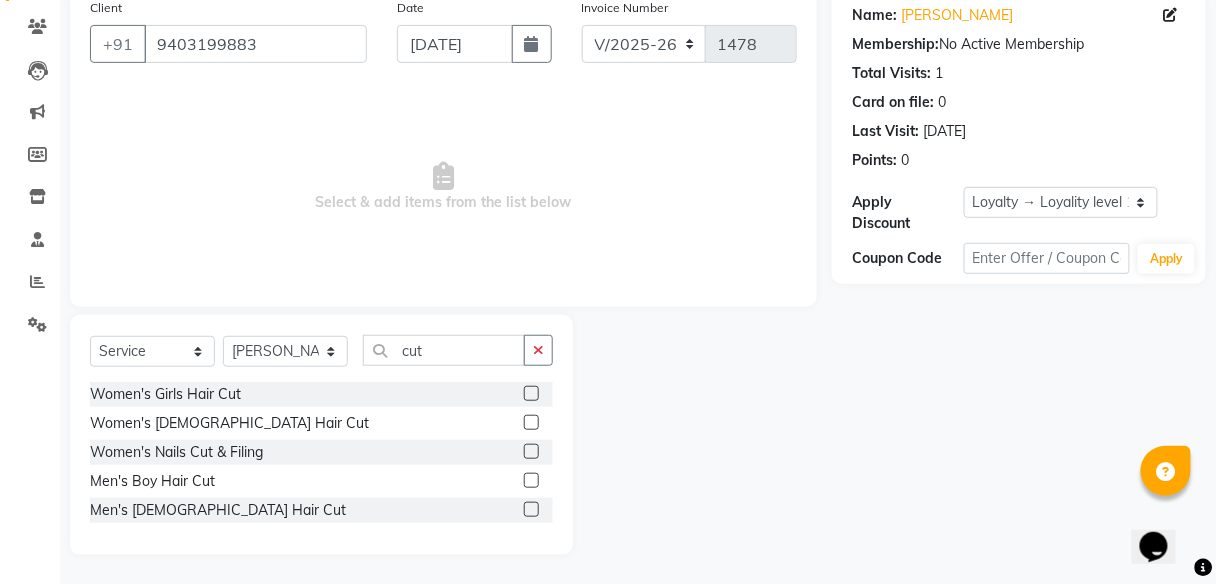 click 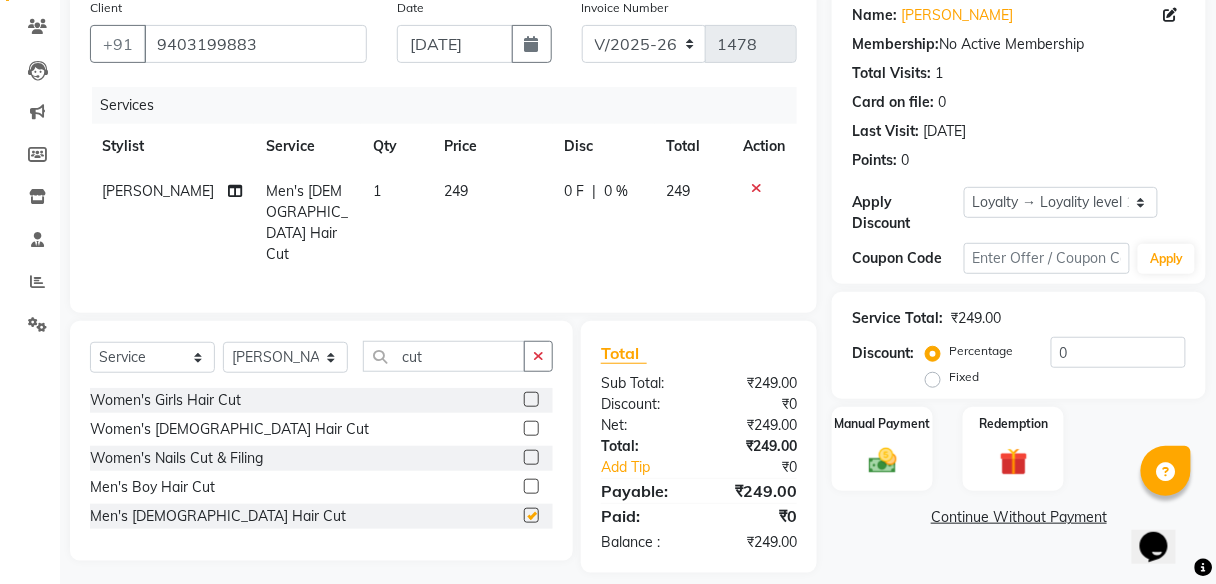checkbox on "false" 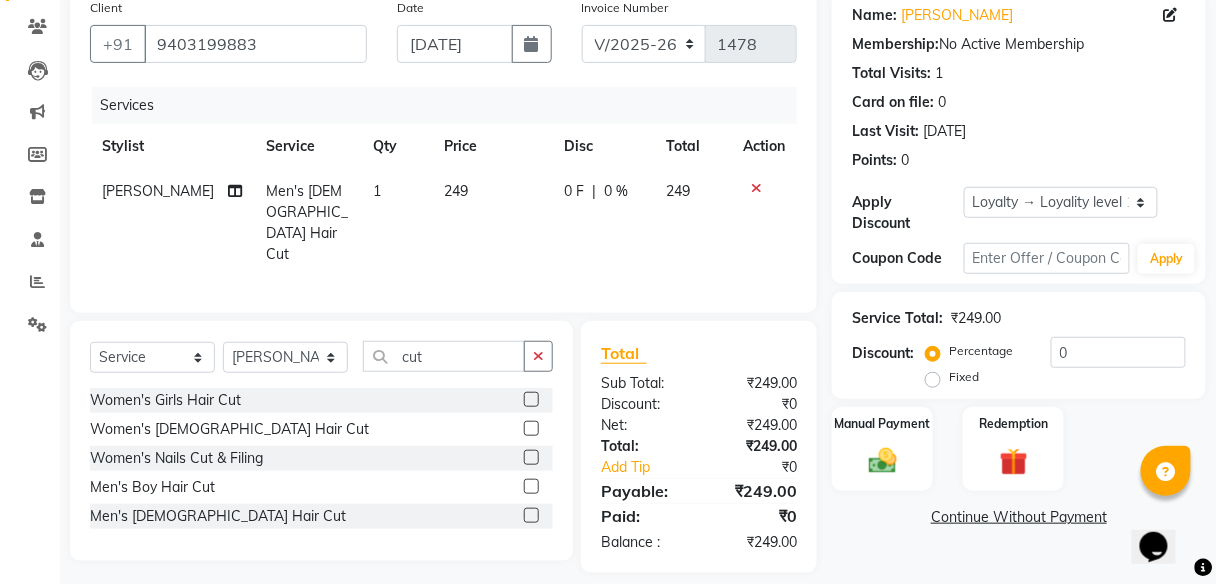 click on "Name: [PERSON_NAME] Membership:  No Active Membership  Total Visits:  1 Card on file:  0 Last Visit:   [DATE] Points:   0  Apply Discount Select  Loyalty → Loyality level 1  Coupon Code Apply" 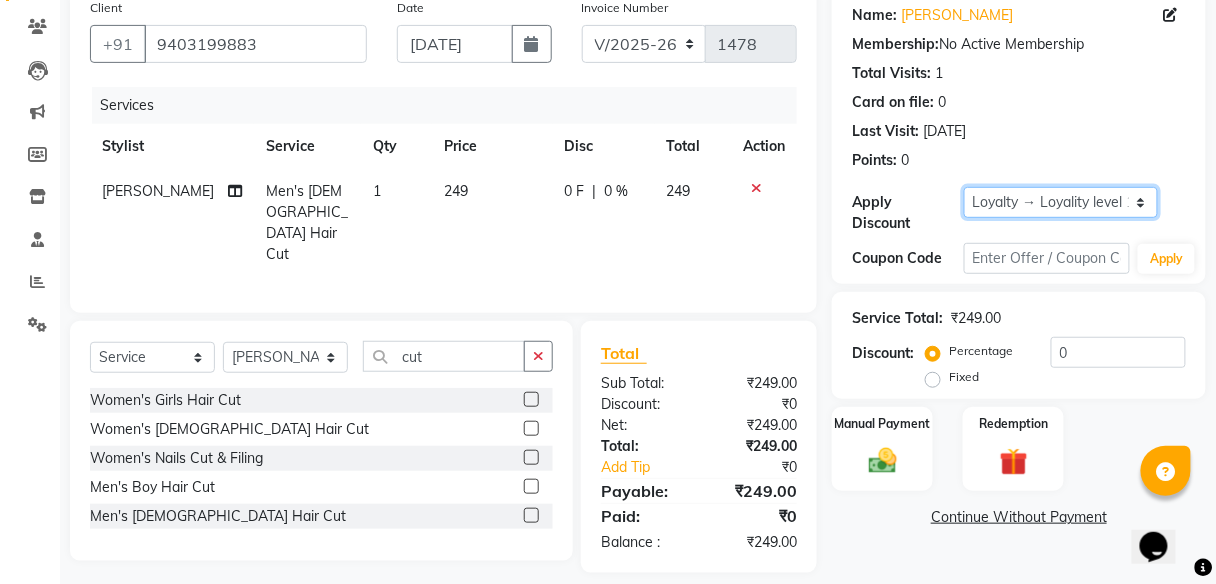 click on "Select  Loyalty → Loyality level 1" 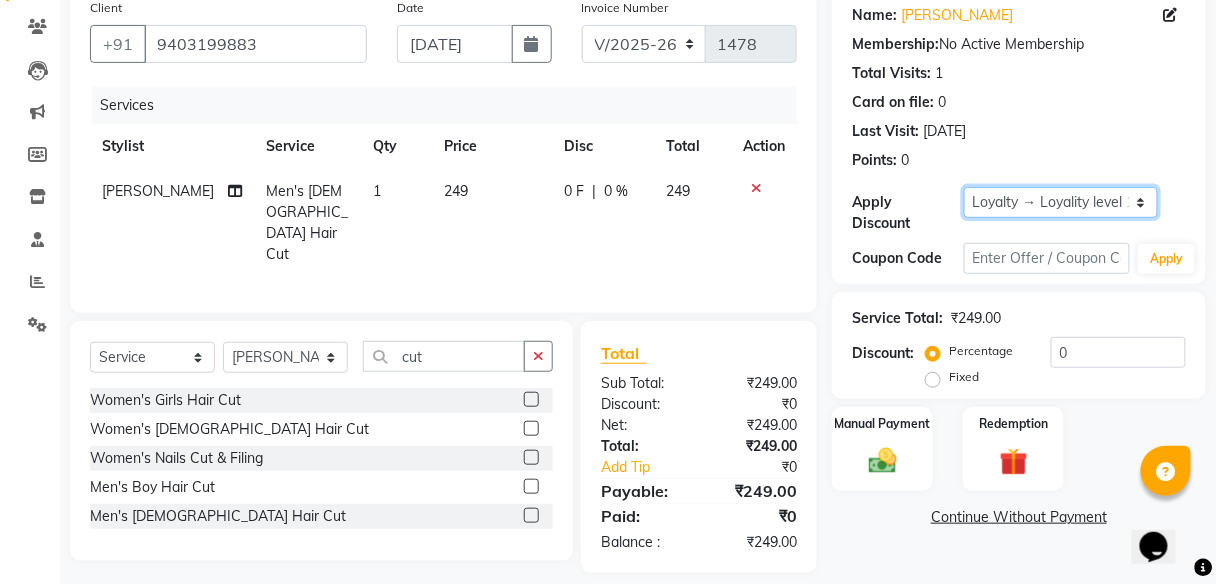 drag, startPoint x: 1001, startPoint y: 204, endPoint x: 999, endPoint y: 235, distance: 31.06445 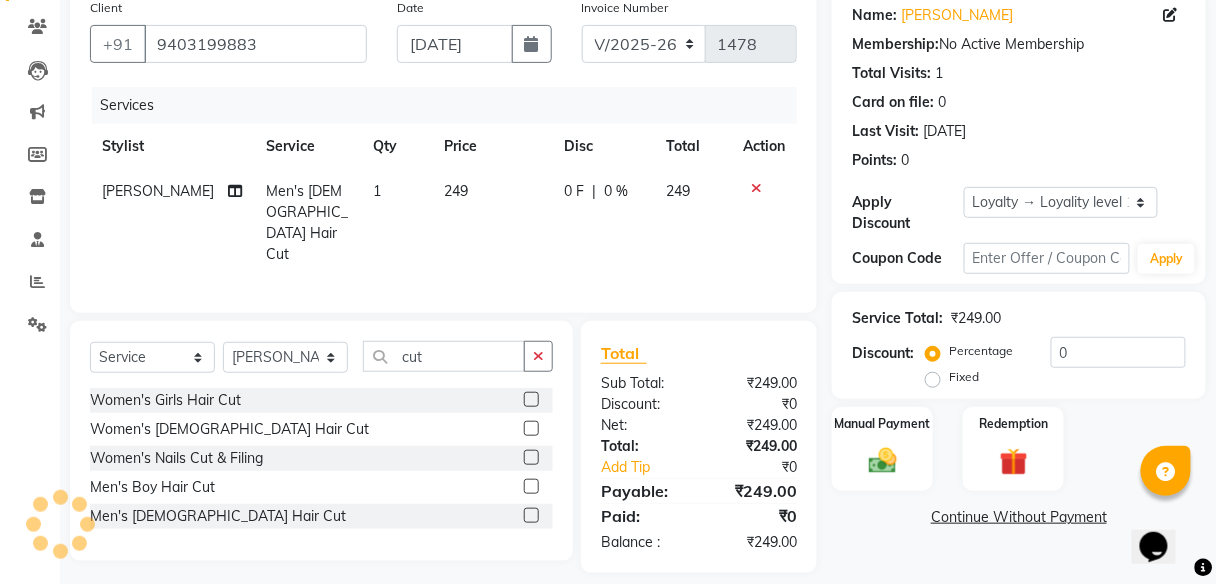 click on "0 F" 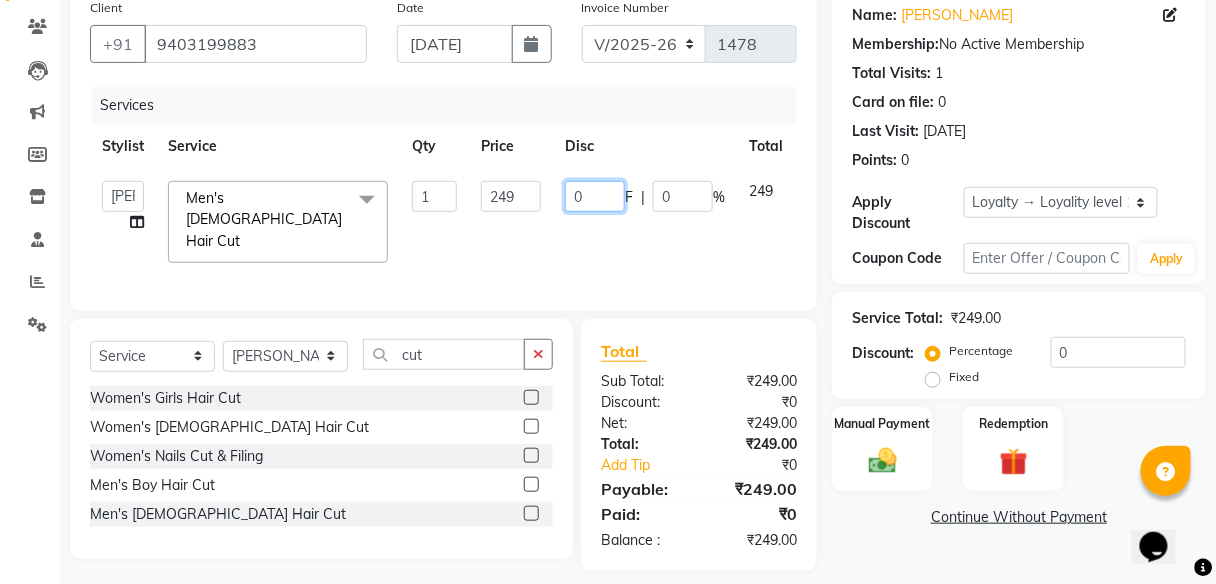 click on "0" 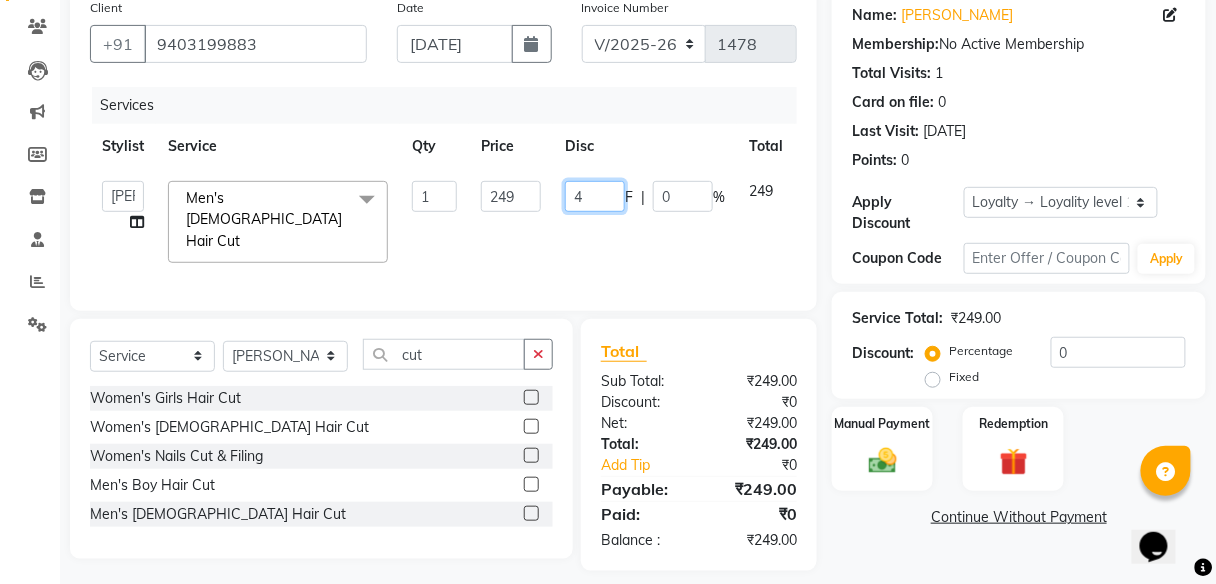 type on "49" 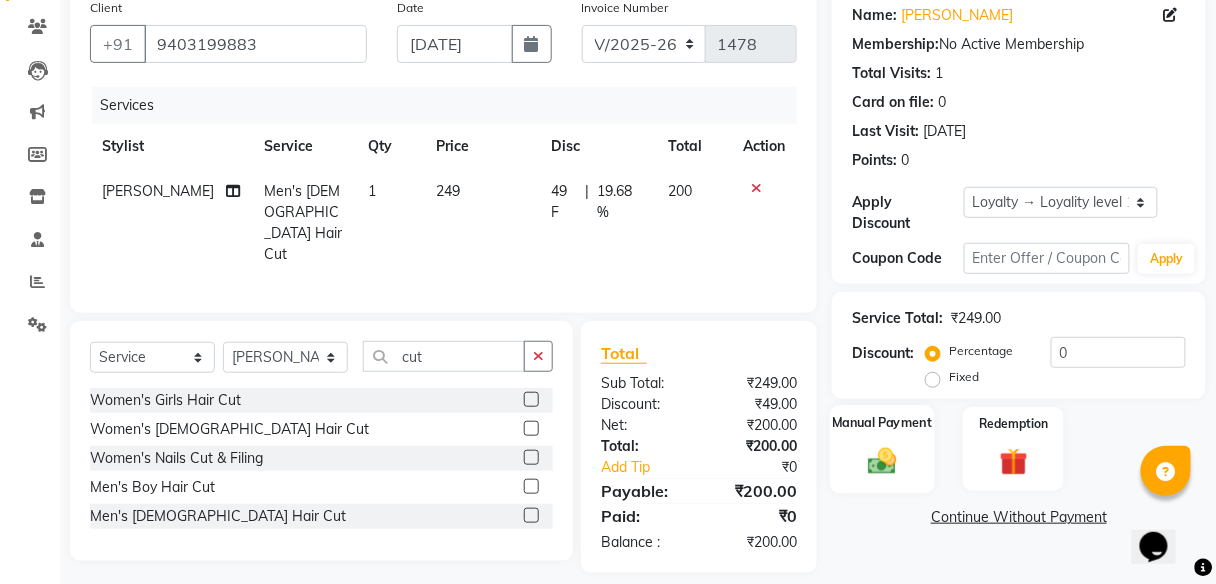 click 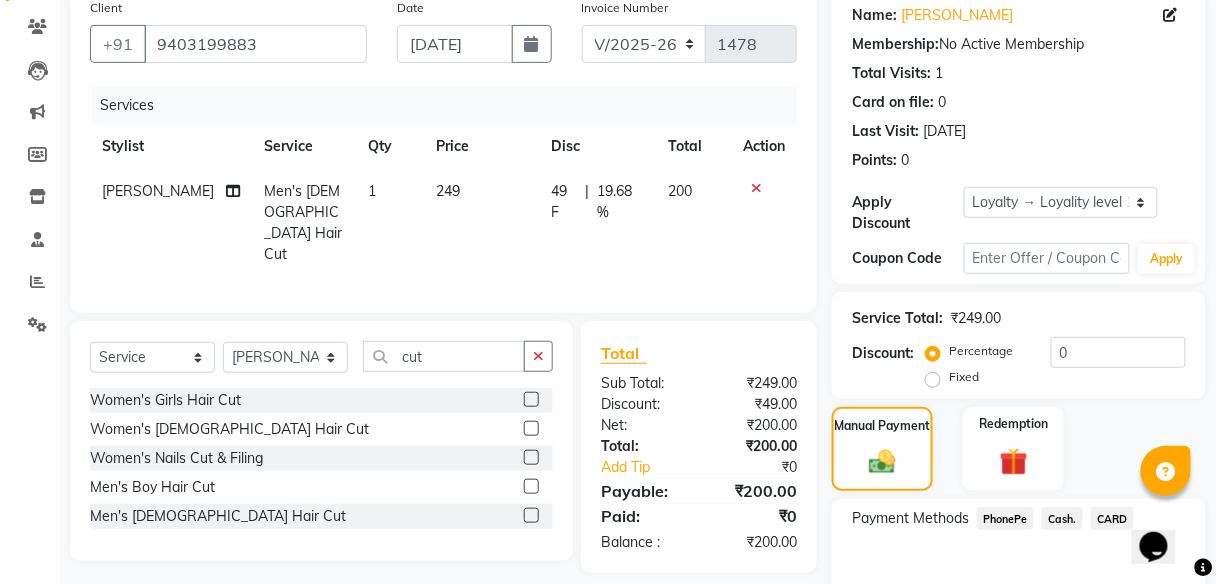 click on "PhonePe" 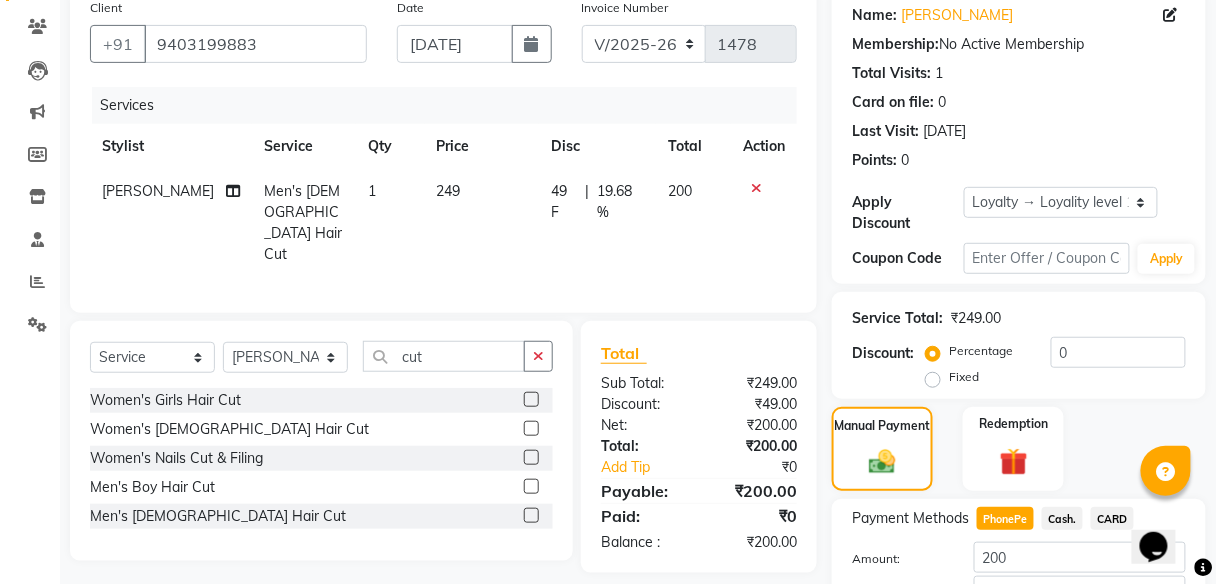 scroll, scrollTop: 295, scrollLeft: 0, axis: vertical 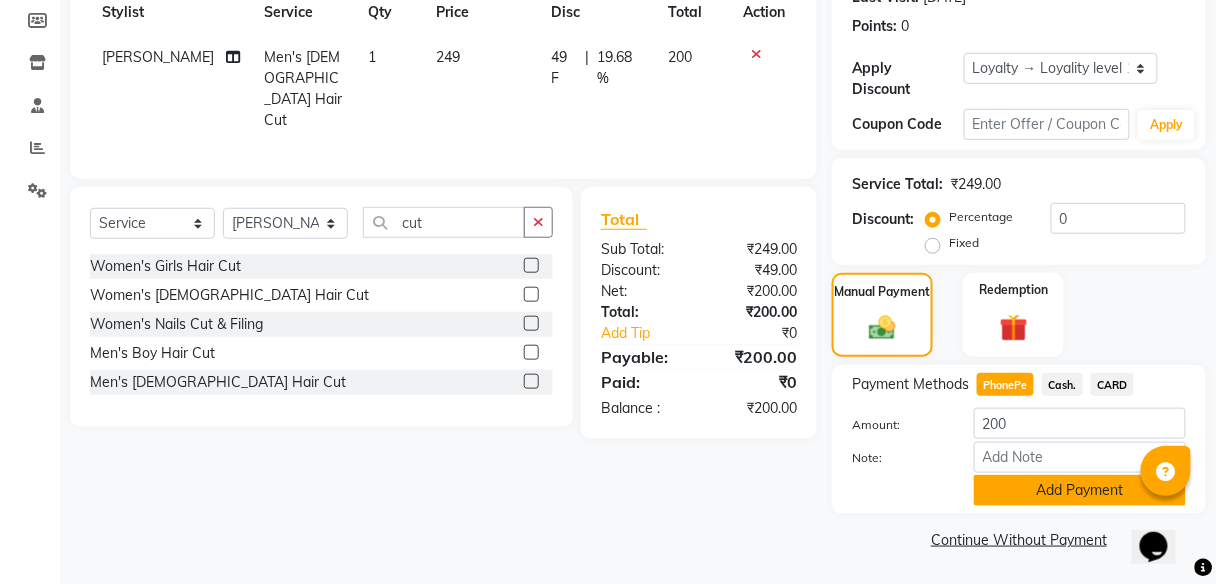 click on "Add Payment" 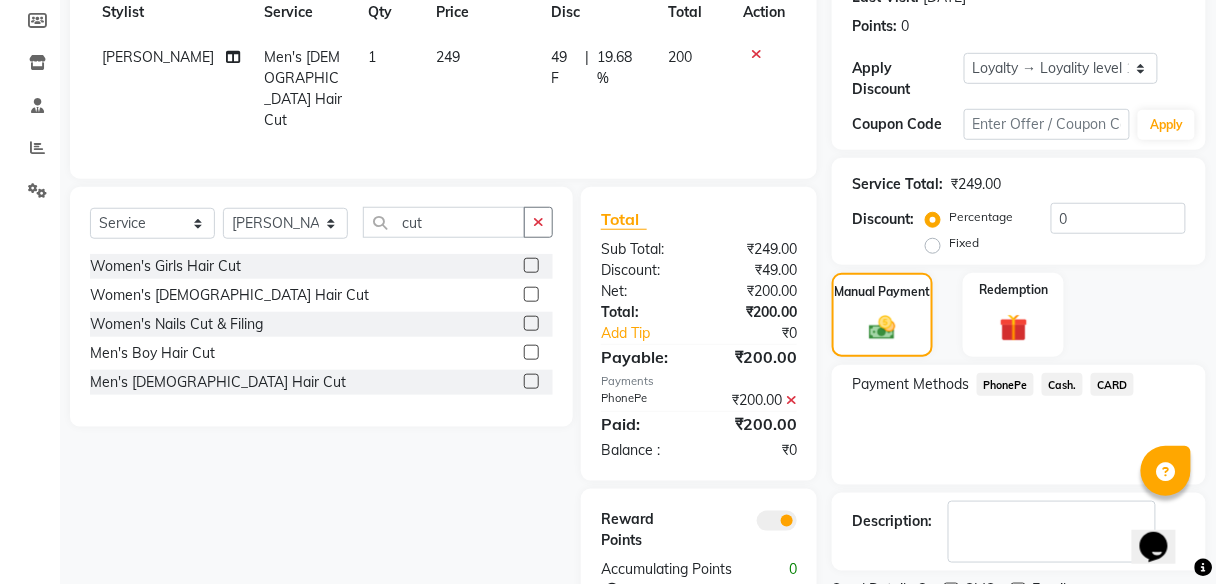 scroll, scrollTop: 378, scrollLeft: 0, axis: vertical 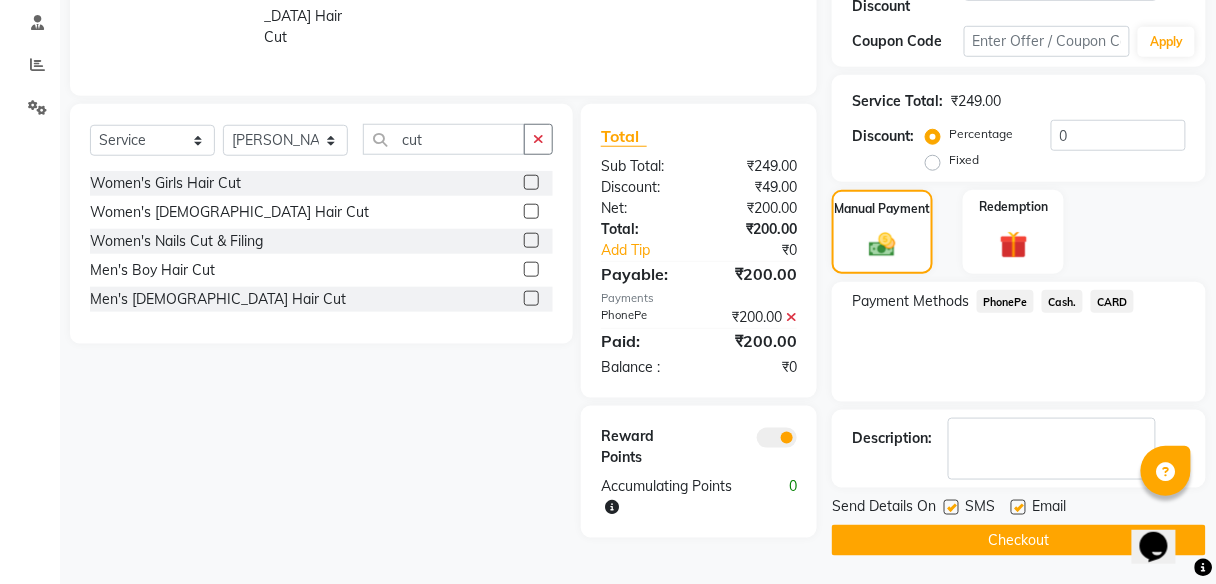 click on "Checkout" 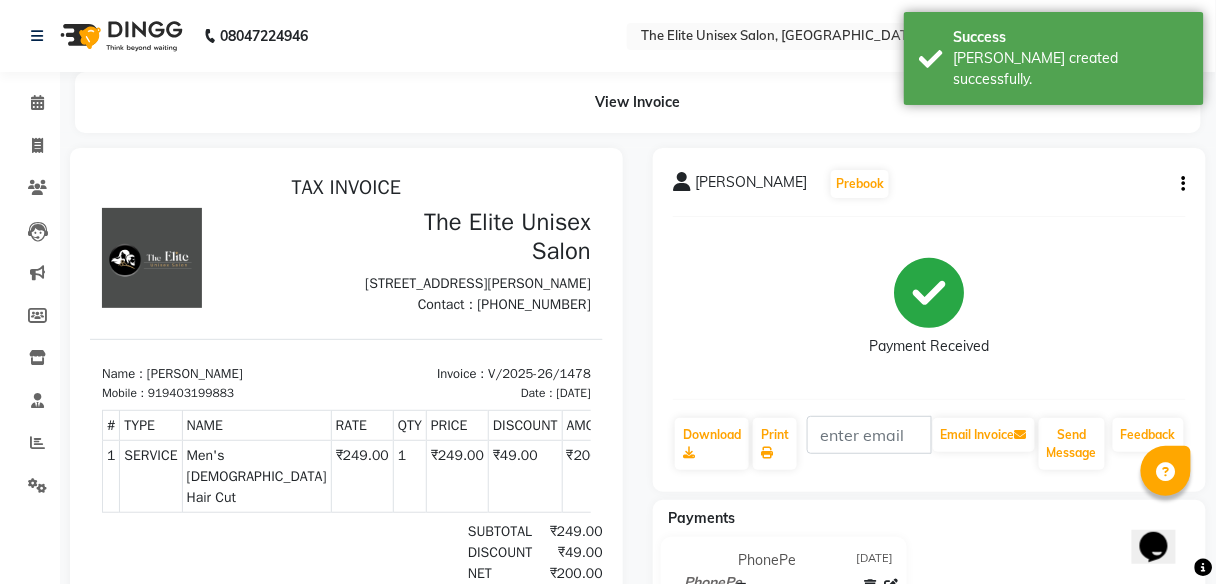 scroll, scrollTop: 0, scrollLeft: 0, axis: both 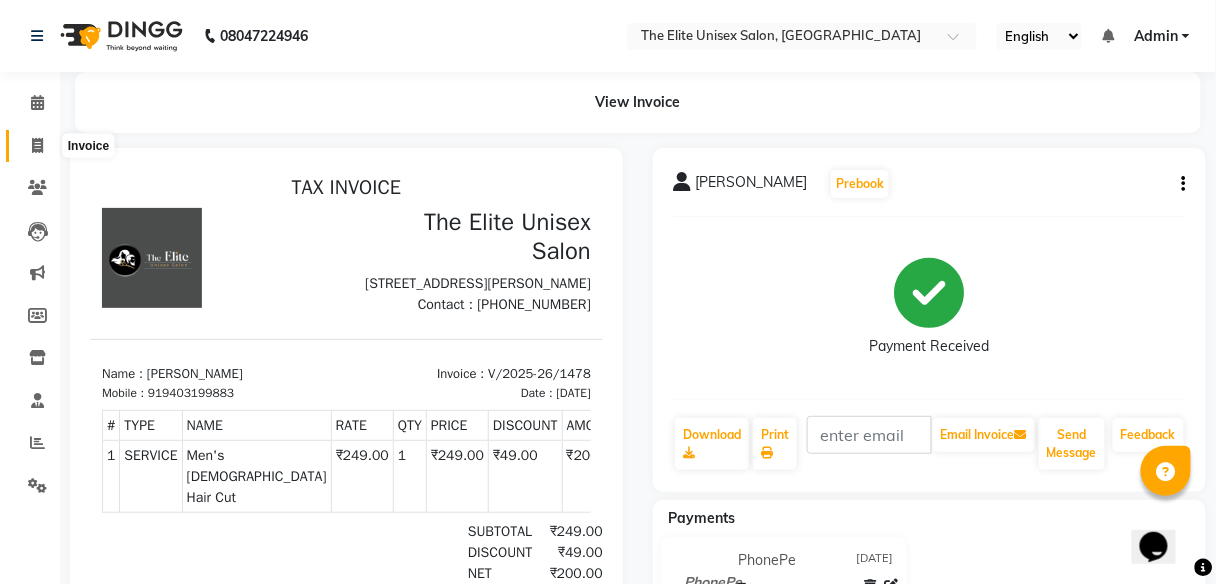 click 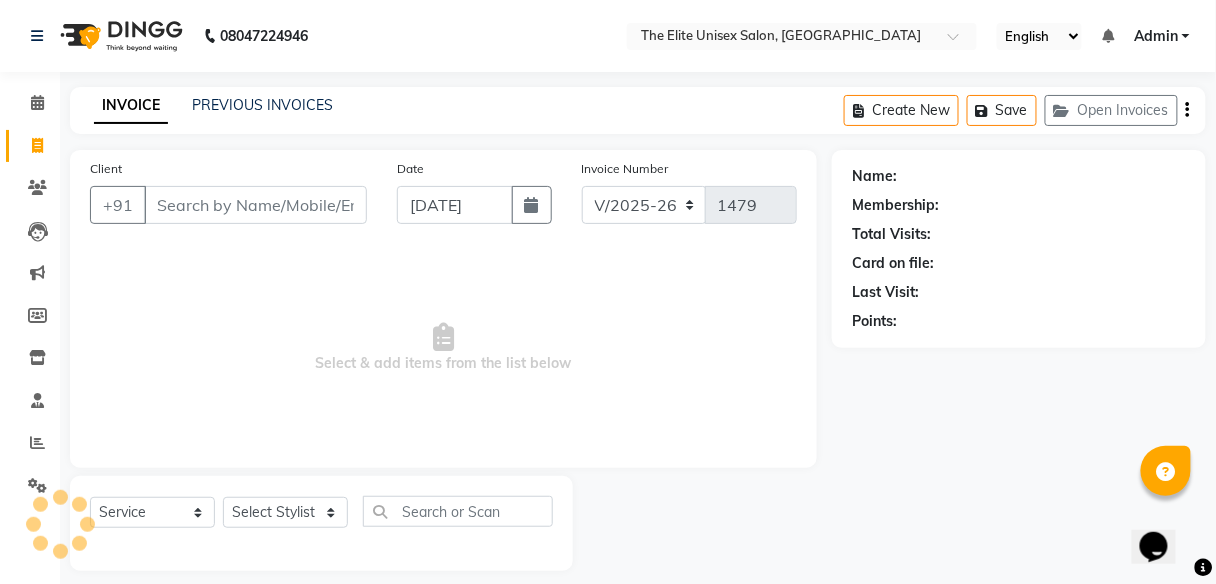 scroll, scrollTop: 16, scrollLeft: 0, axis: vertical 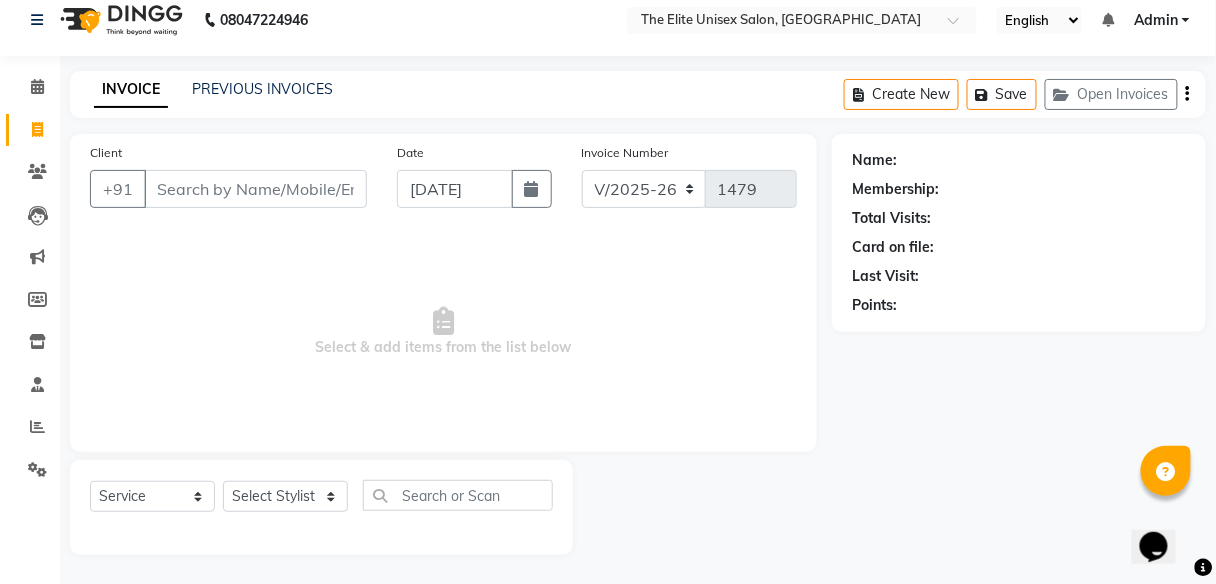 click on "Client" at bounding box center (255, 189) 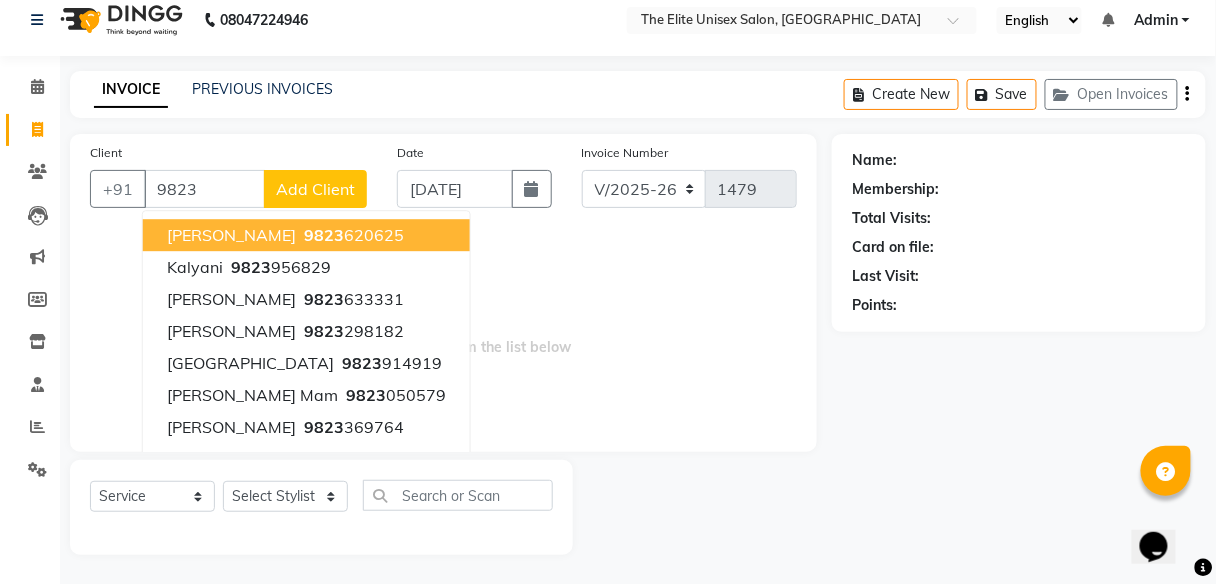 click on "9823 620625" at bounding box center [352, 235] 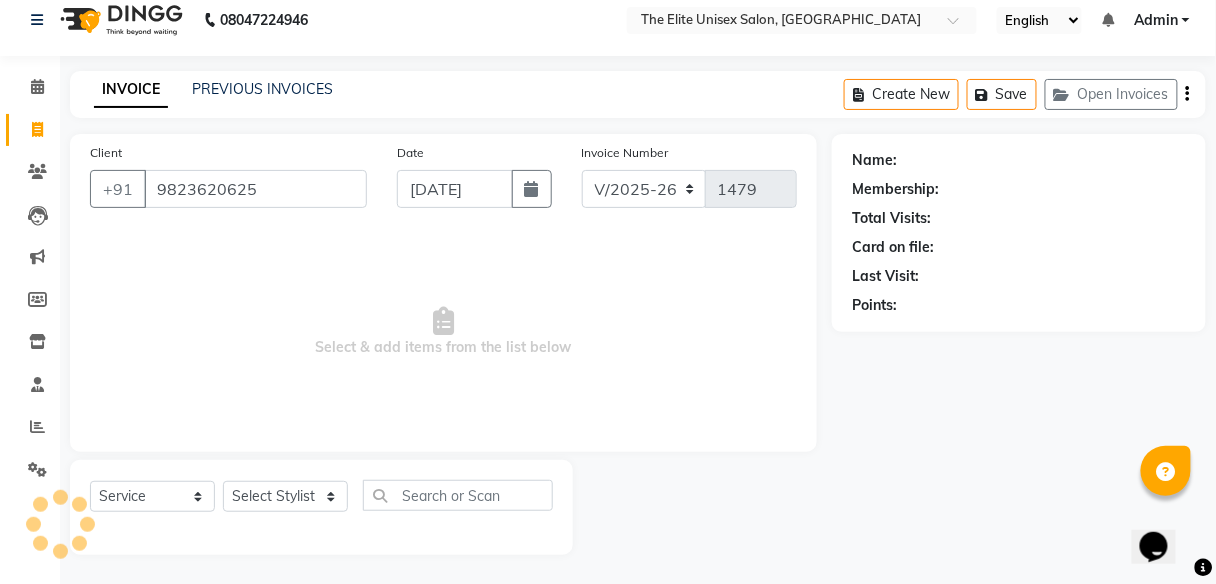 type on "9823620625" 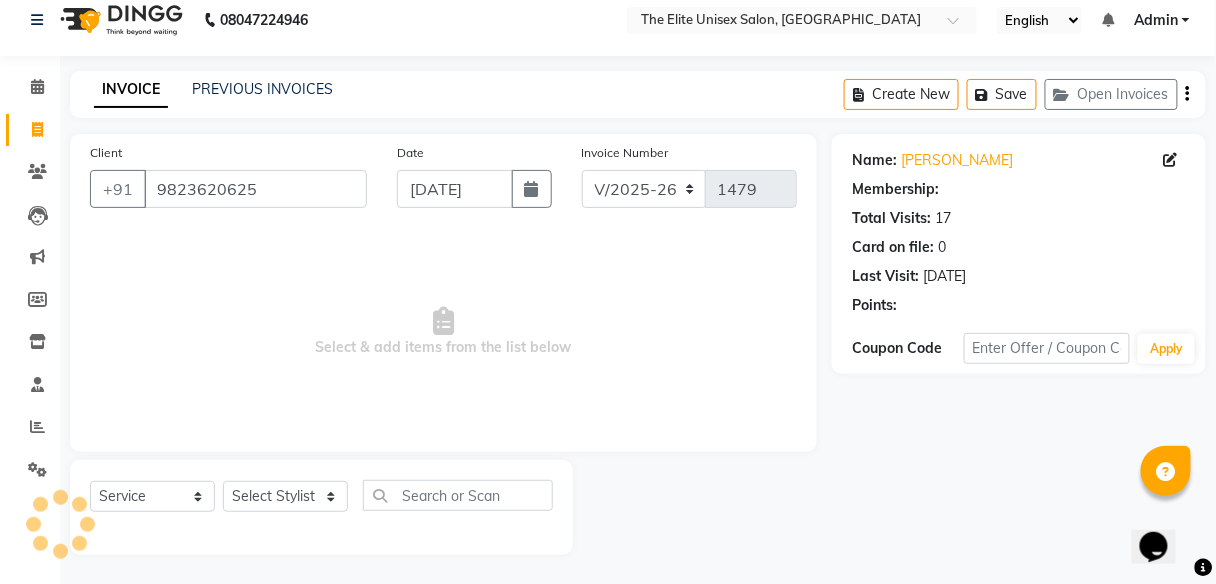 select on "1: Object" 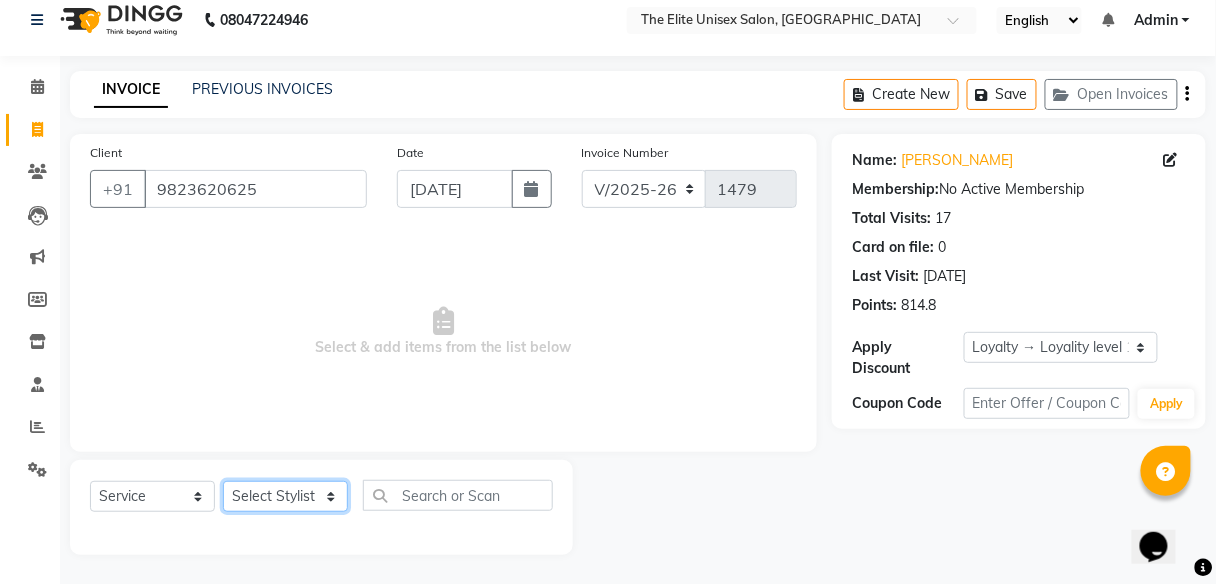 drag, startPoint x: 302, startPoint y: 496, endPoint x: 261, endPoint y: 389, distance: 114.58621 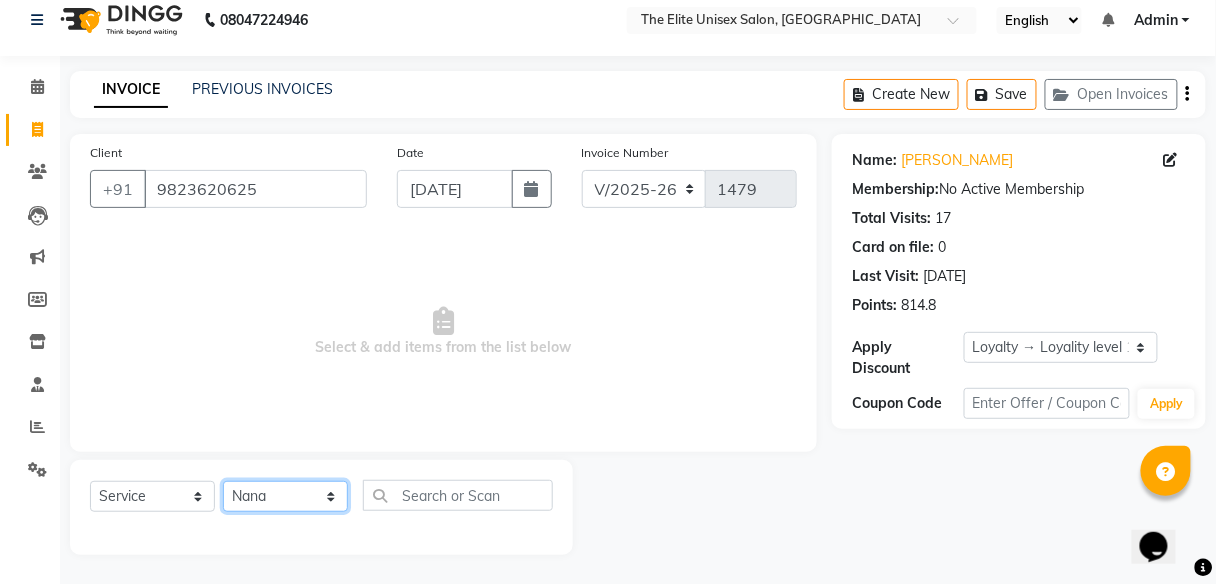 click on "Select Stylist [PERSON_NAME] [PERSON_NAME] Sunny" 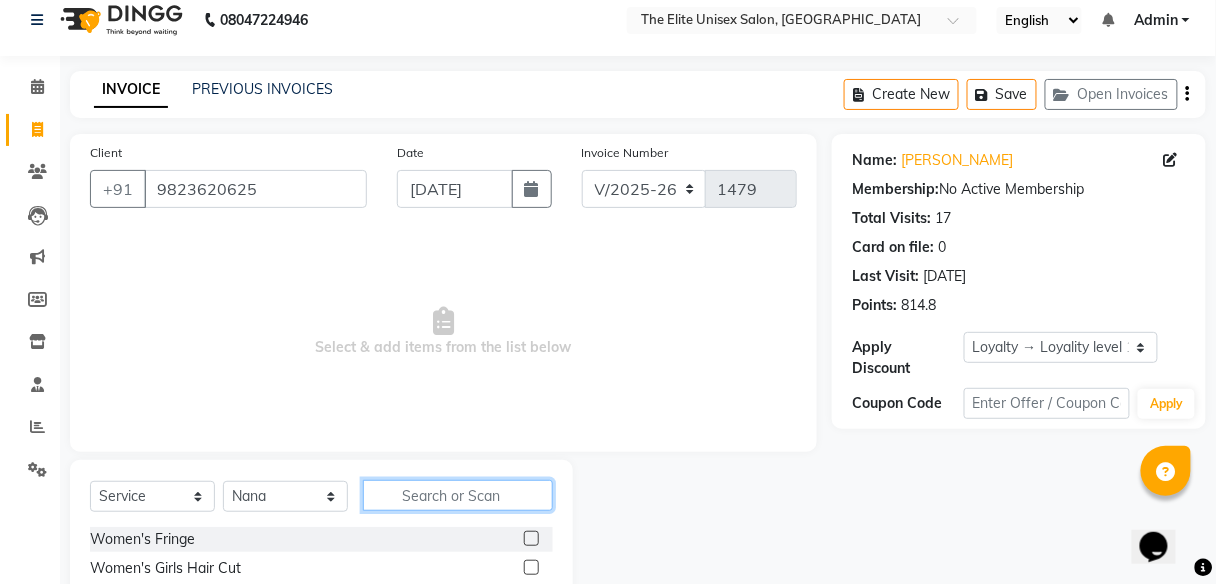 click 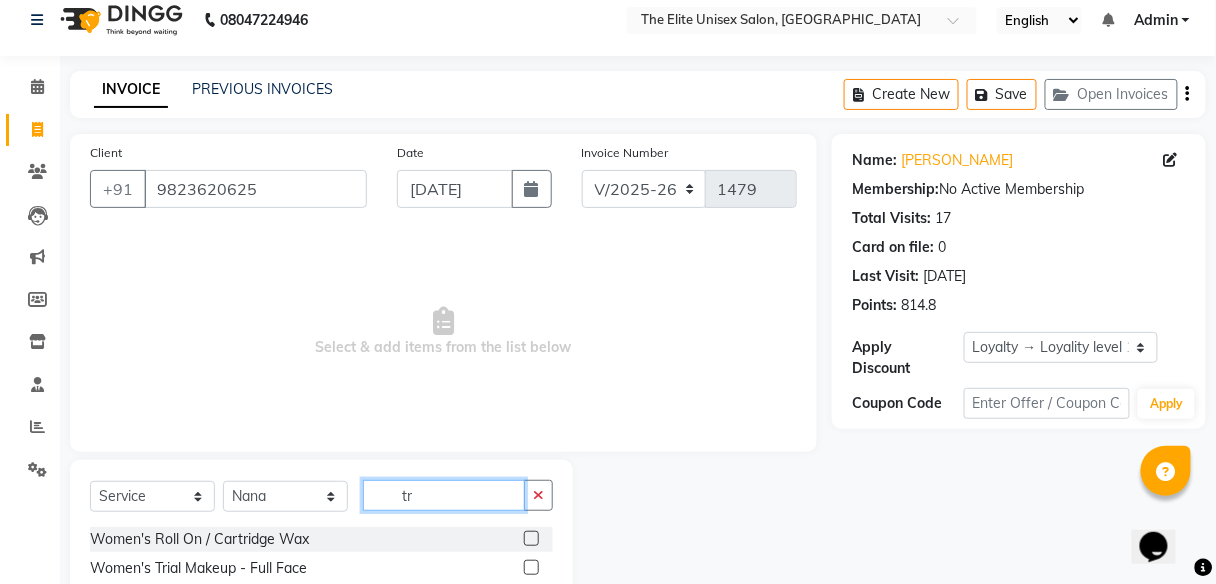 type on "t" 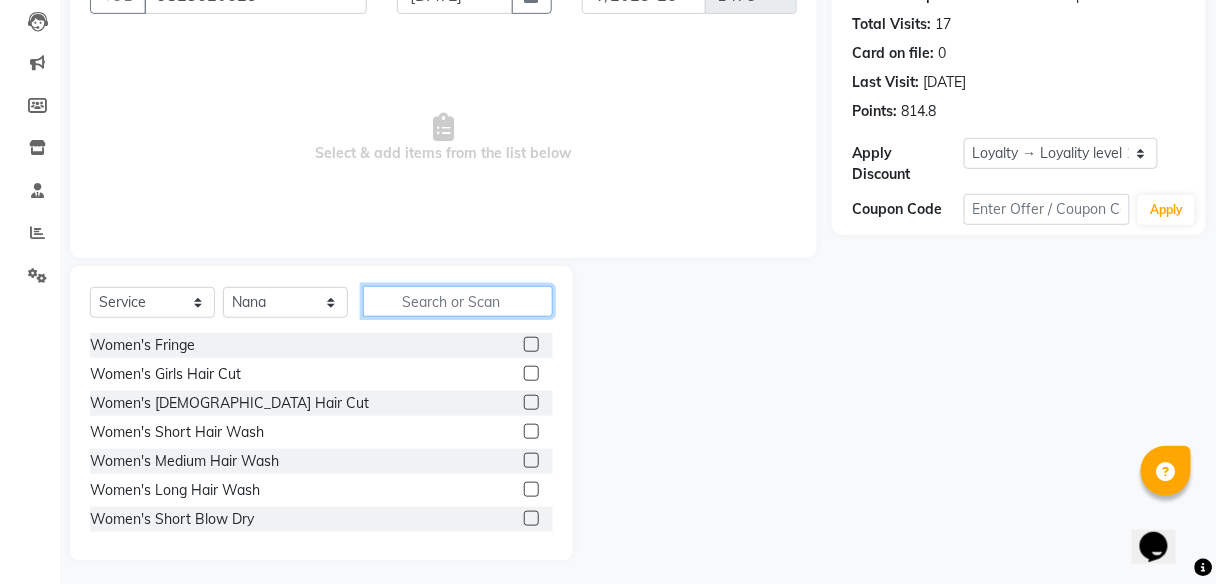 scroll, scrollTop: 209, scrollLeft: 0, axis: vertical 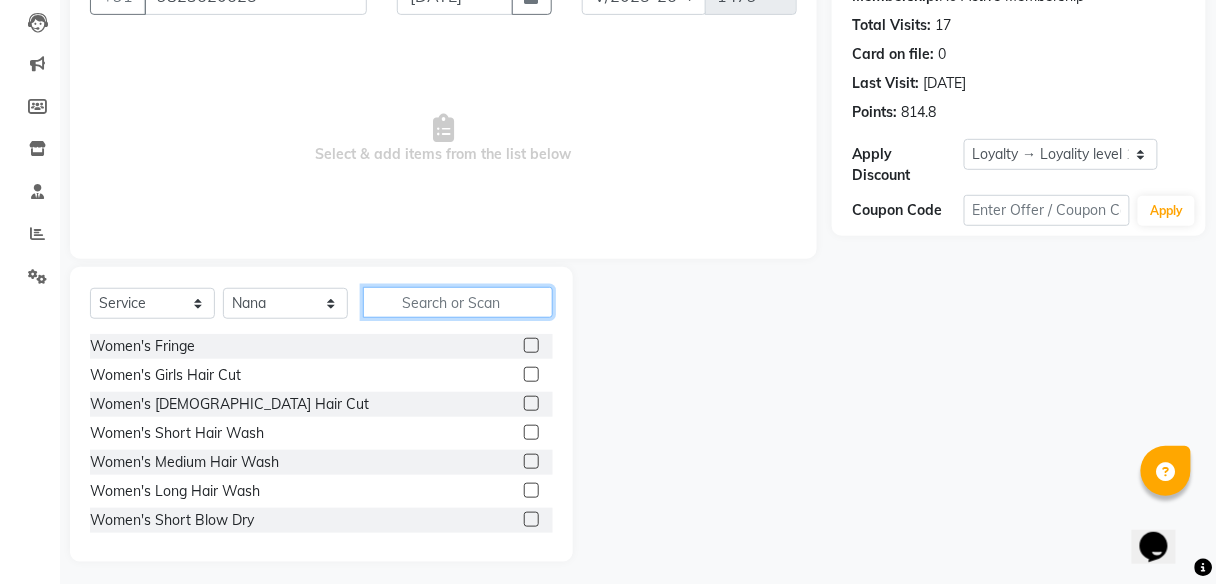 click 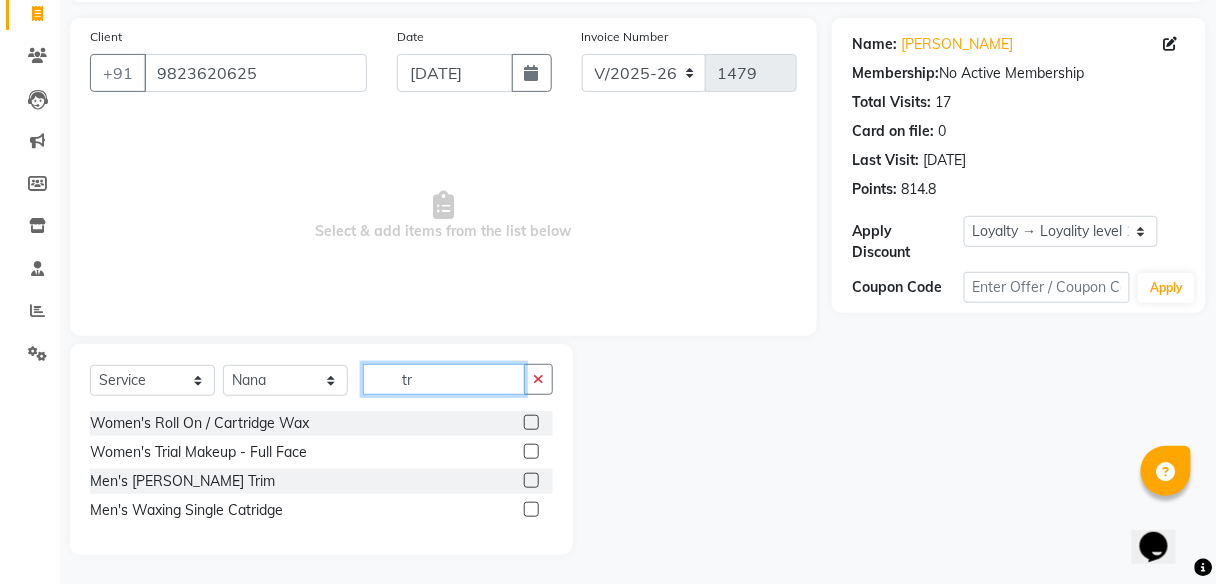 scroll, scrollTop: 209, scrollLeft: 0, axis: vertical 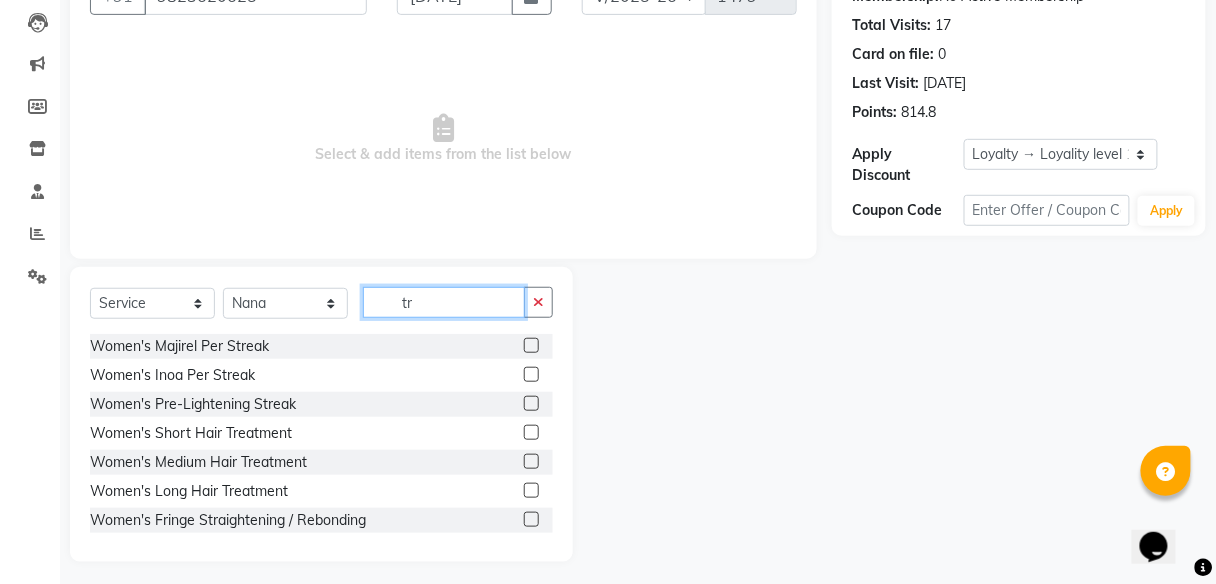 type on "t" 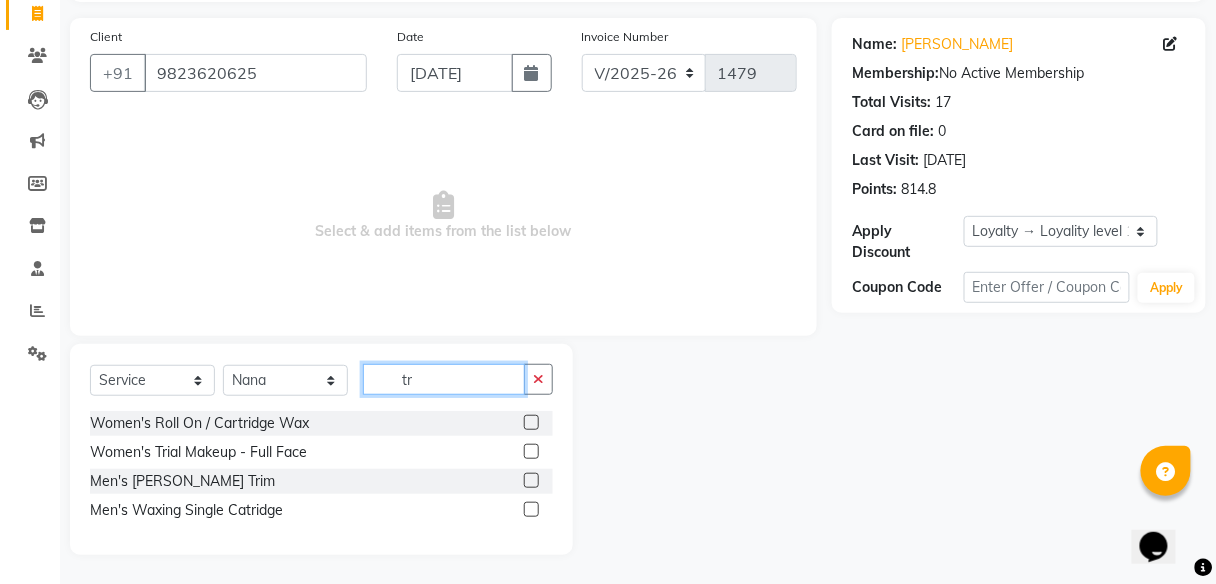 scroll, scrollTop: 209, scrollLeft: 0, axis: vertical 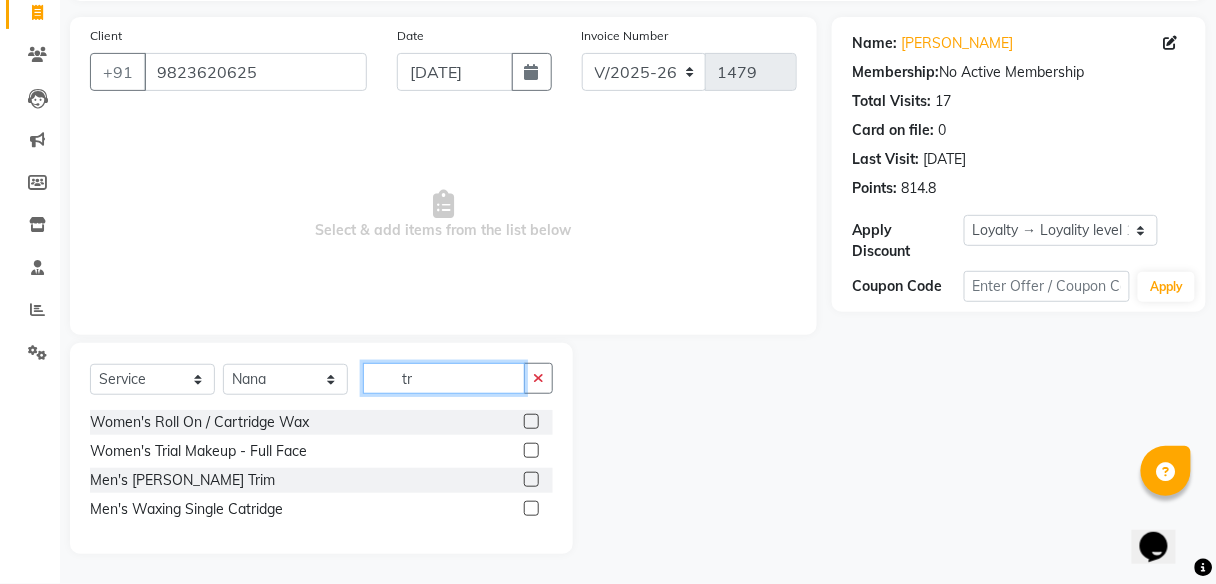 type on "t" 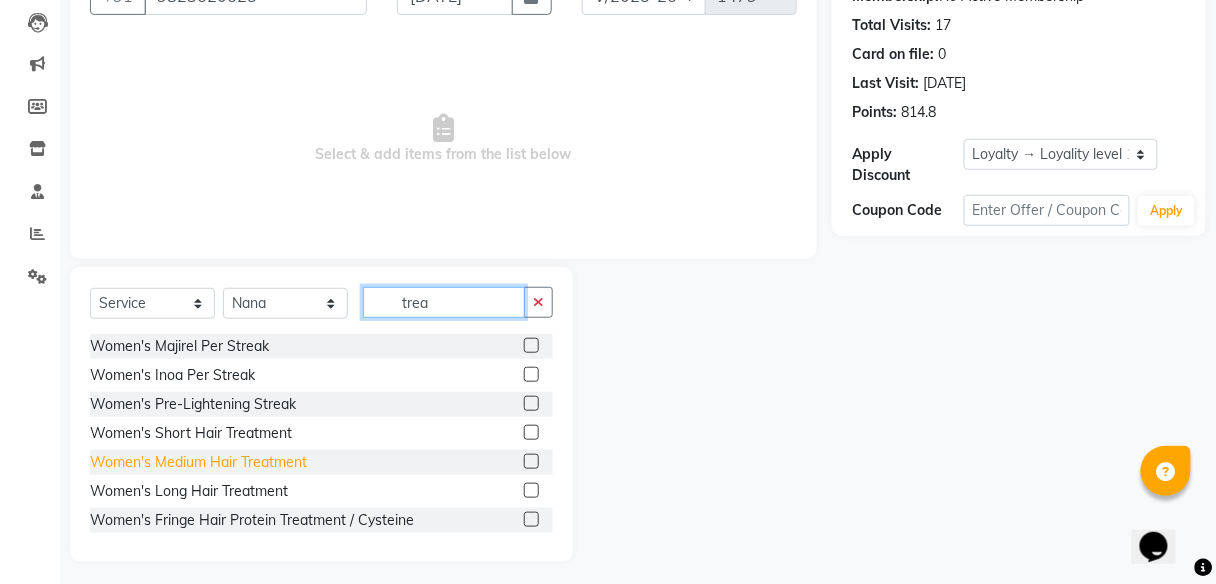 type on "trea" 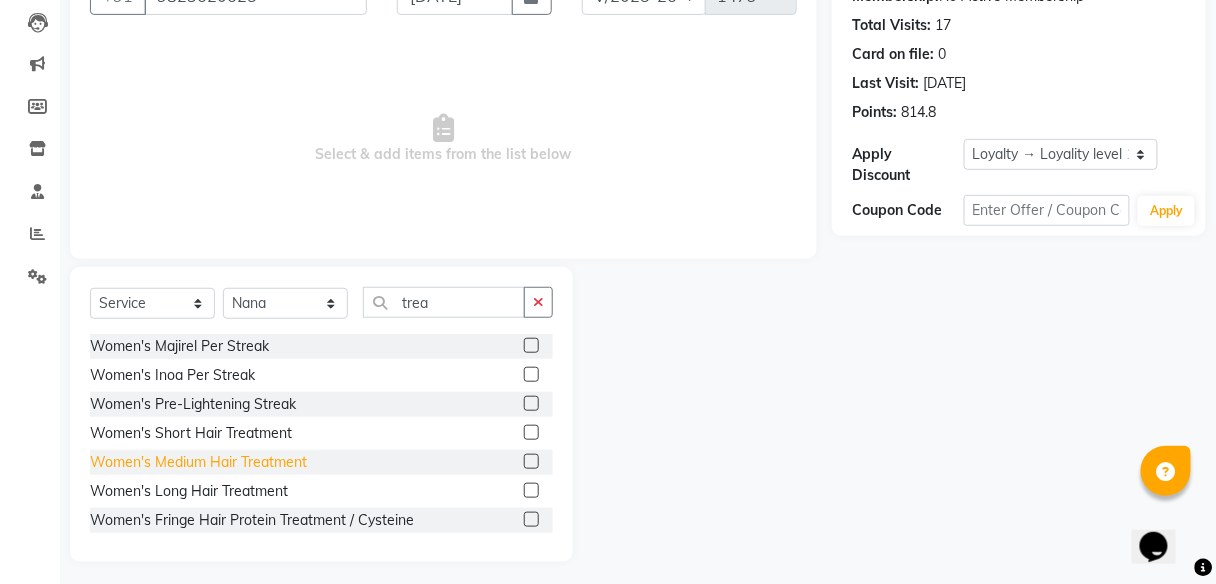 click on "Women's Medium Hair Treatment" 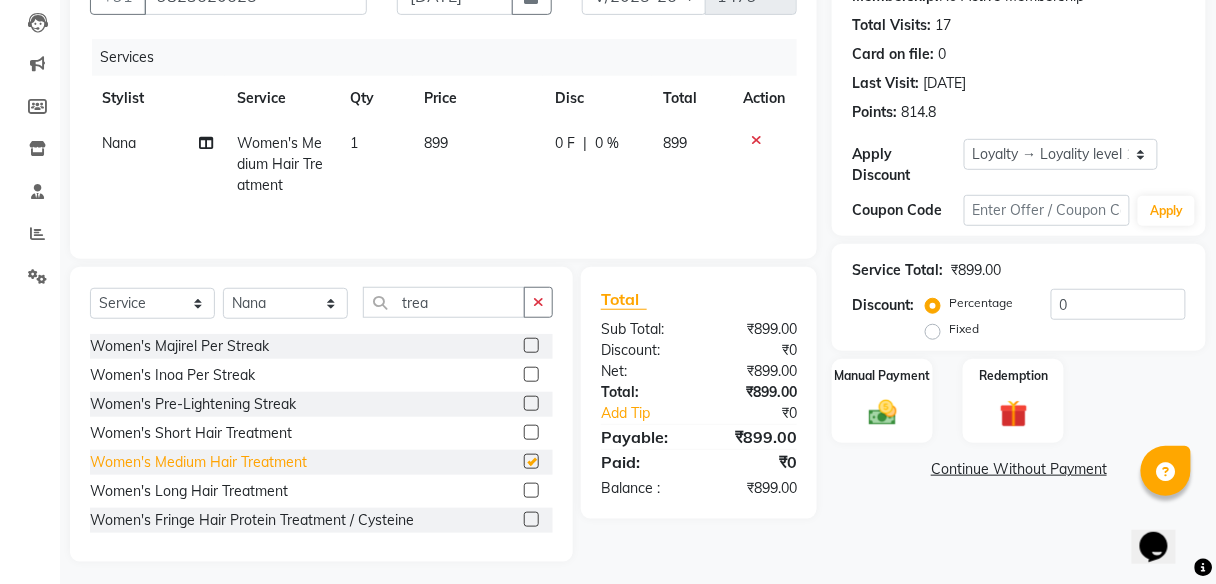 checkbox on "false" 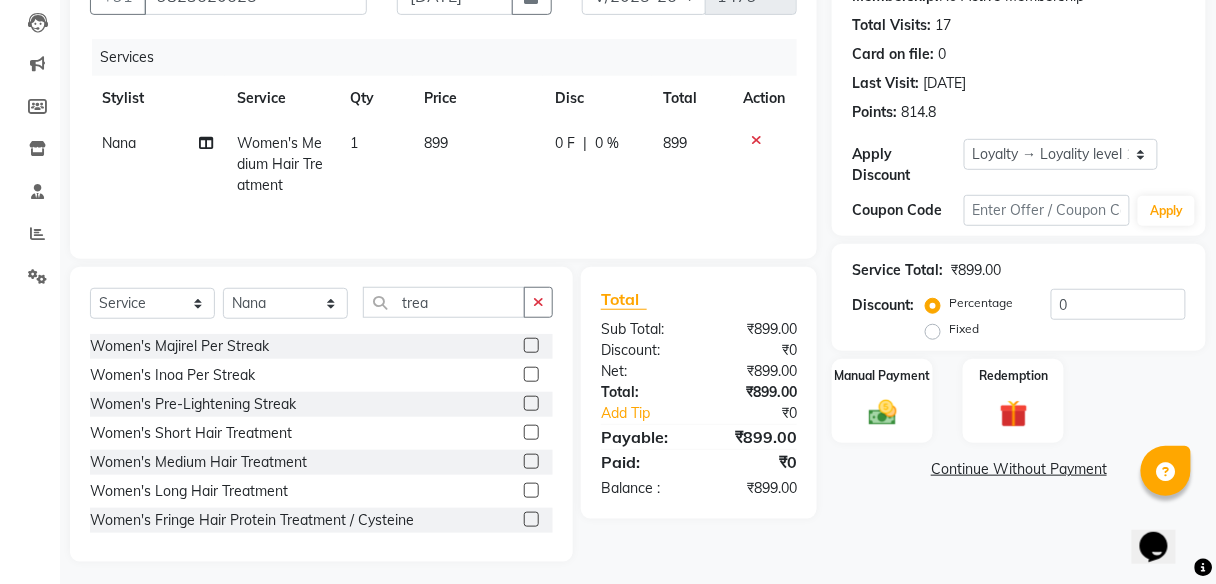 click on "Name: [PERSON_NAME] Membership:  No Active Membership  Total Visits:  17 Card on file:  0 Last Visit:   [DATE] Points:   814.8  Apply Discount Select  Loyalty → Loyality level 1  Coupon Code Apply" 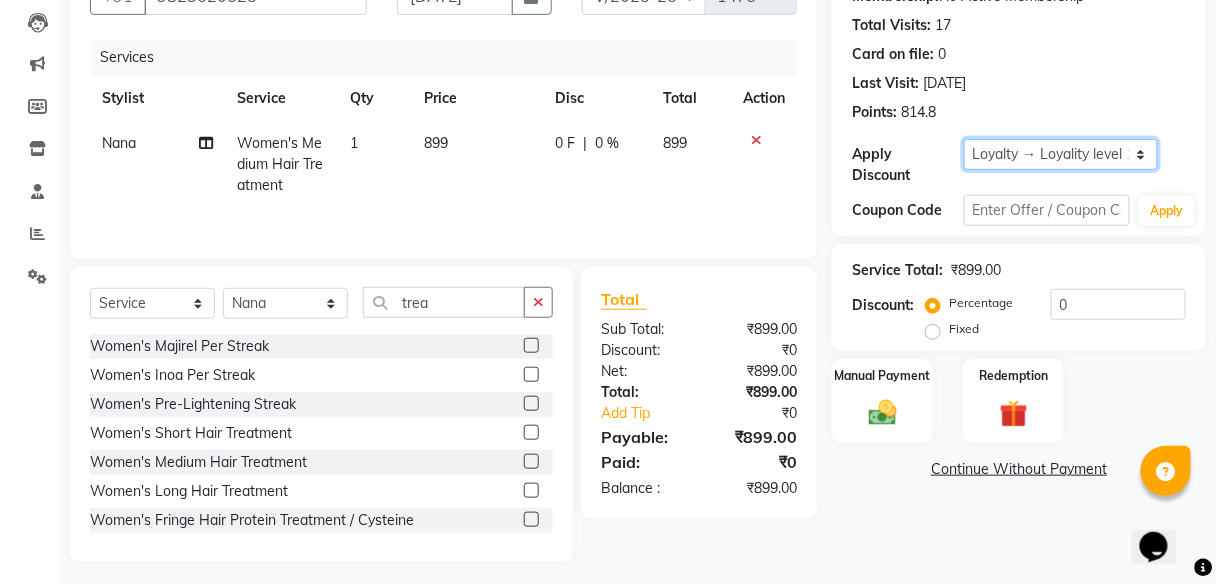 click on "Select  Loyalty → Loyality level 1" 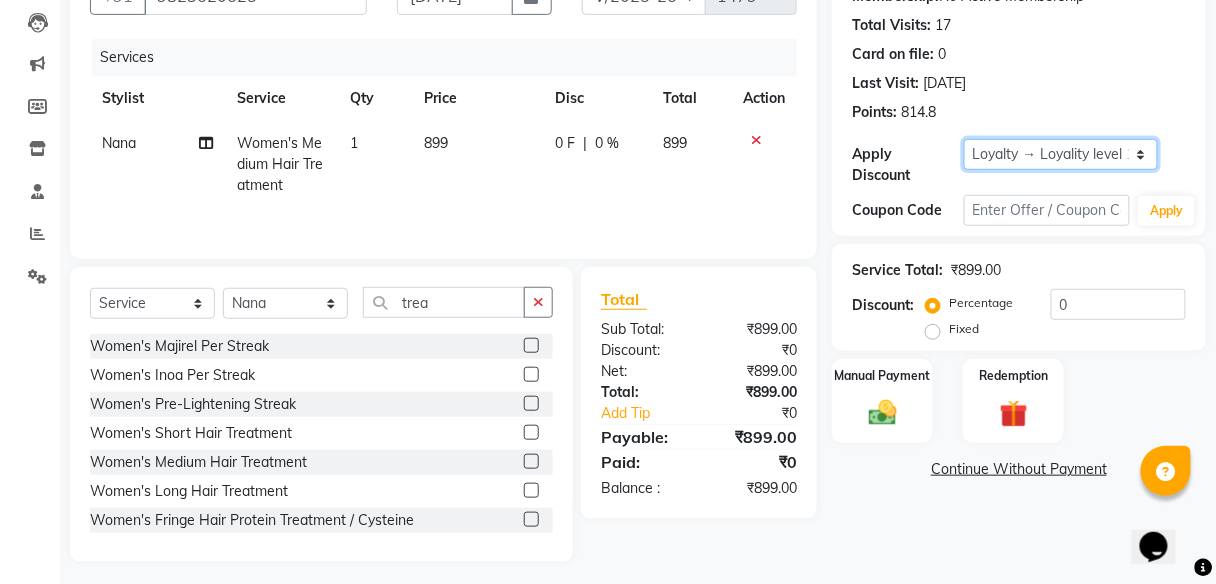 select on "0:" 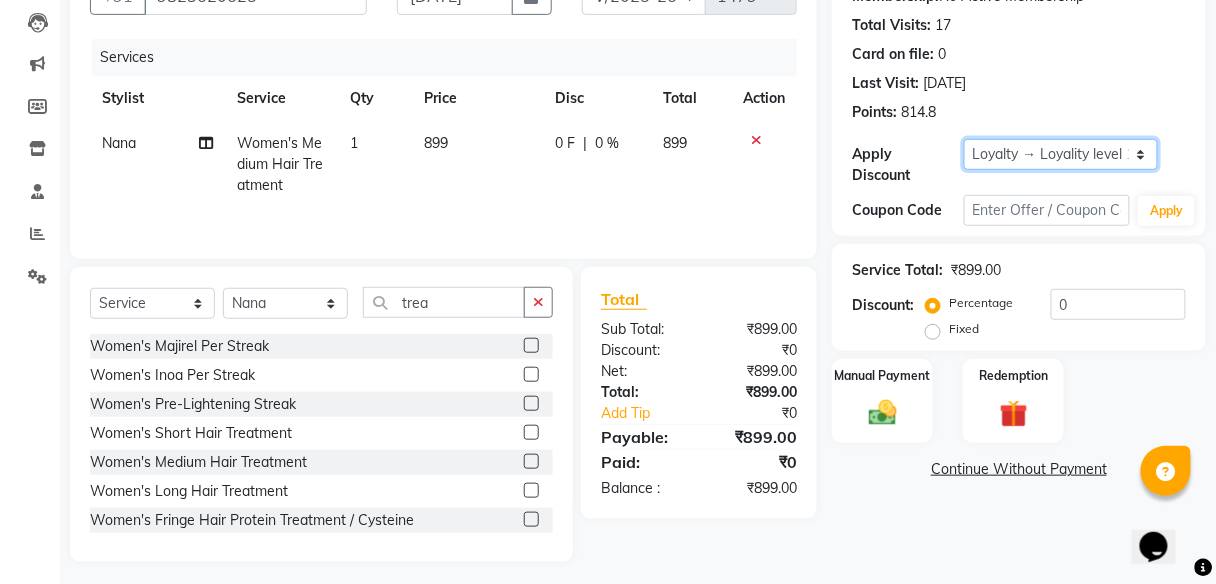 click on "Select  Loyalty → Loyality level 1" 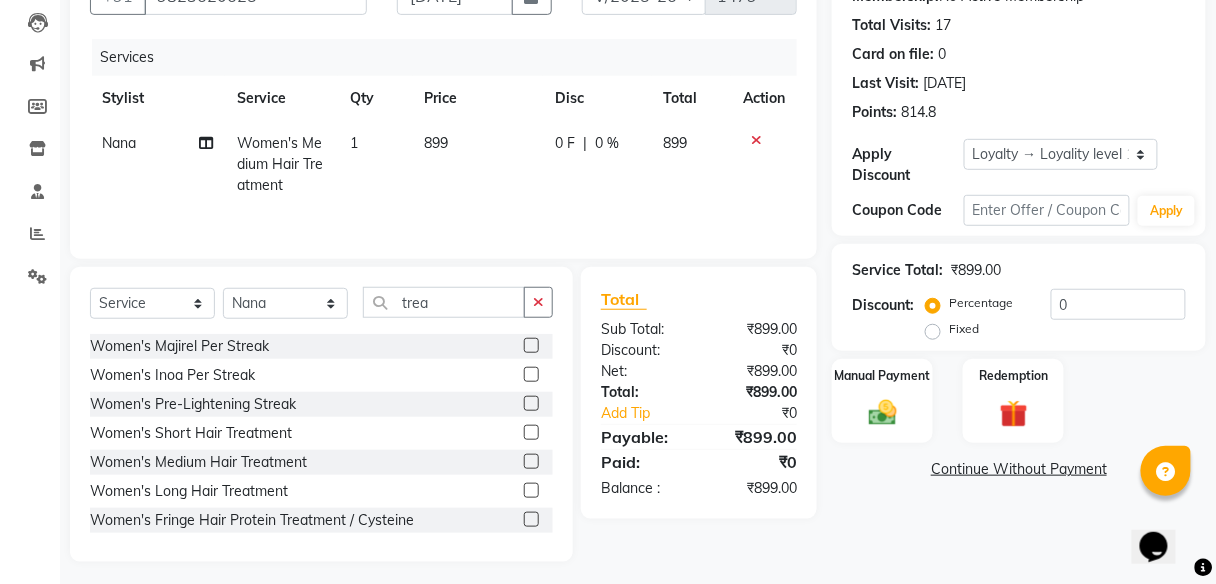click on "0 F | 0 %" 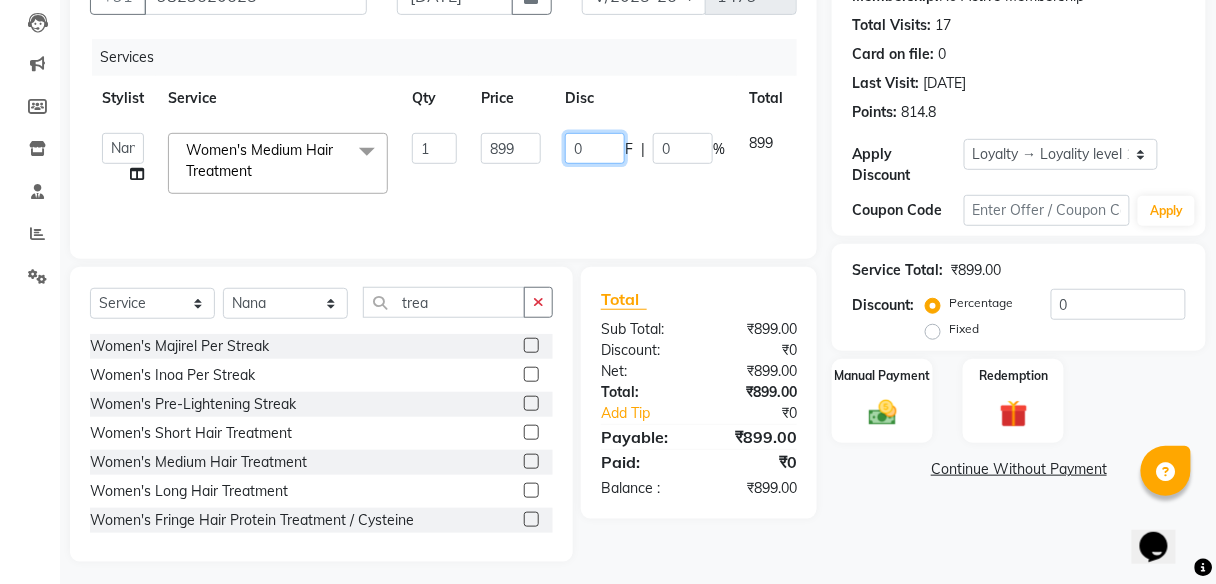 click on "0" 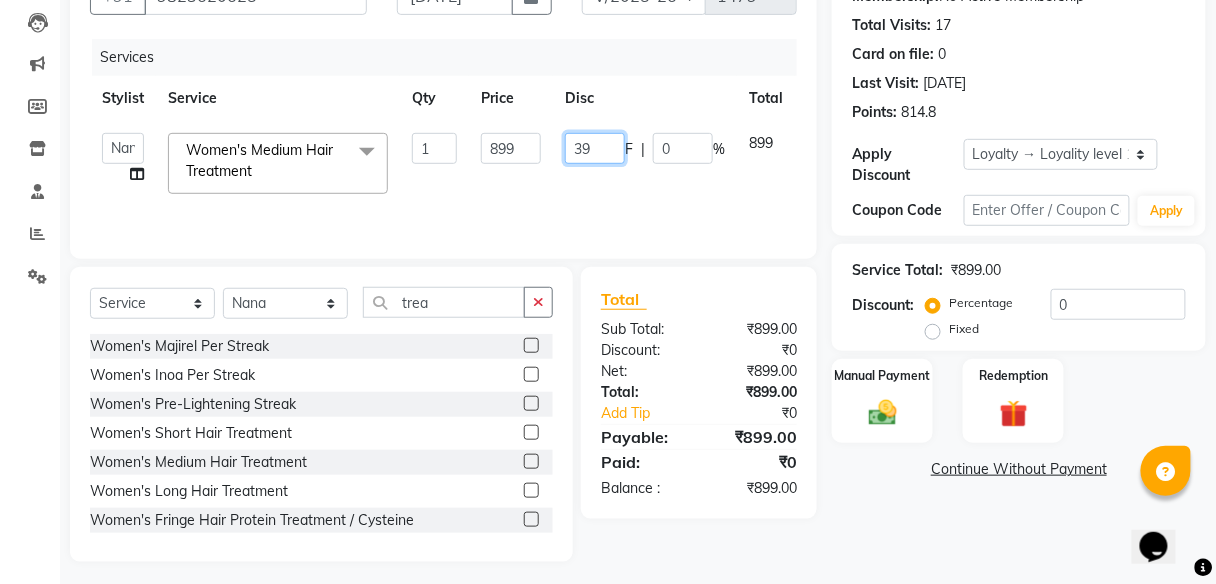 type on "399" 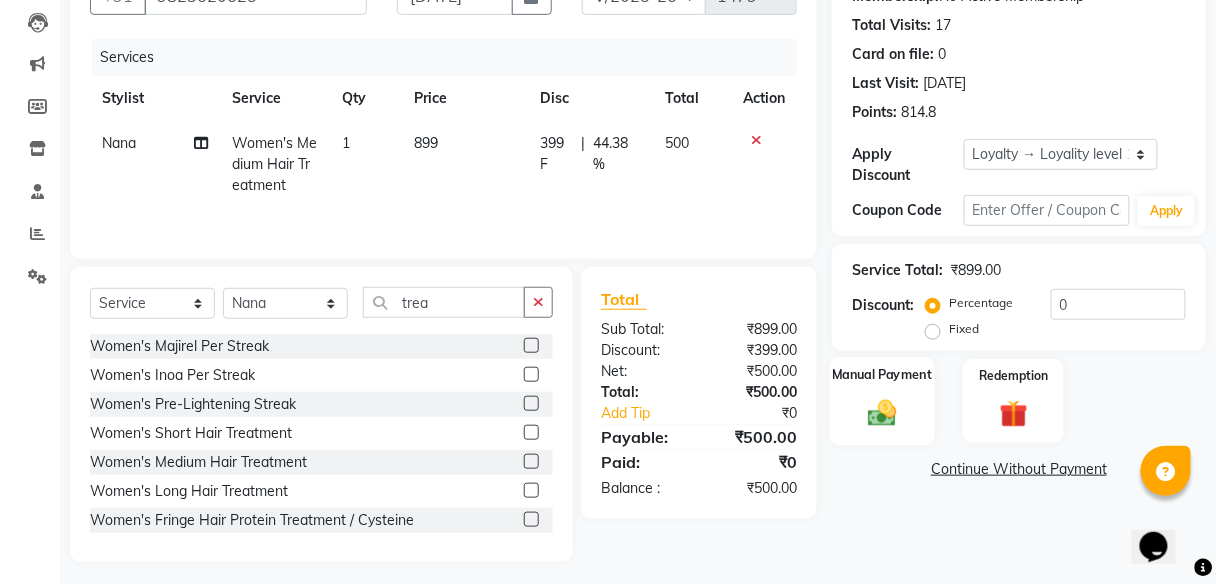 click on "Manual Payment" 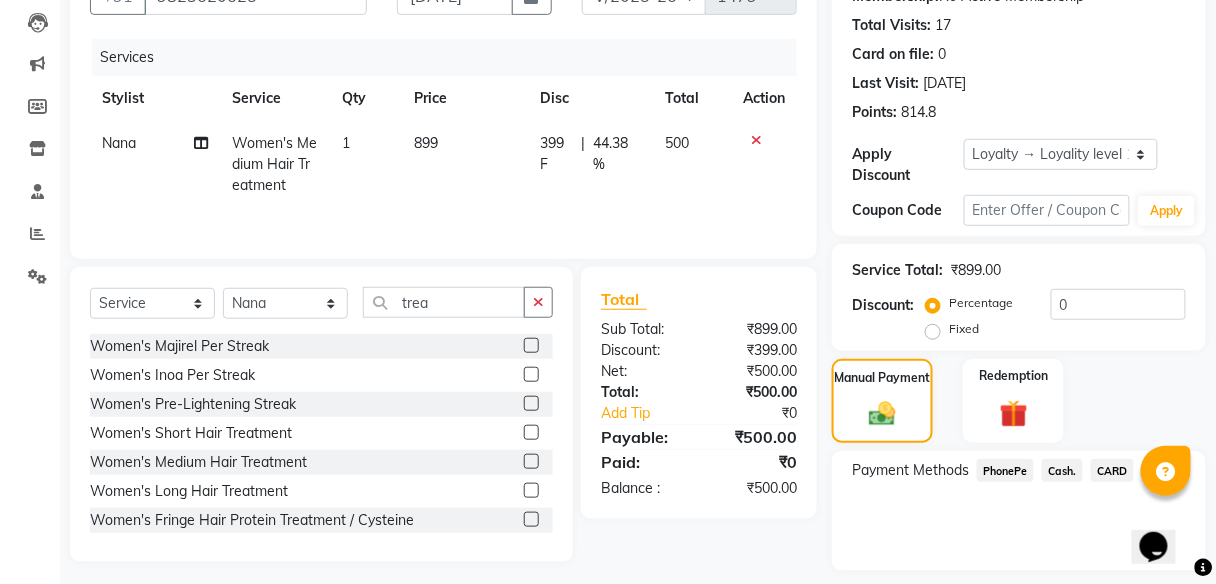 click on "PhonePe" 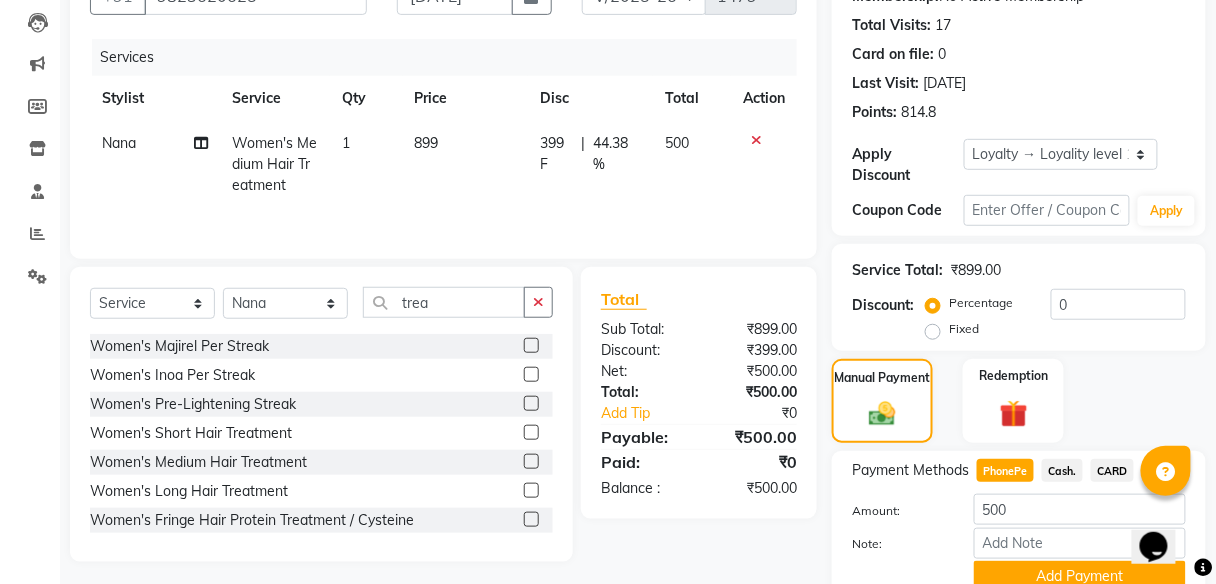 scroll, scrollTop: 295, scrollLeft: 0, axis: vertical 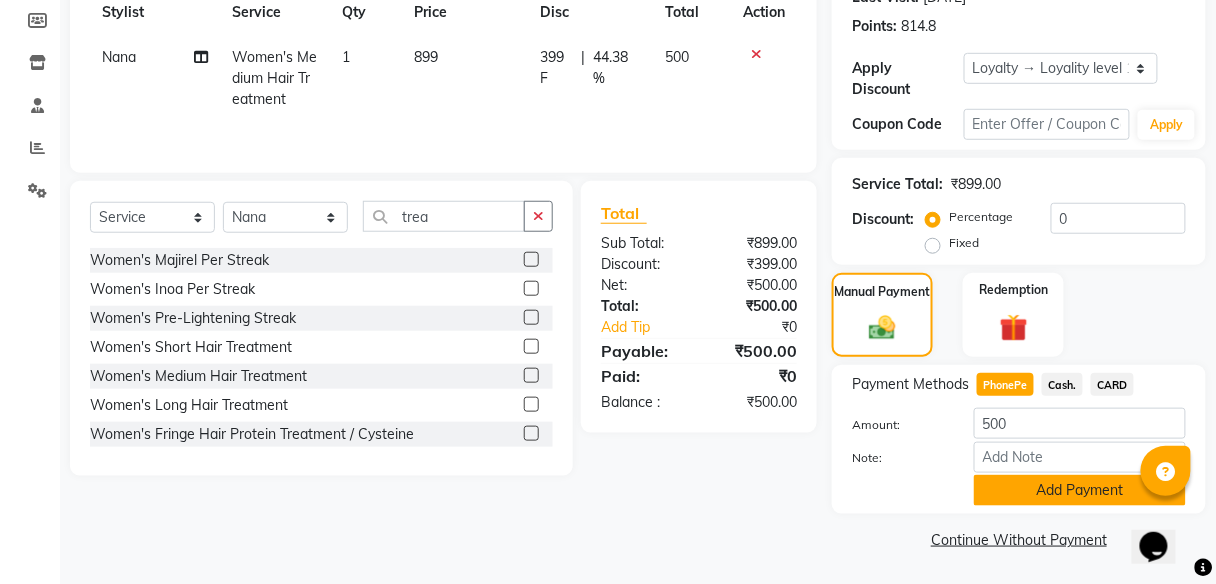 click on "Add Payment" 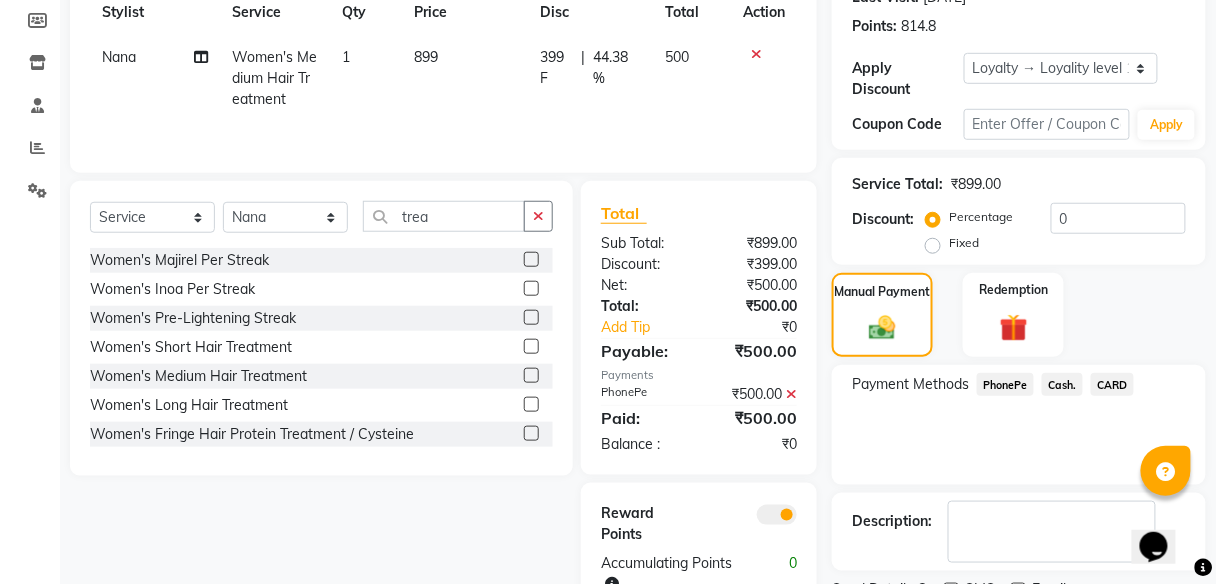 scroll, scrollTop: 378, scrollLeft: 0, axis: vertical 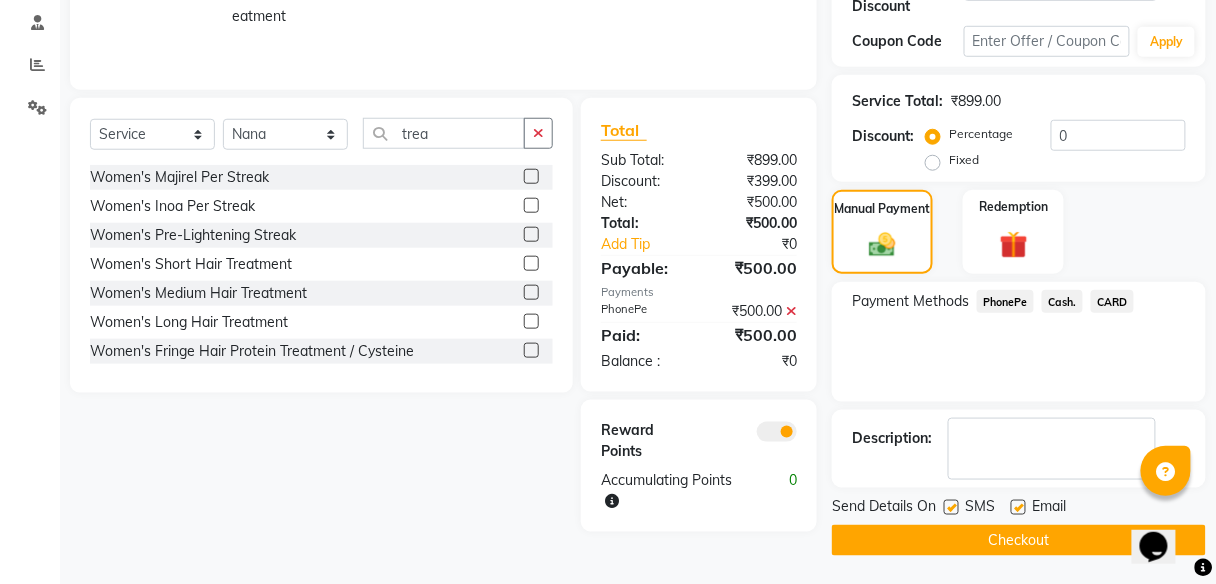 click on "Checkout" 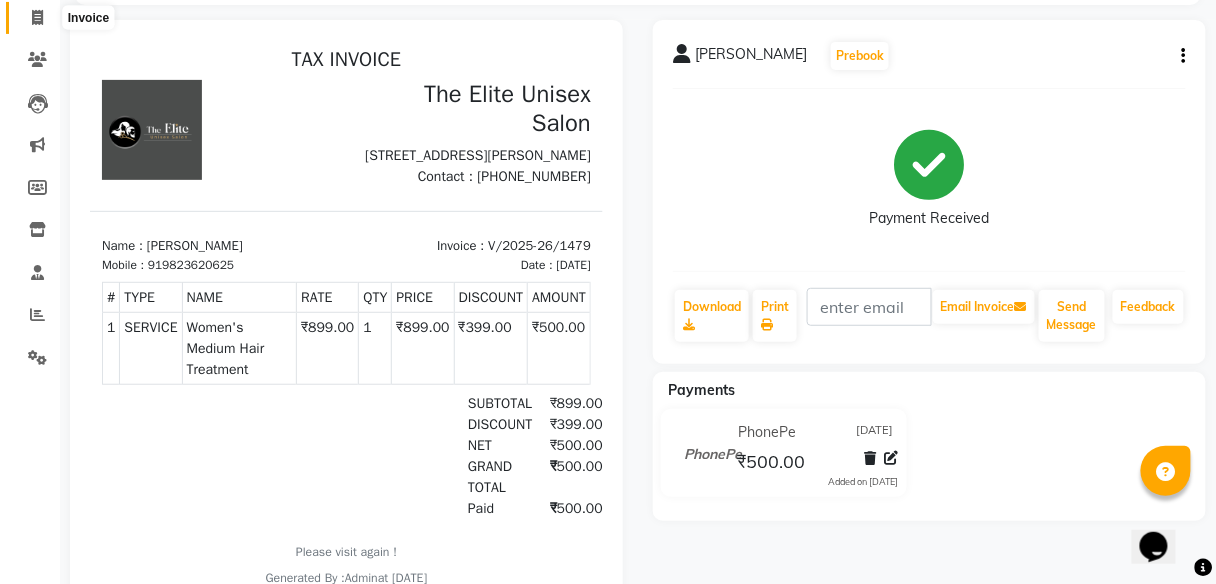 scroll, scrollTop: 0, scrollLeft: 0, axis: both 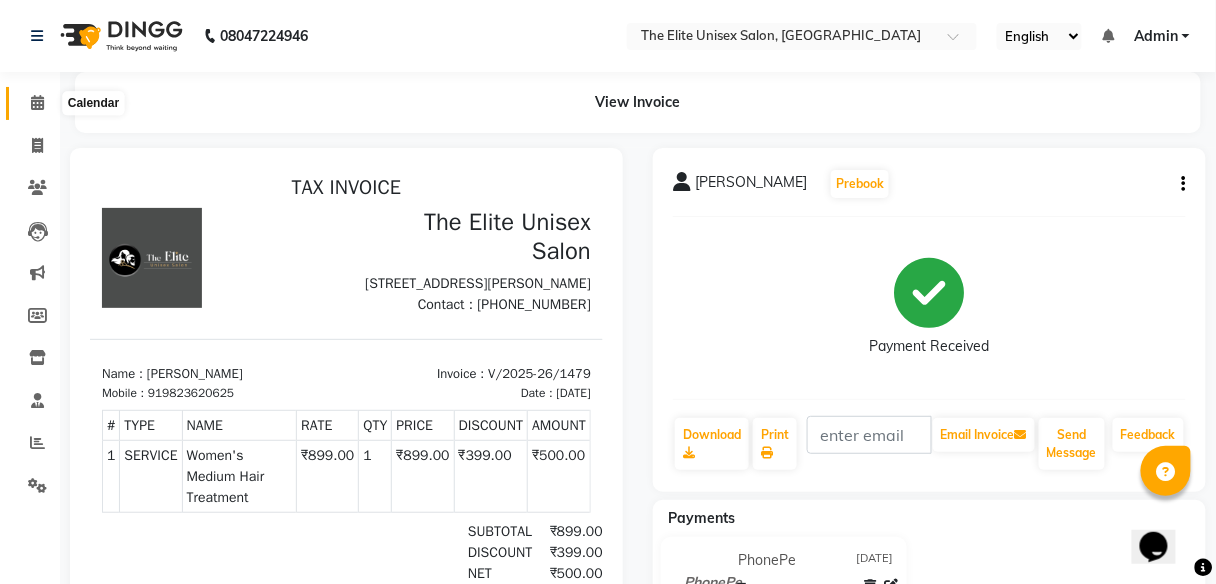 click 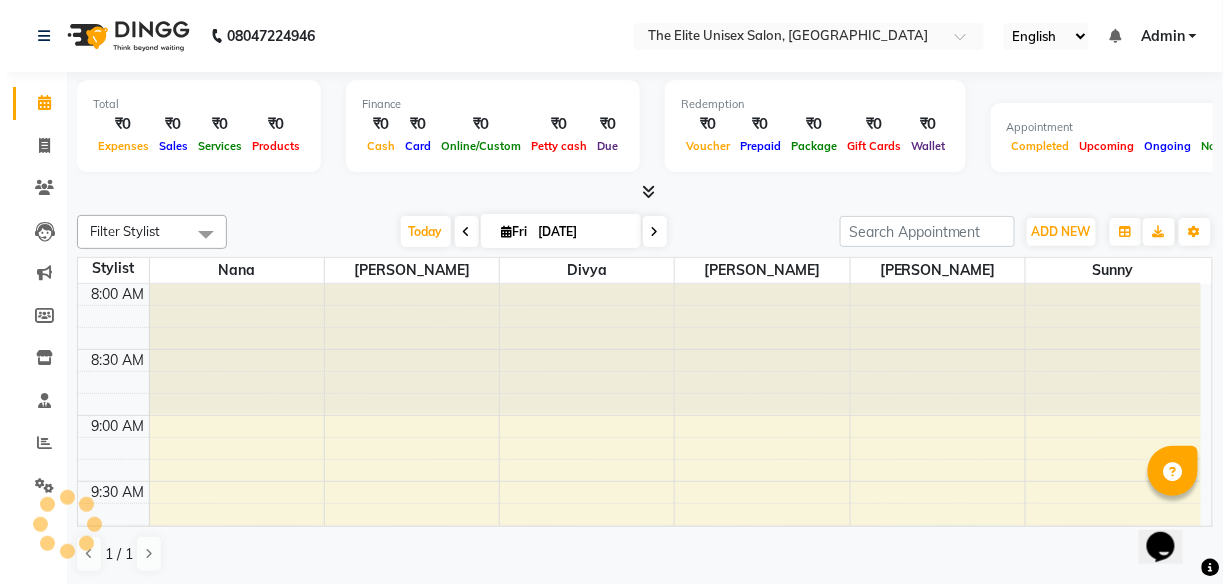 scroll, scrollTop: 0, scrollLeft: 0, axis: both 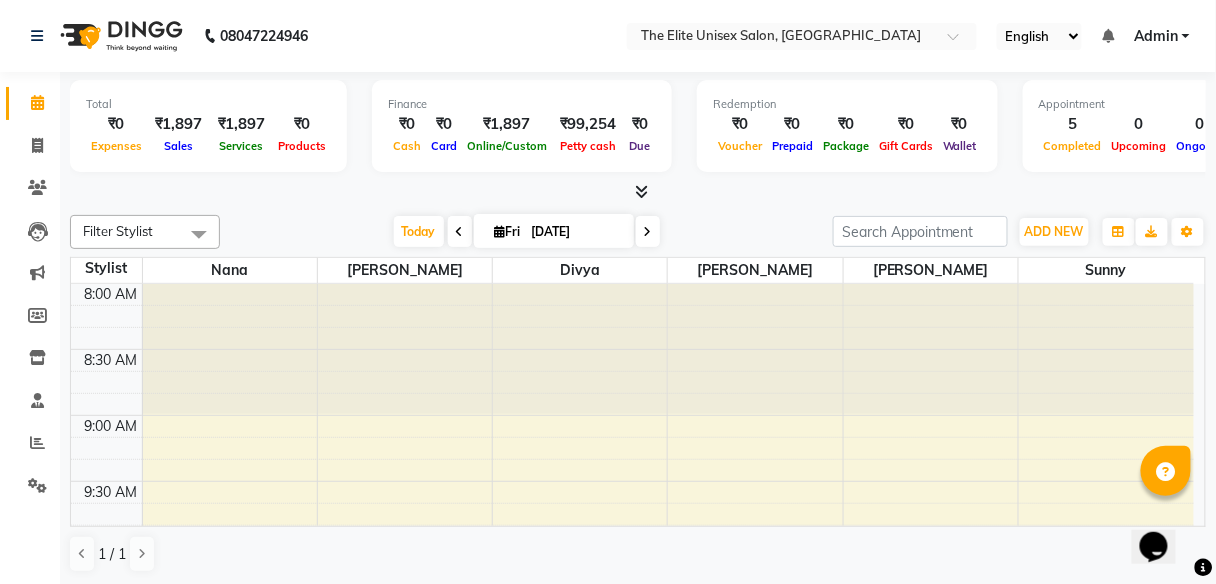 click at bounding box center (642, 191) 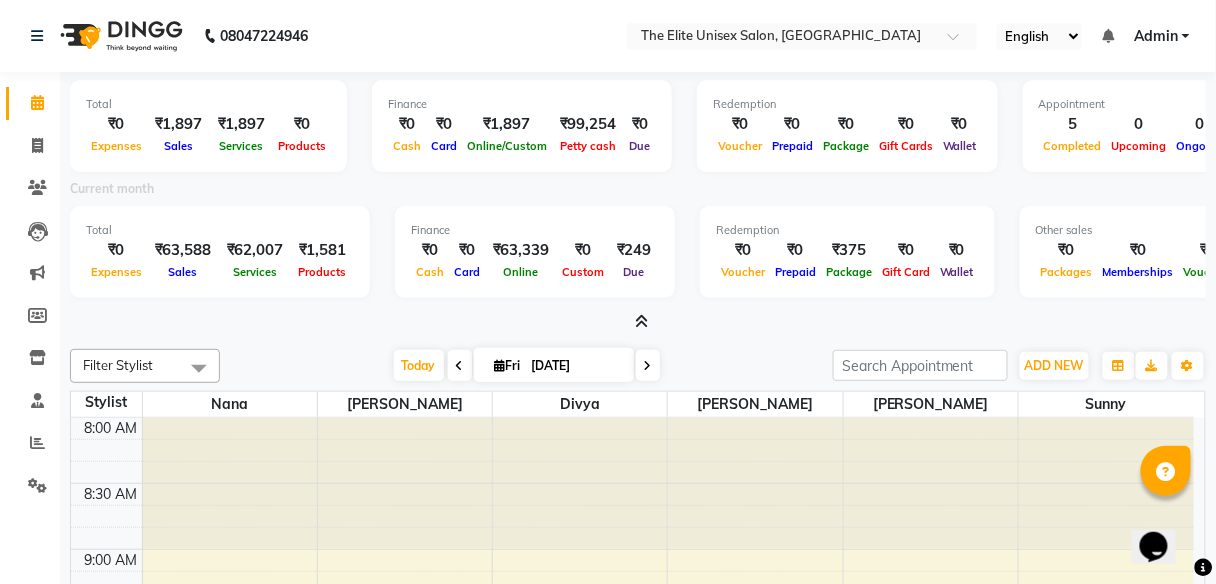 click at bounding box center (642, 321) 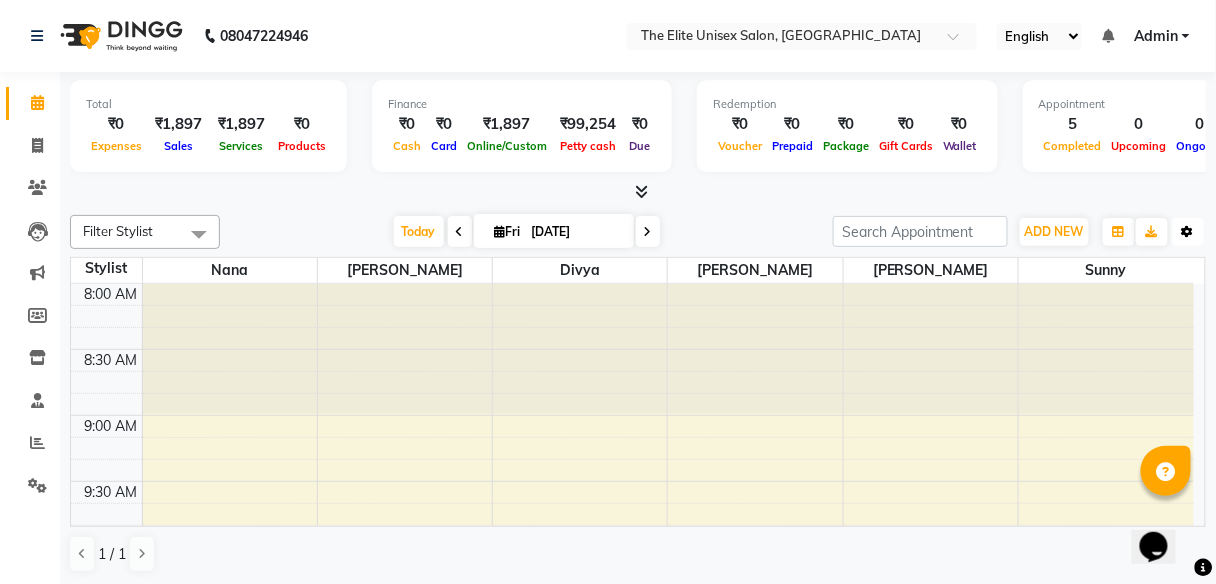 click on "Toggle Dropdown" at bounding box center (1188, 232) 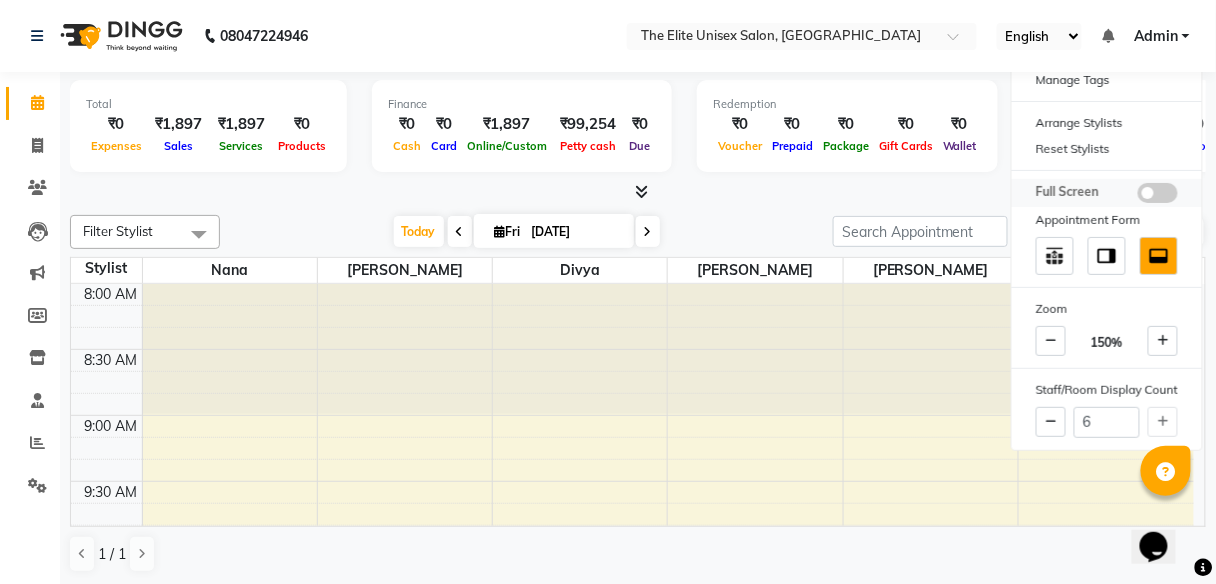 click at bounding box center (1158, 193) 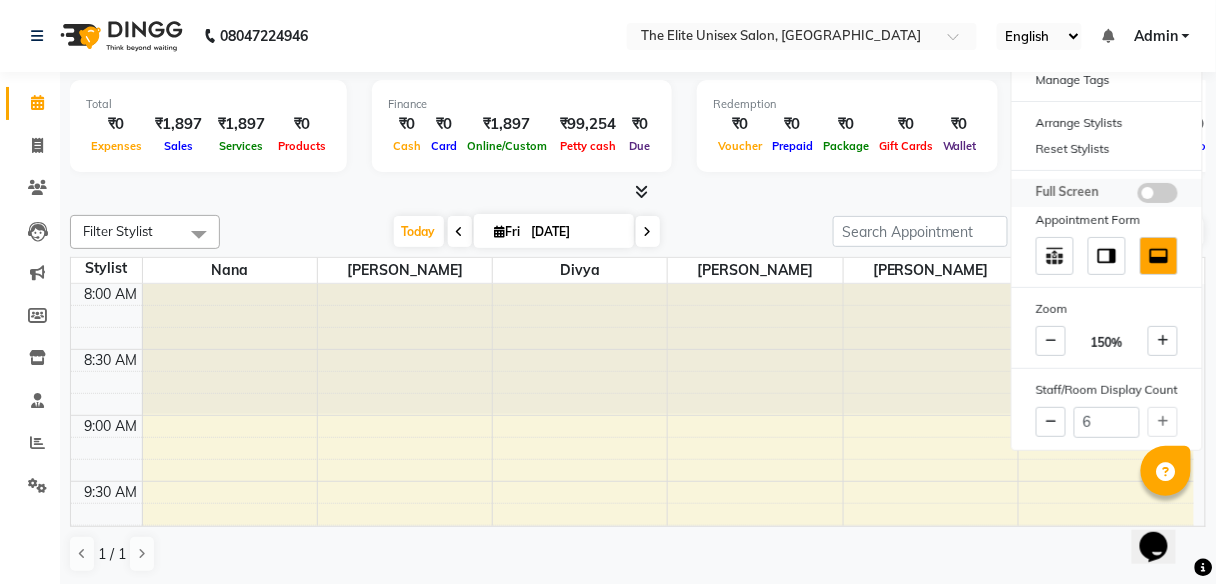 click at bounding box center [1138, 196] 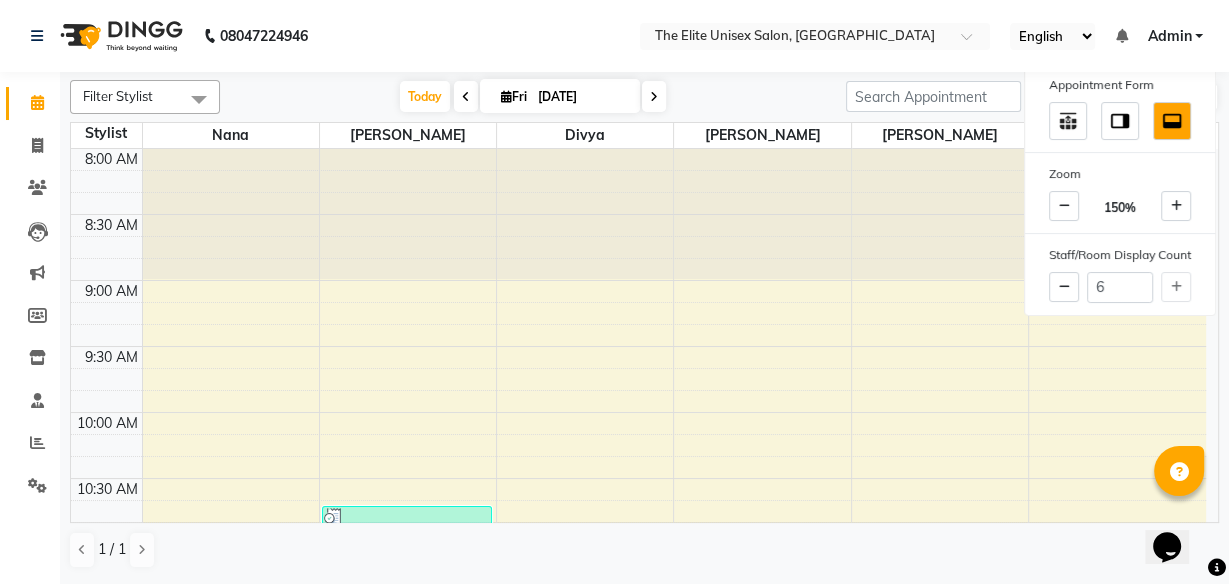 click at bounding box center [762, 214] 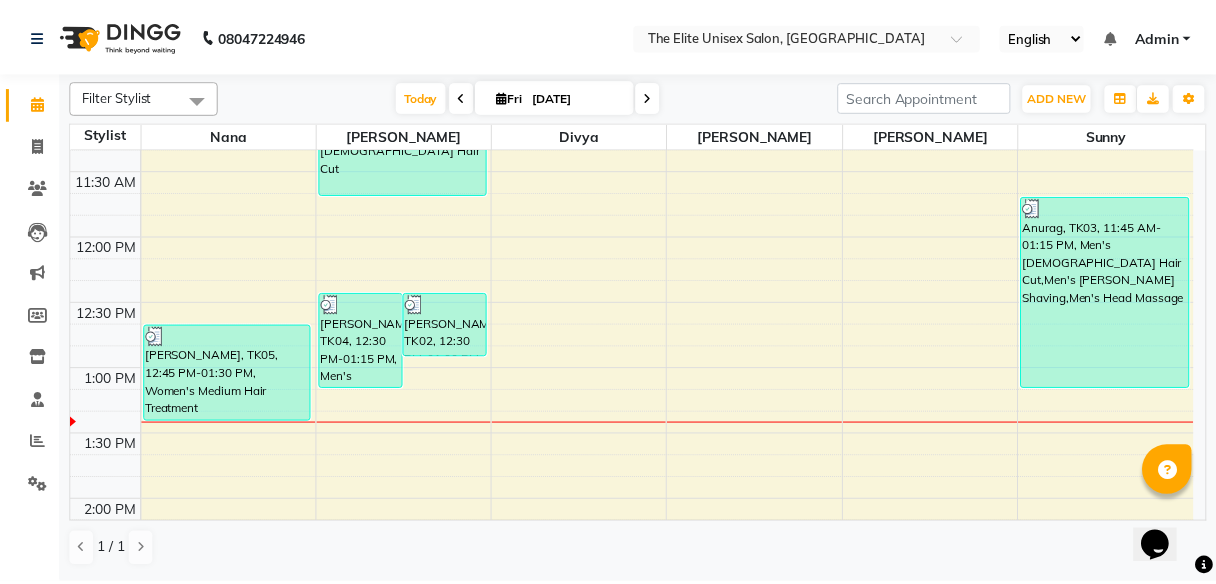 scroll, scrollTop: 438, scrollLeft: 0, axis: vertical 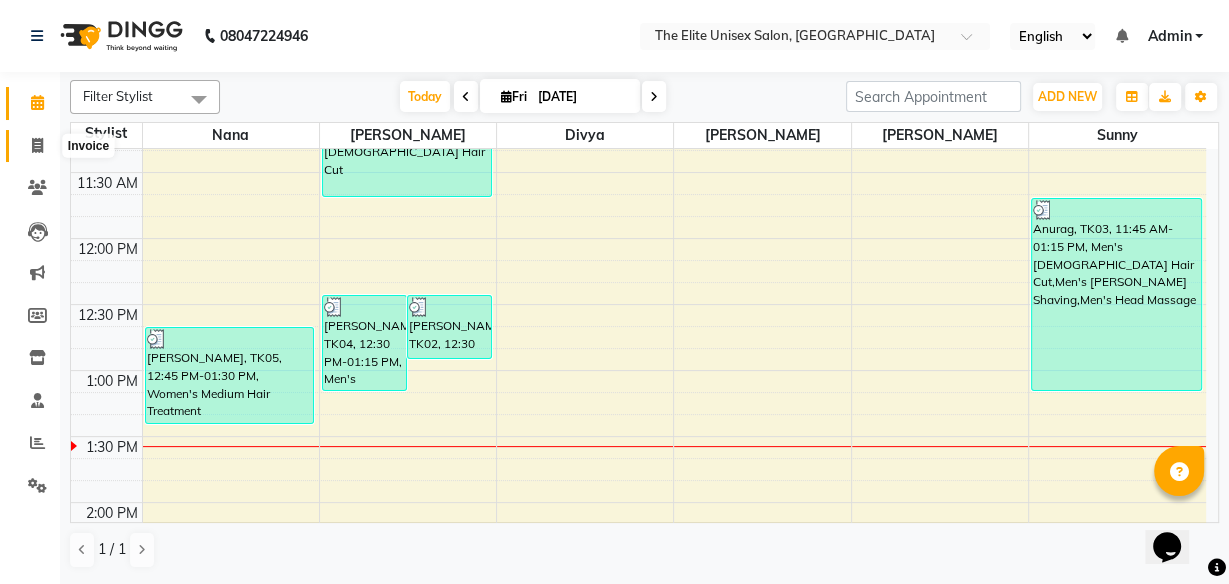 click 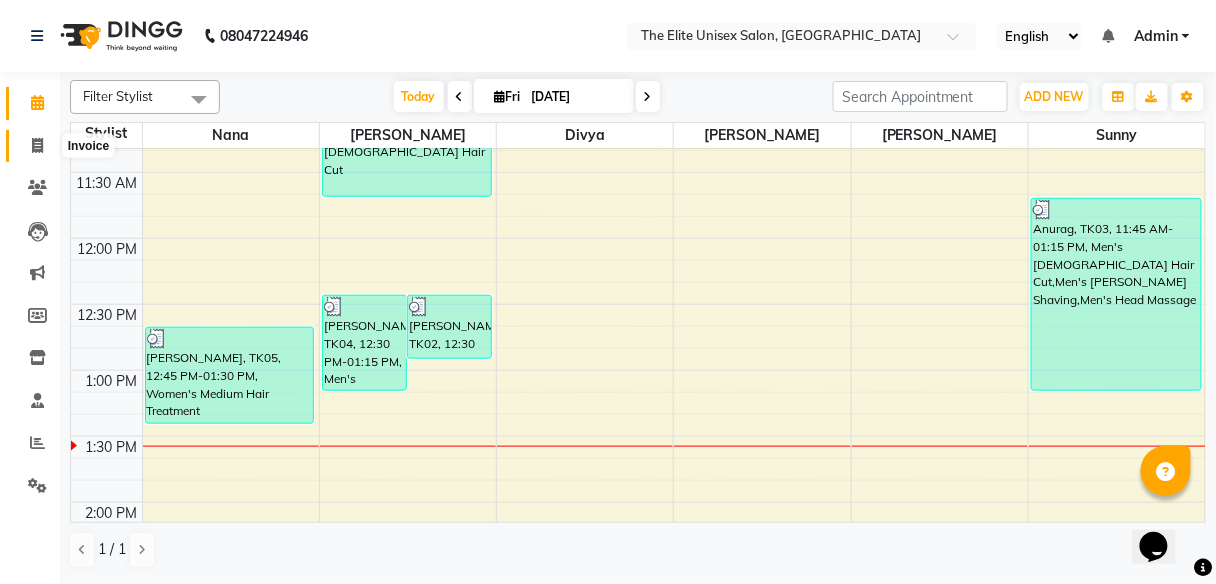 select on "service" 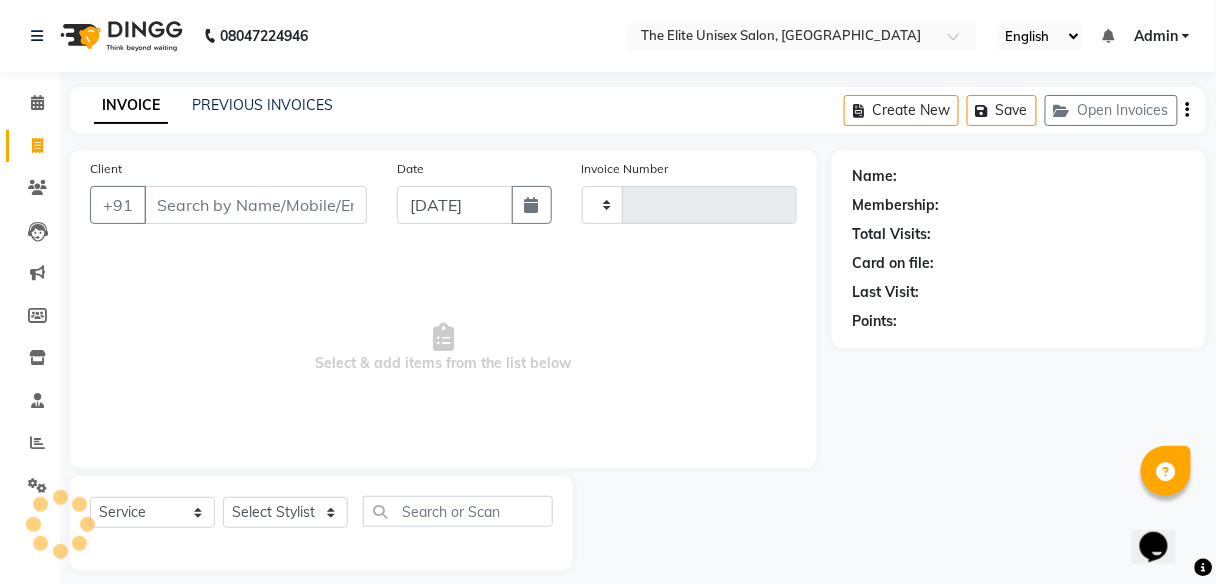 type on "1480" 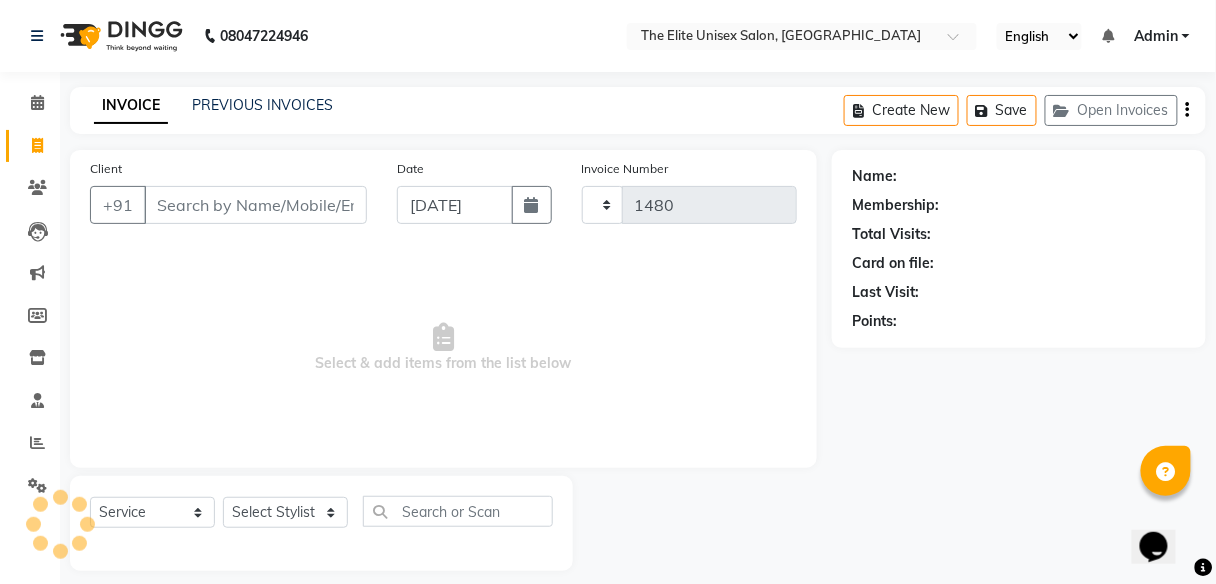 select on "7086" 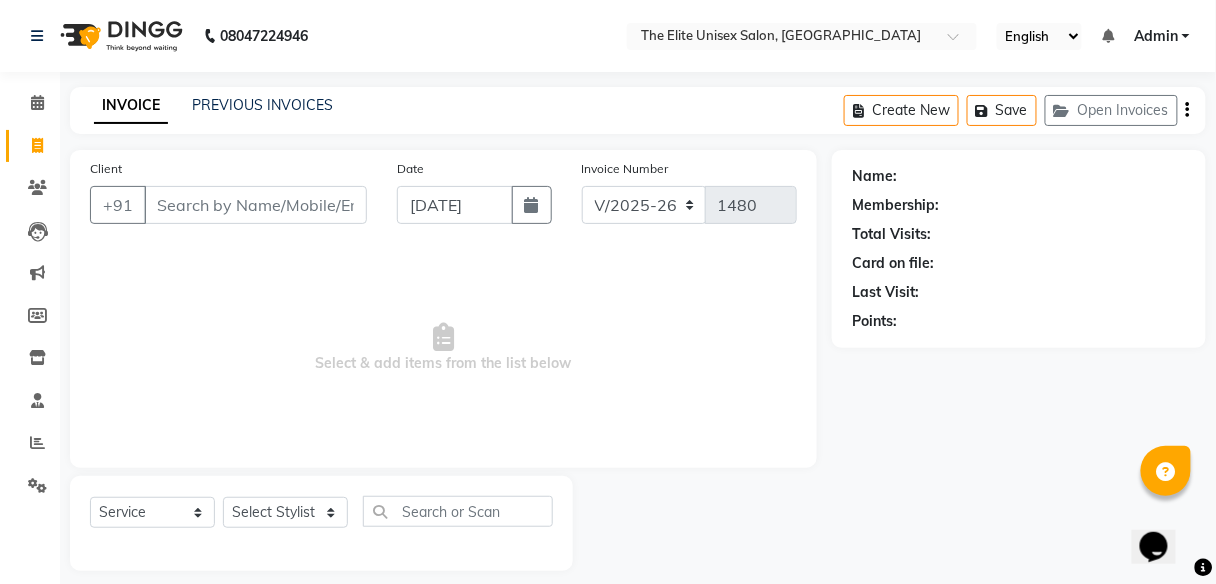 click on "Client" at bounding box center (255, 205) 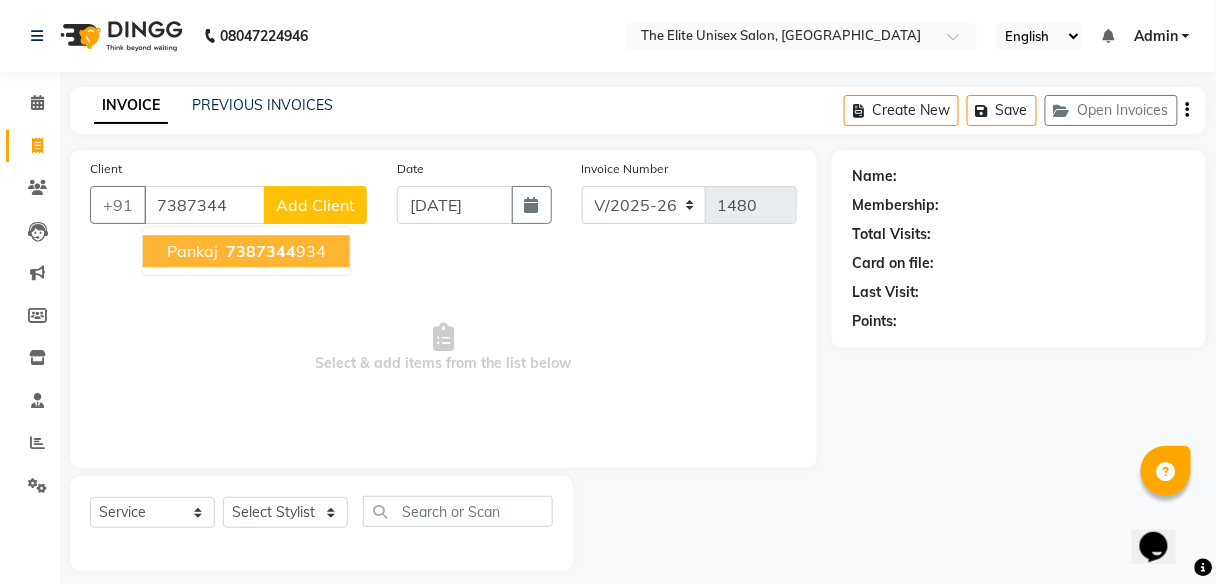 click on "7387344" at bounding box center (261, 251) 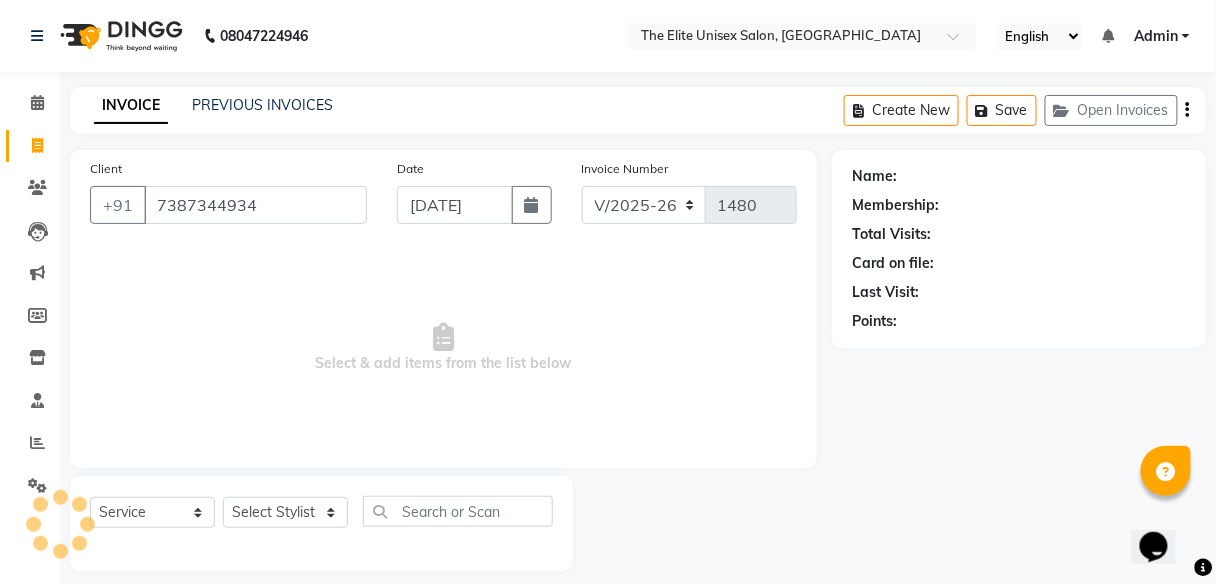 type on "7387344934" 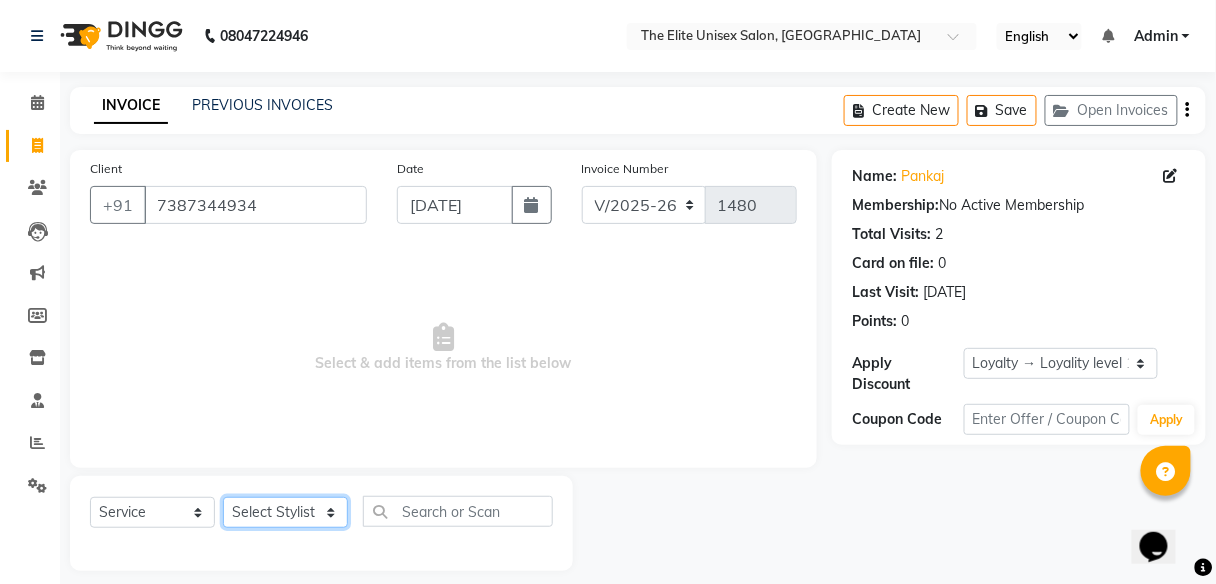 click on "Select Stylist [PERSON_NAME] [PERSON_NAME] Sunny" 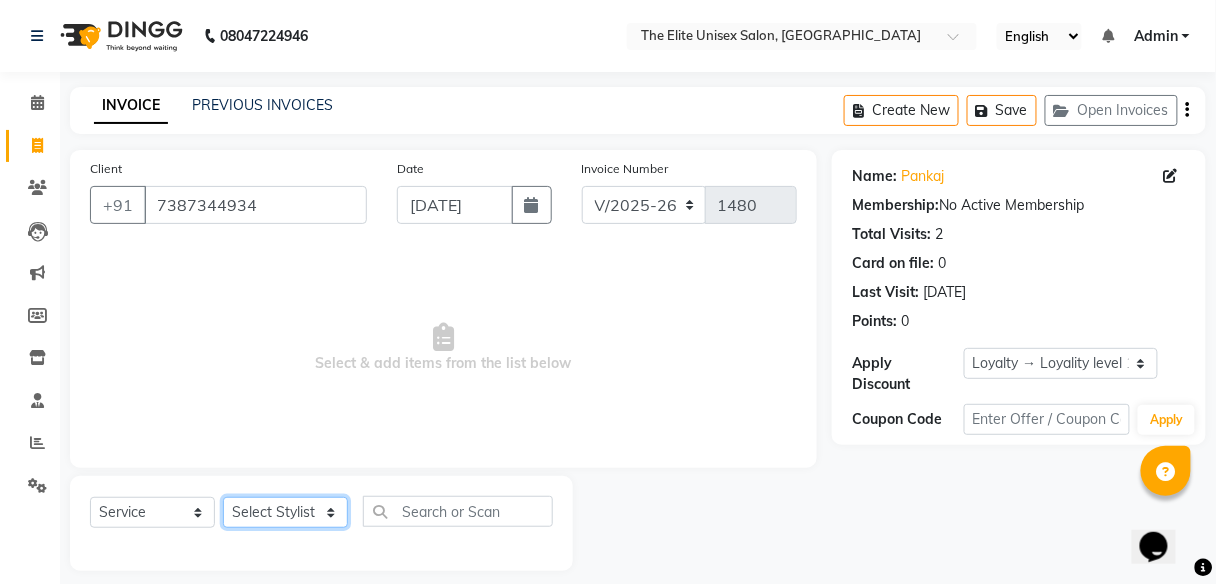 select on "85942" 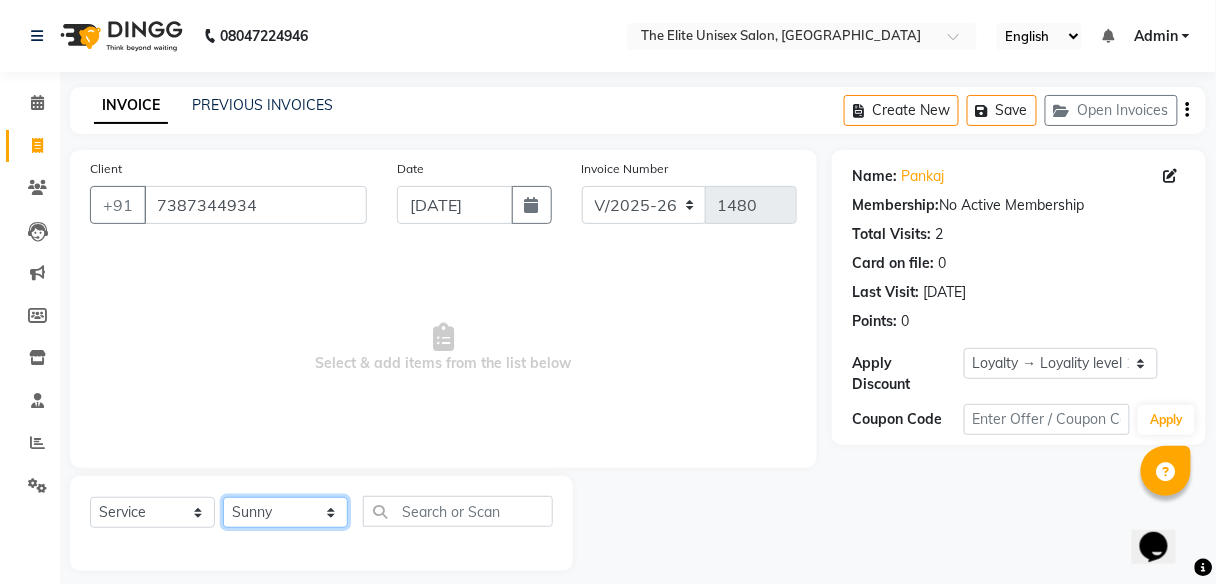 click on "Select Stylist [PERSON_NAME] [PERSON_NAME] Sunny" 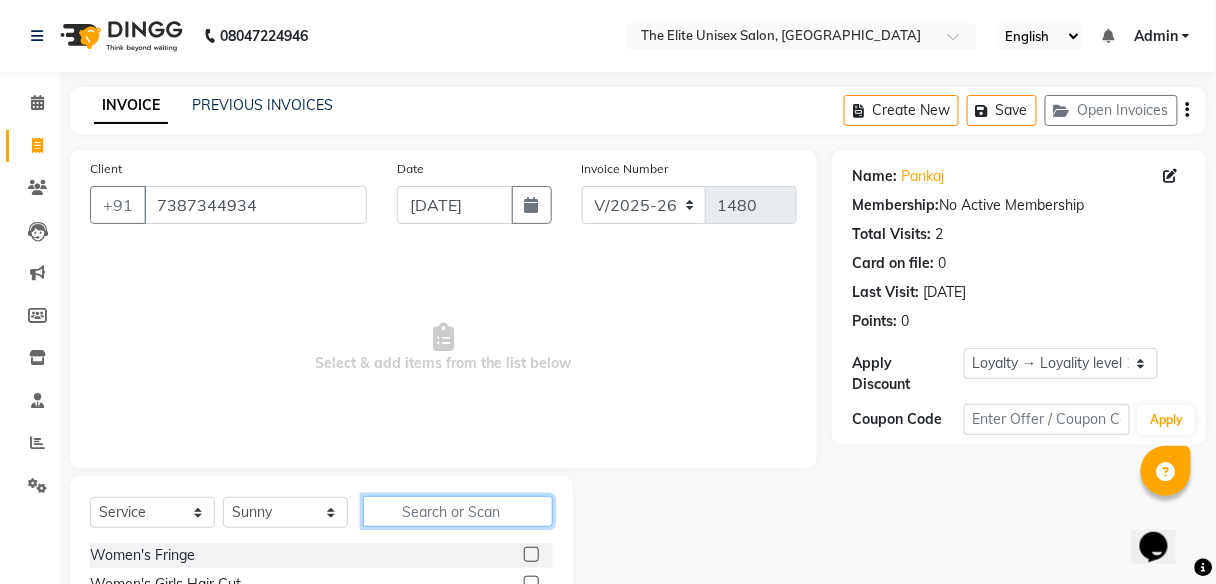 click 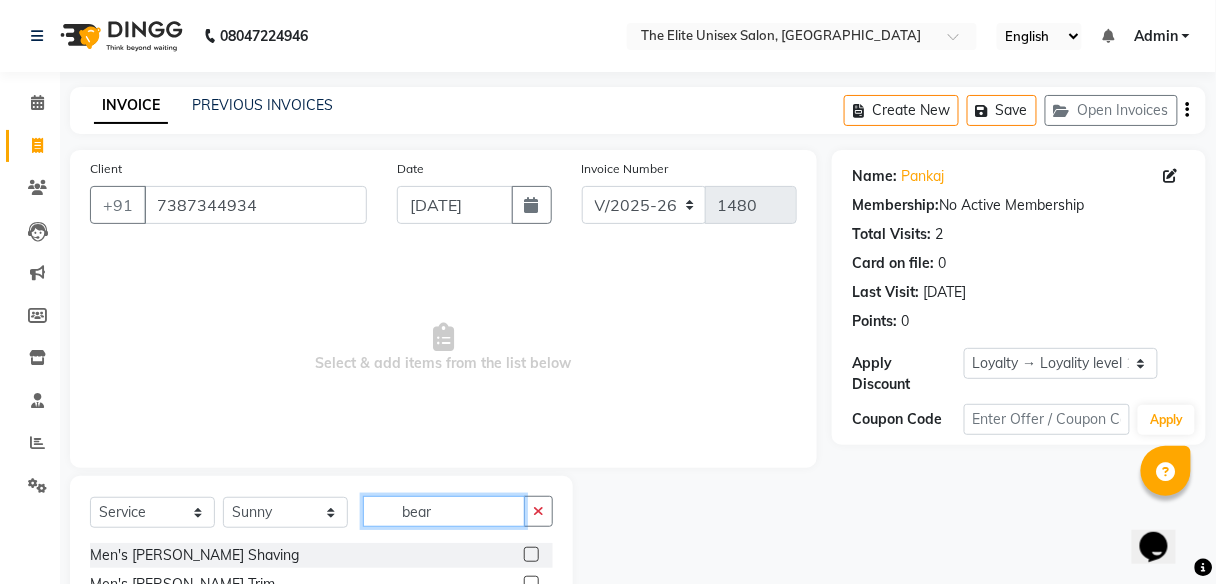 scroll, scrollTop: 132, scrollLeft: 0, axis: vertical 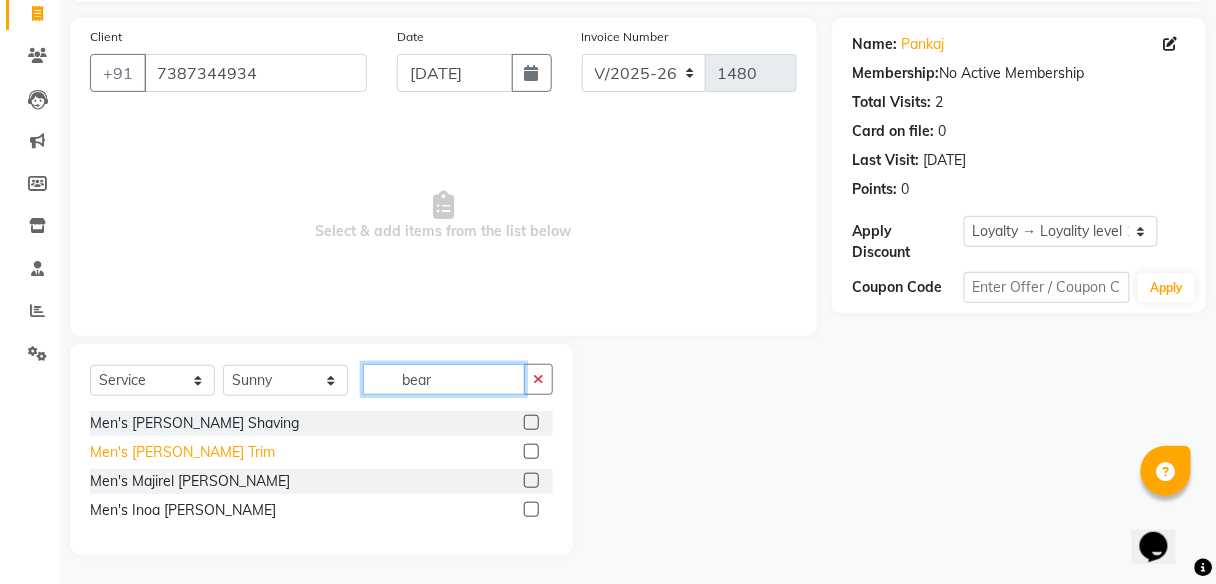 type on "bear" 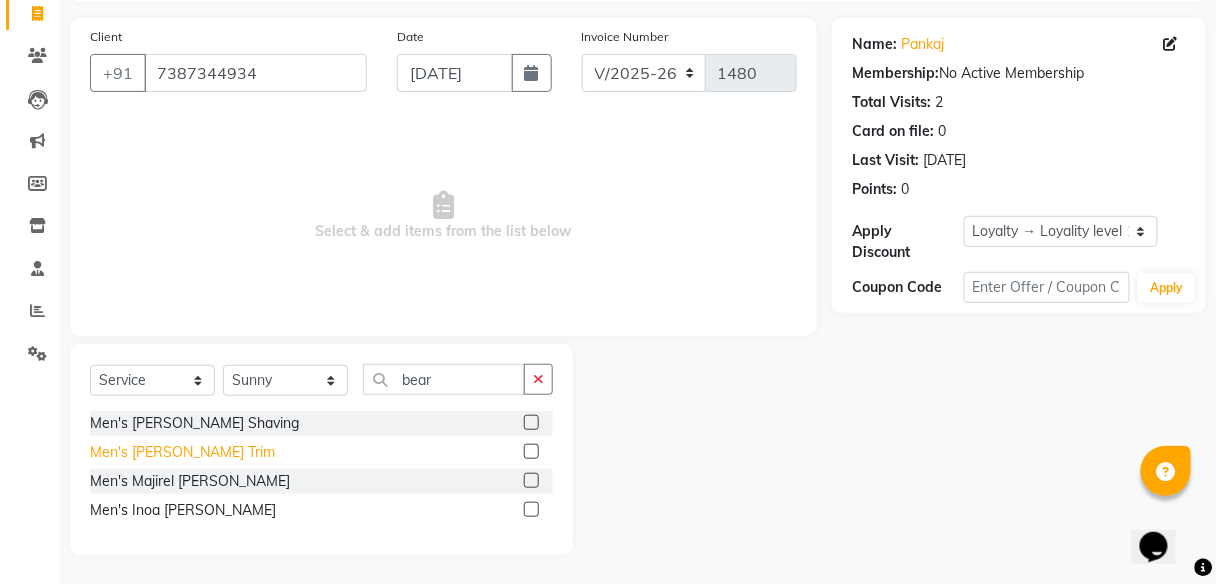 click on "Men's [PERSON_NAME] Trim" 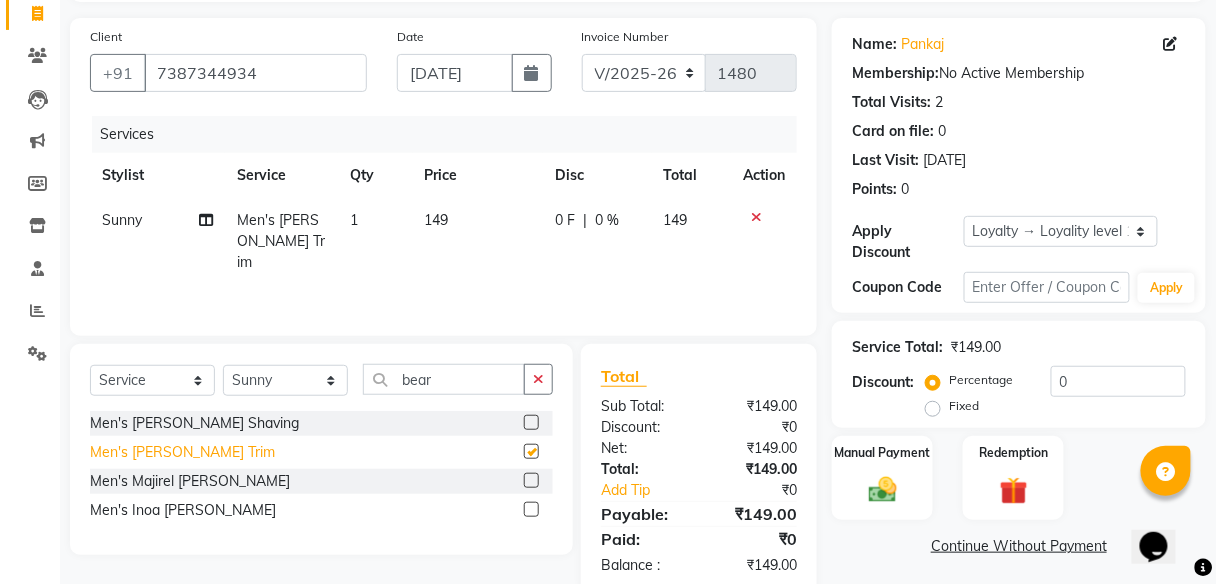 checkbox on "false" 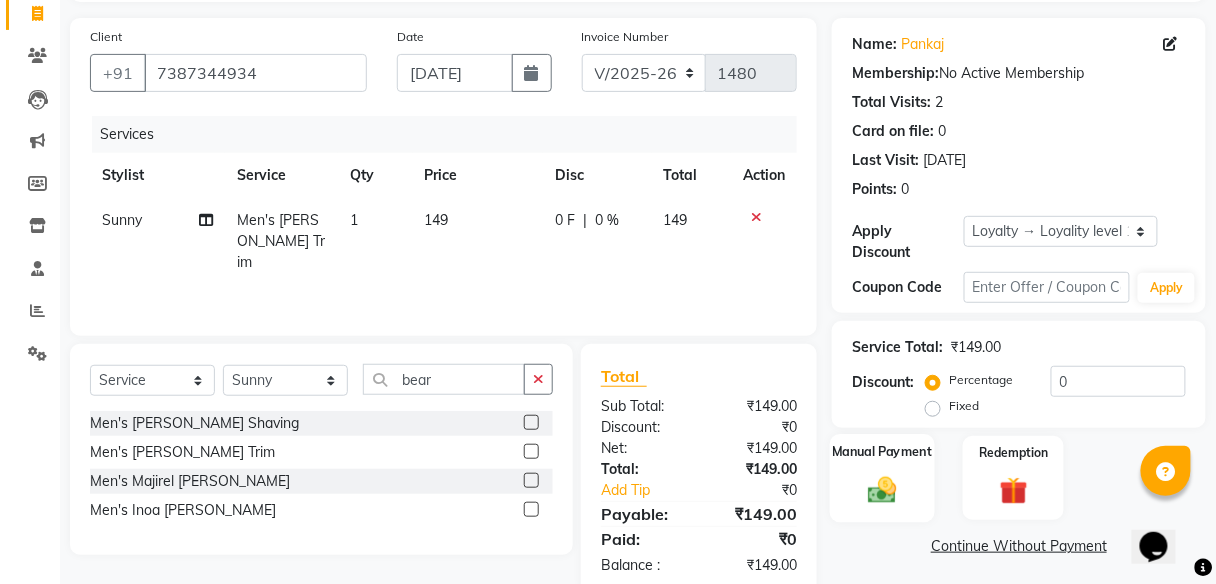 click on "Manual Payment" 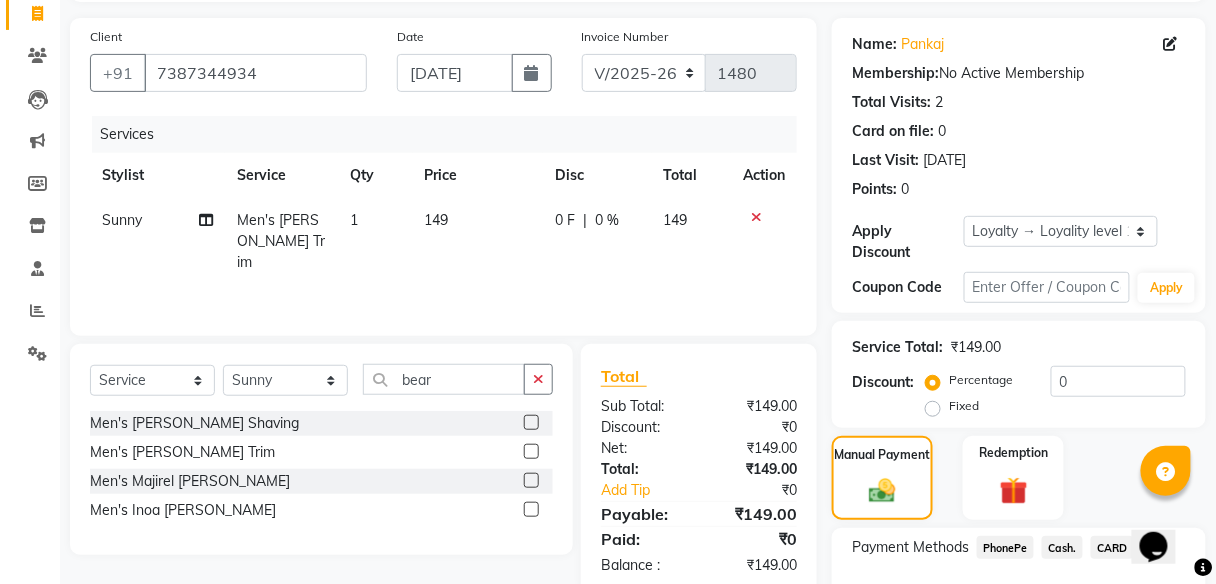 click on "PhonePe" 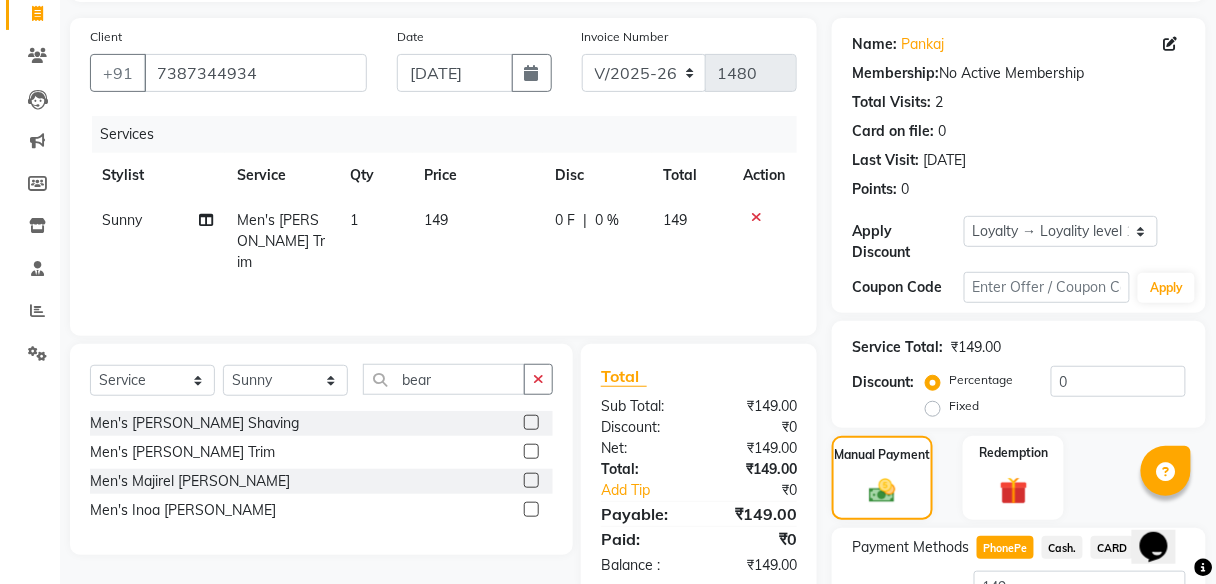 scroll, scrollTop: 268, scrollLeft: 0, axis: vertical 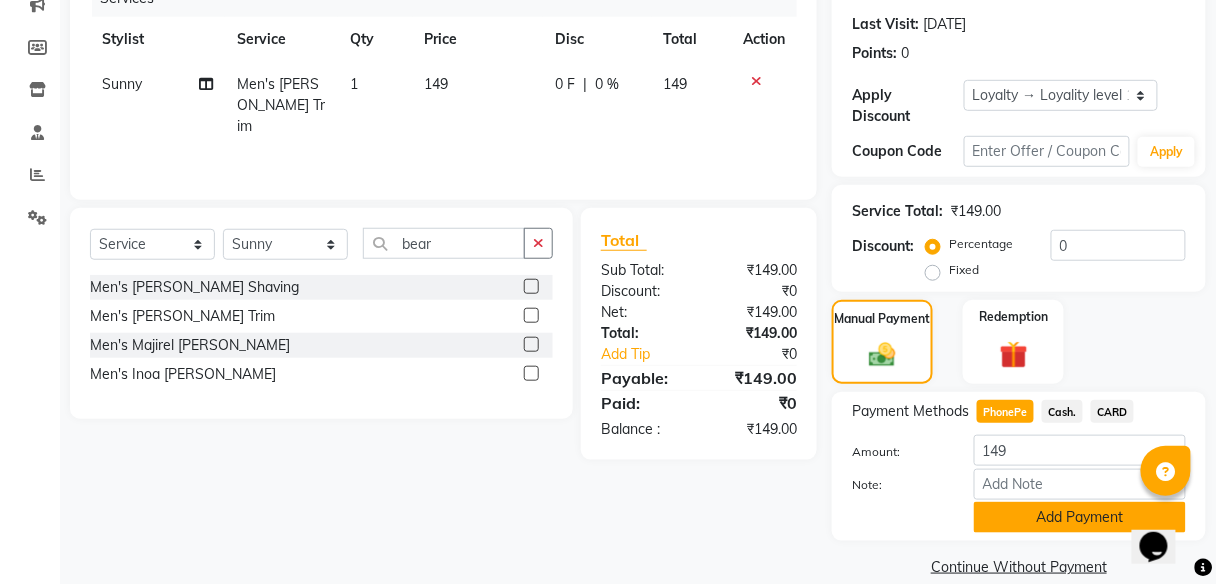 click on "Add Payment" 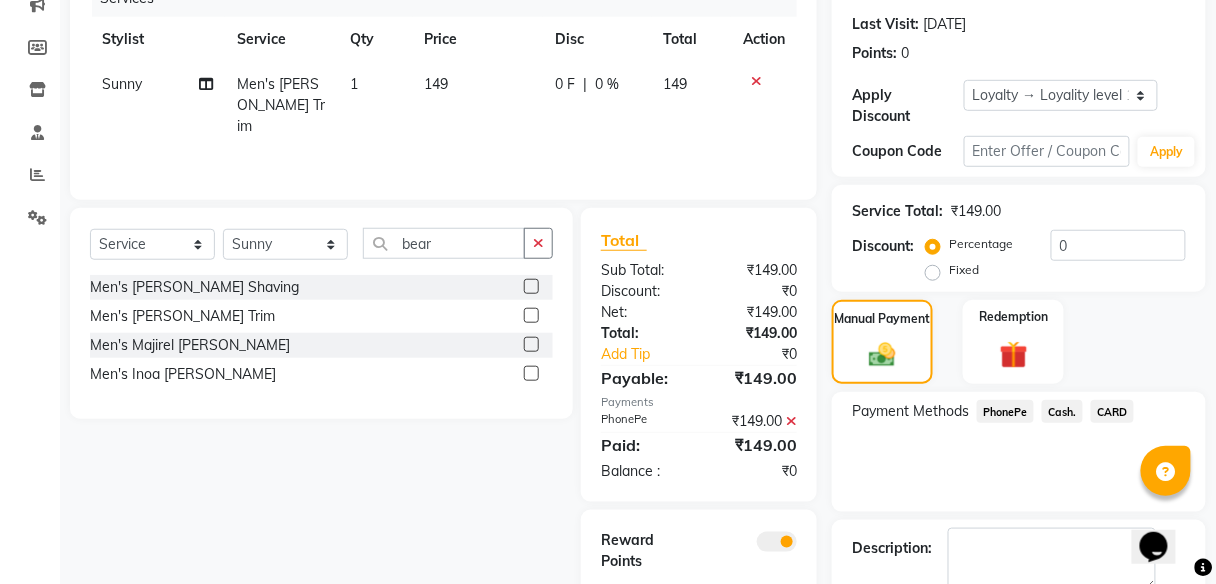 scroll, scrollTop: 378, scrollLeft: 0, axis: vertical 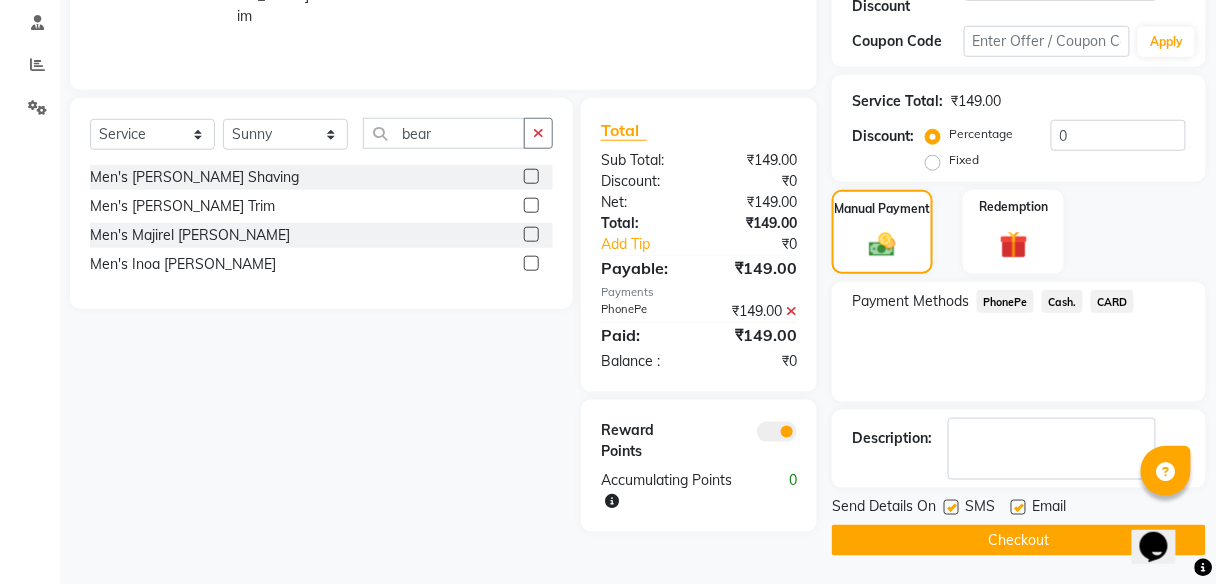 click on "Checkout" 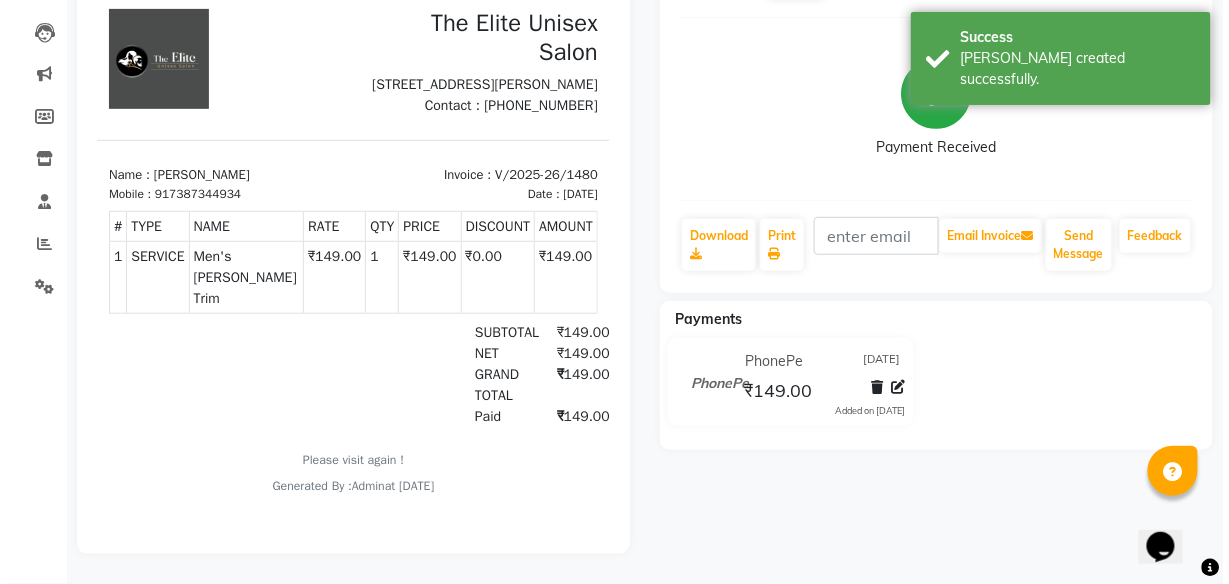 scroll, scrollTop: 0, scrollLeft: 0, axis: both 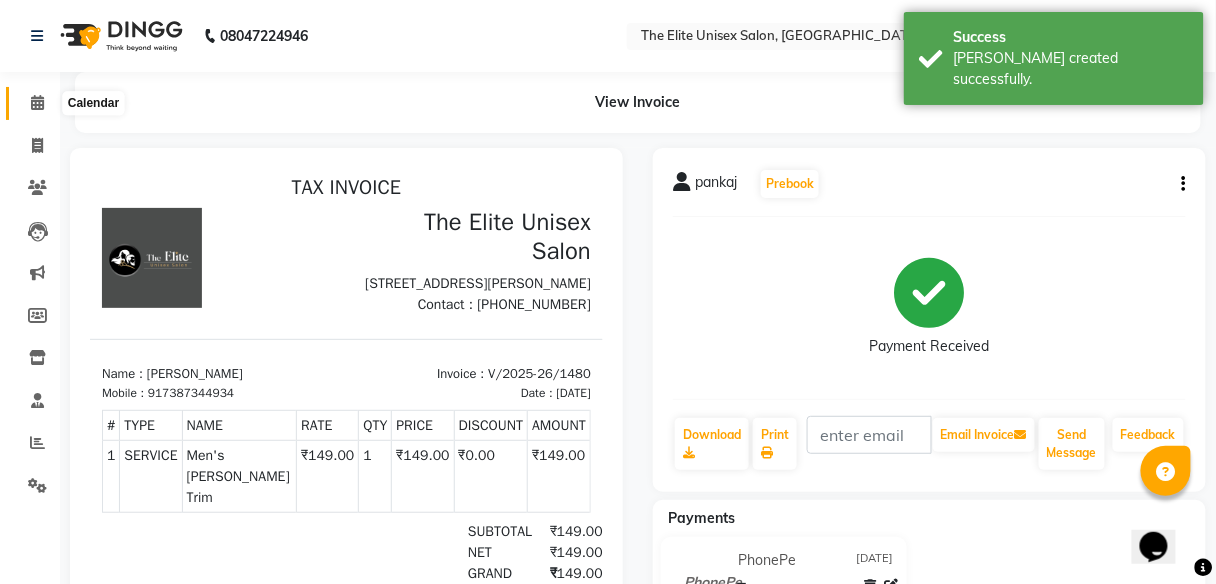 click 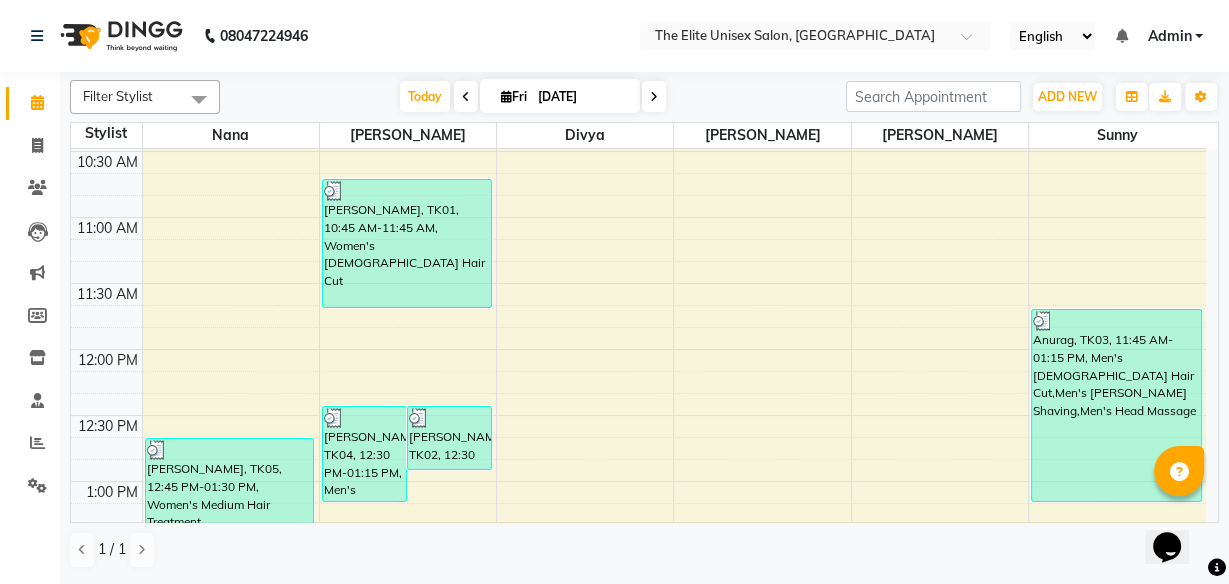 scroll, scrollTop: 329, scrollLeft: 0, axis: vertical 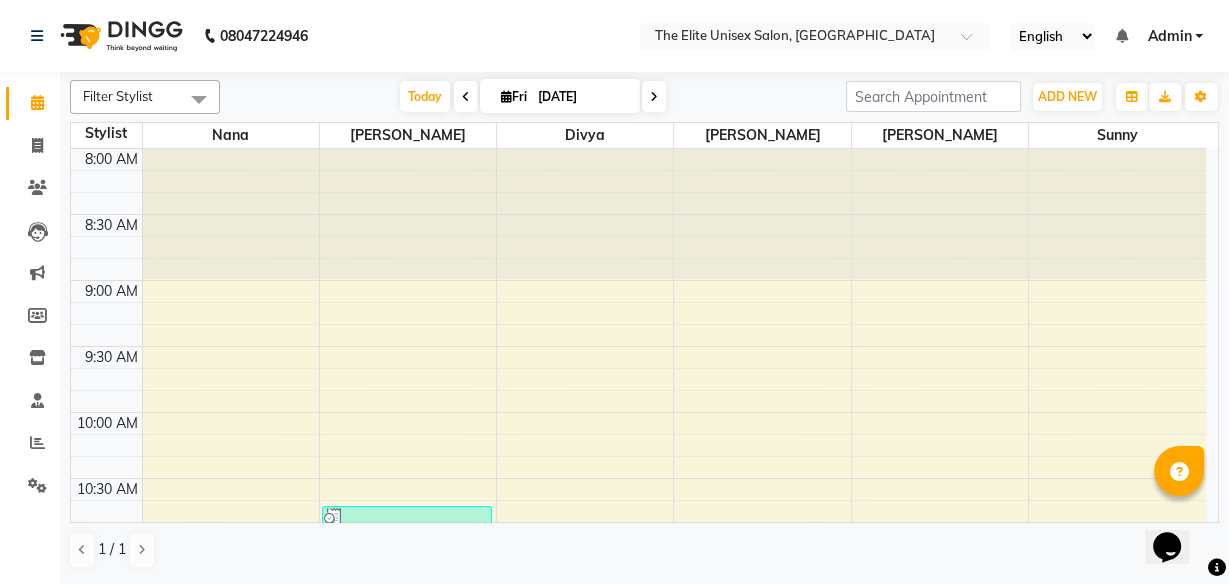 click at bounding box center [231, 214] 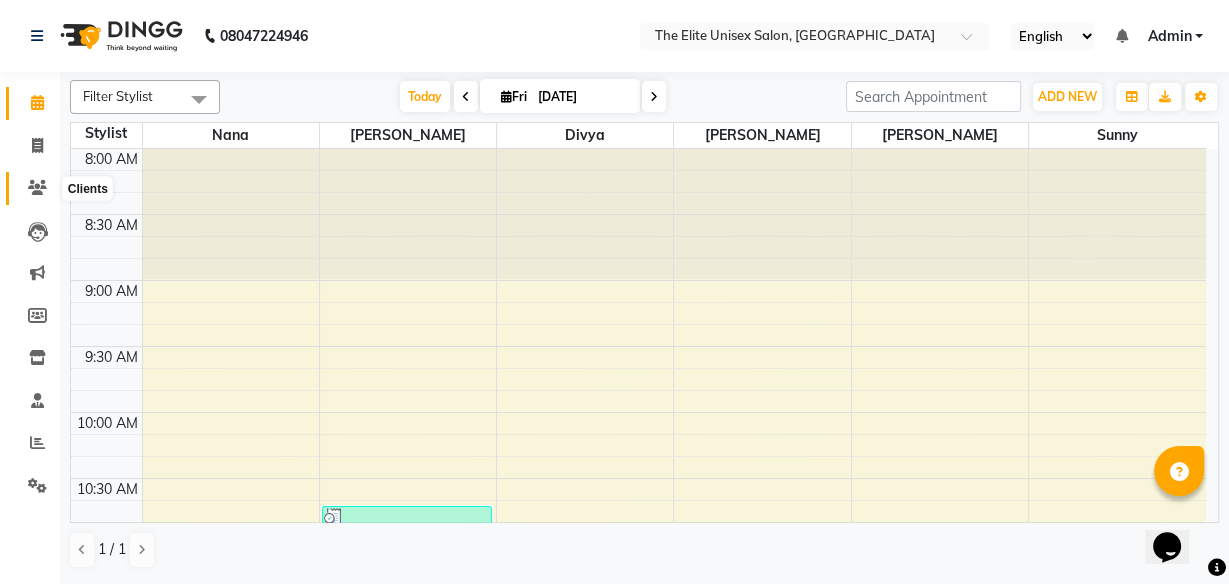 click 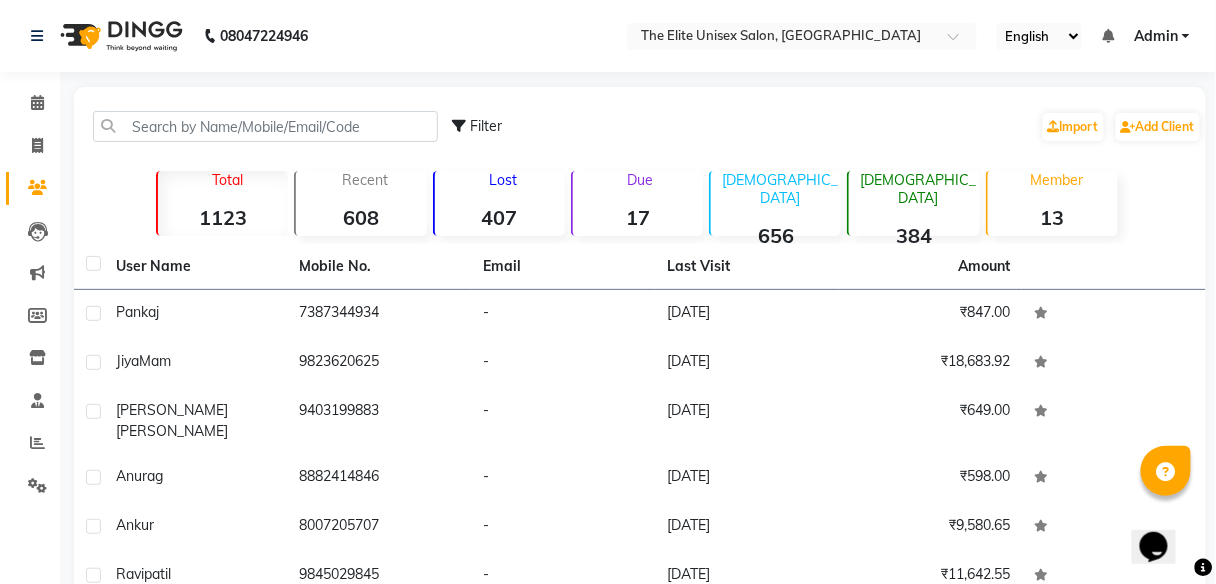 click on "407" 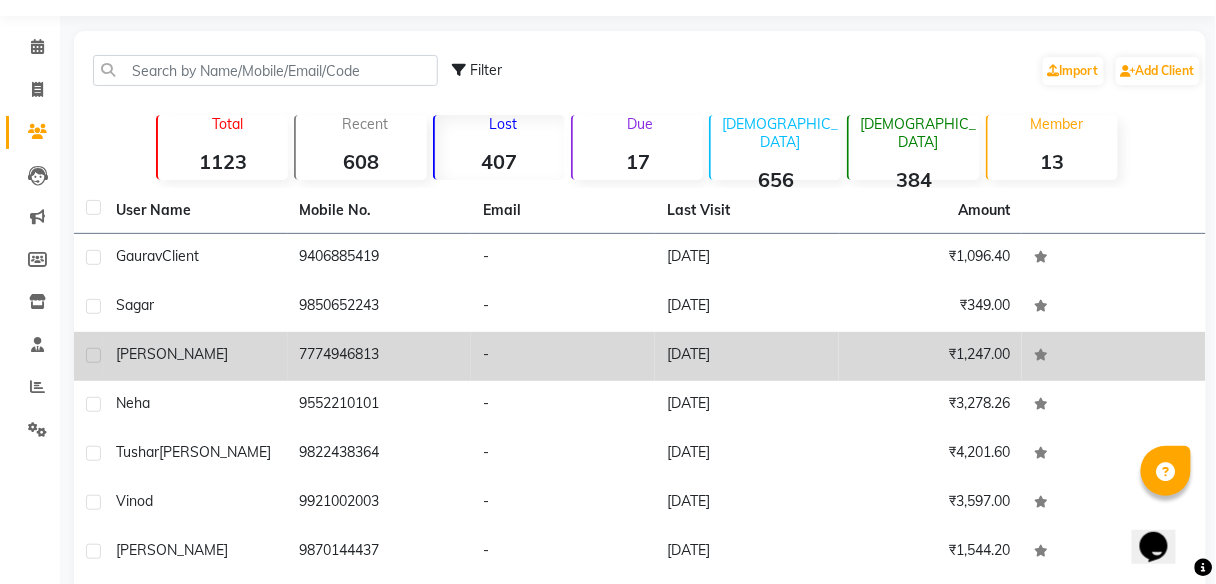 scroll, scrollTop: 82, scrollLeft: 0, axis: vertical 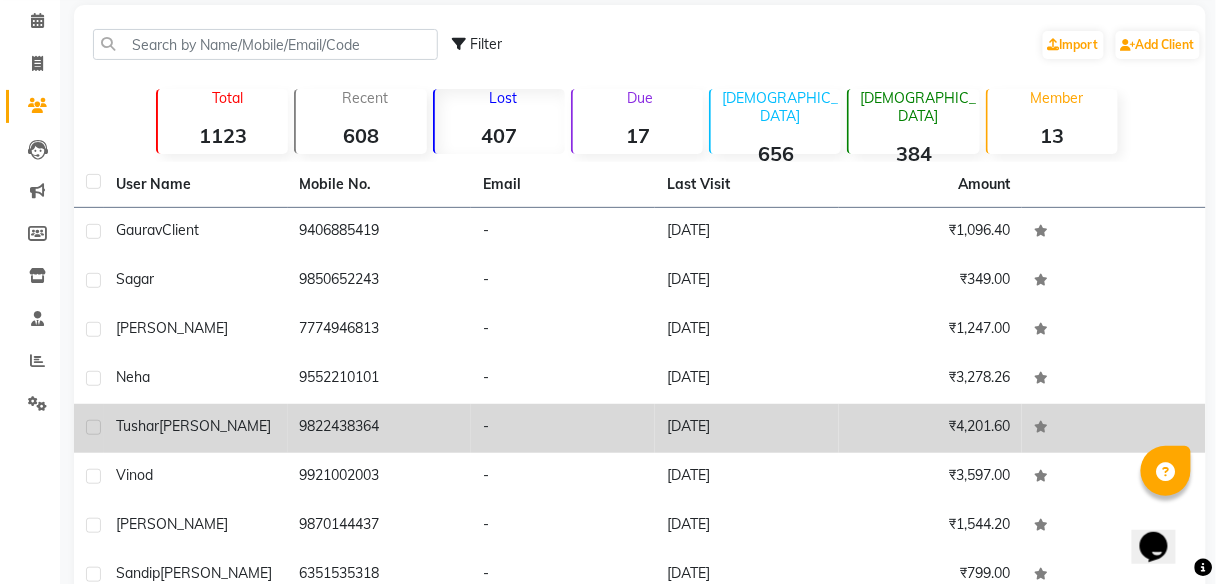 click on "9822438364" 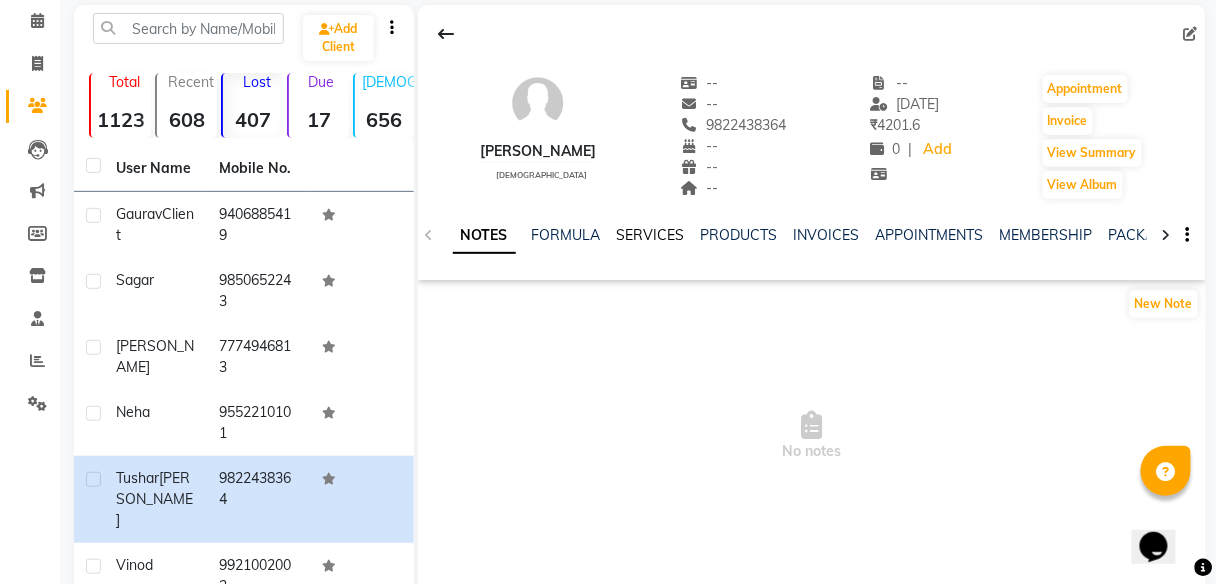 click on "SERVICES" 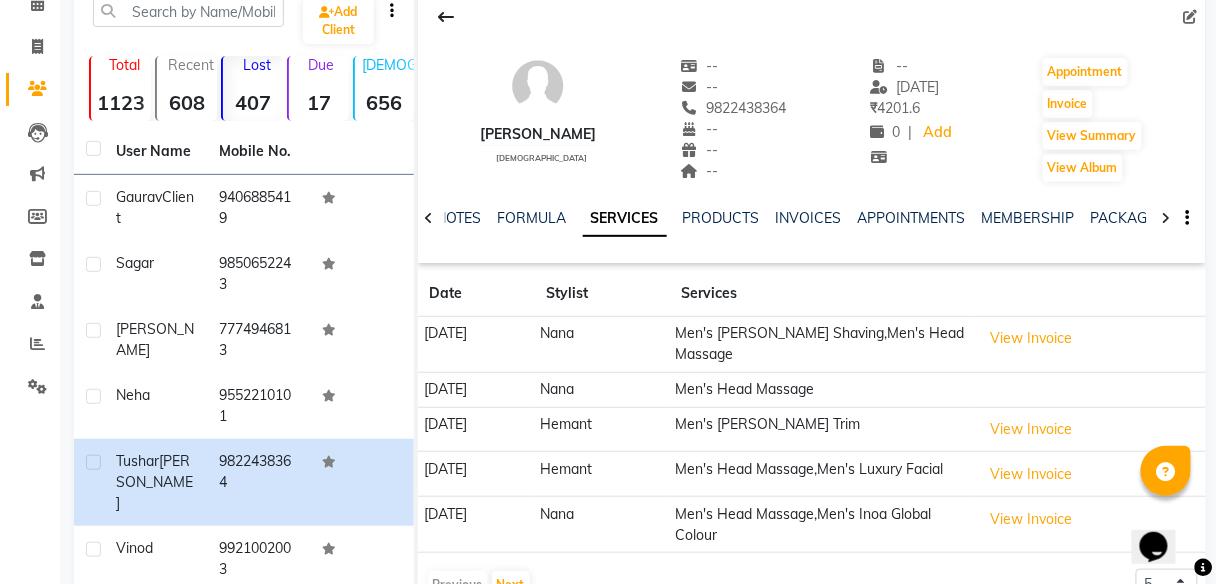 scroll, scrollTop: 99, scrollLeft: 0, axis: vertical 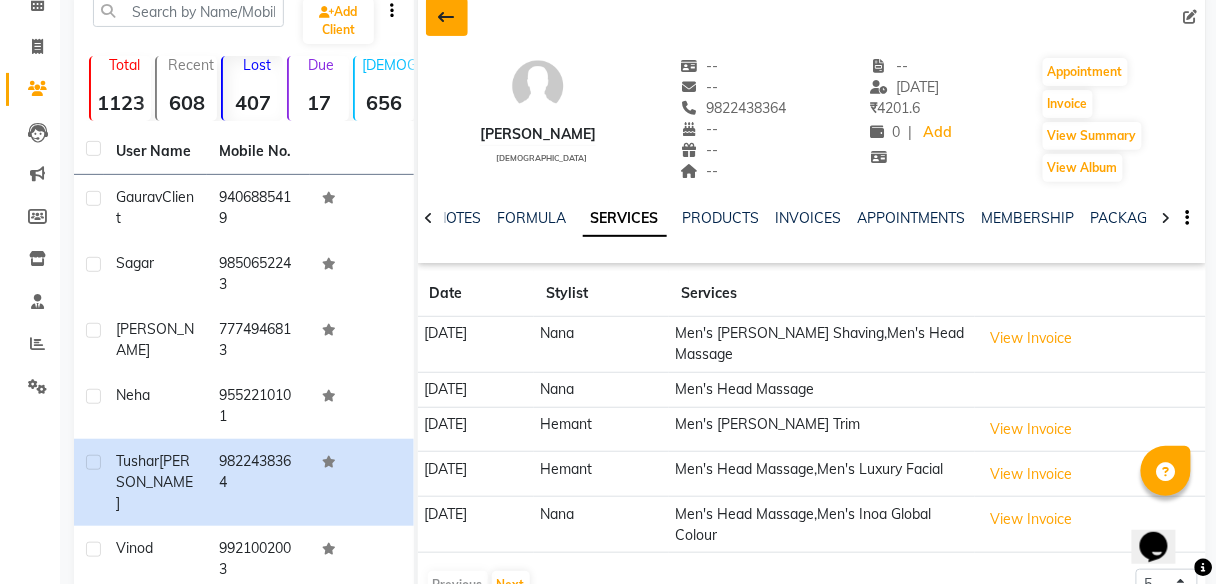 click 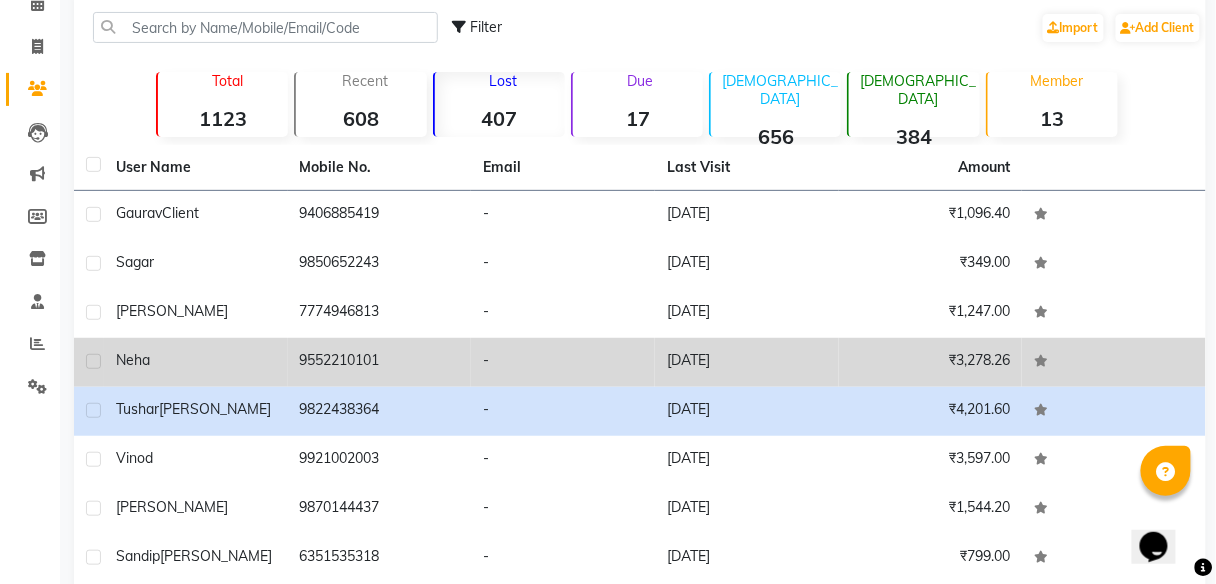 click on "9552210101" 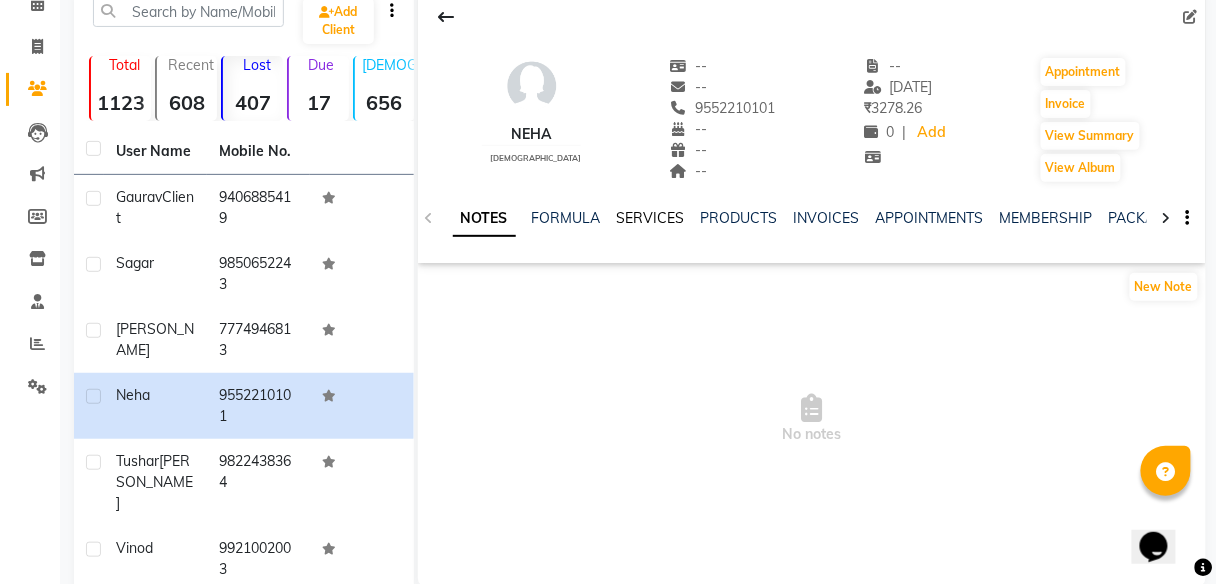 click on "SERVICES" 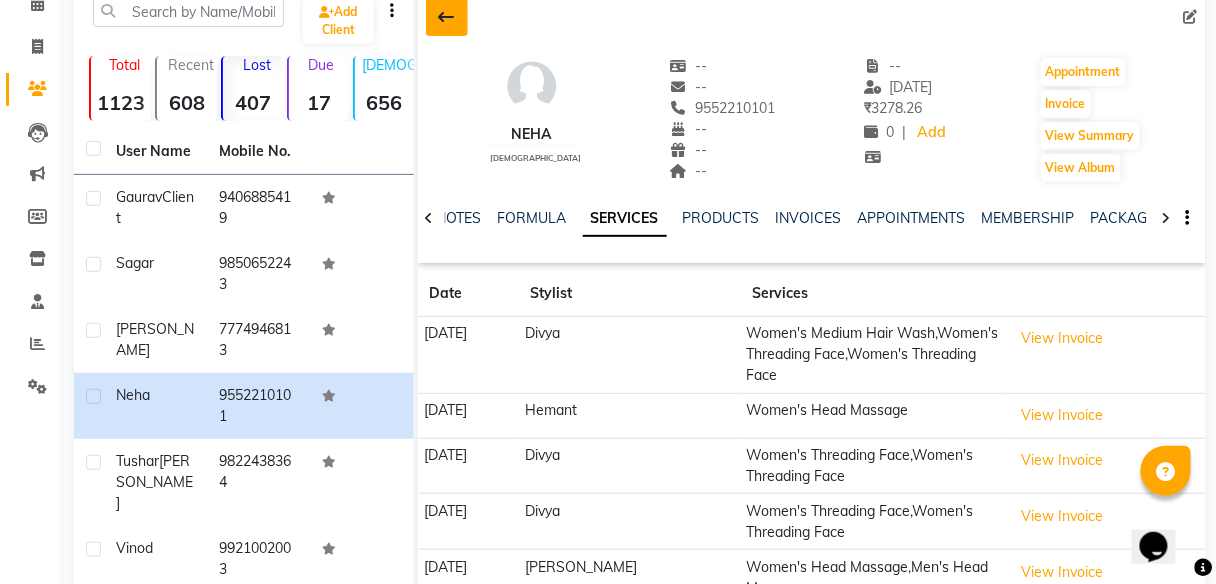 click 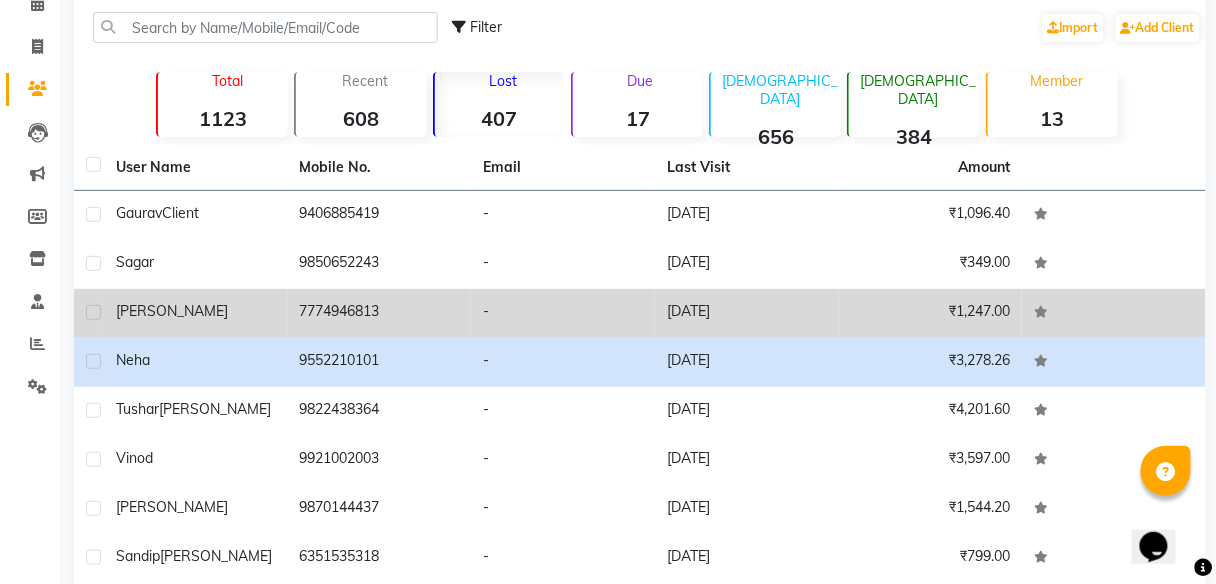 click on "7774946813" 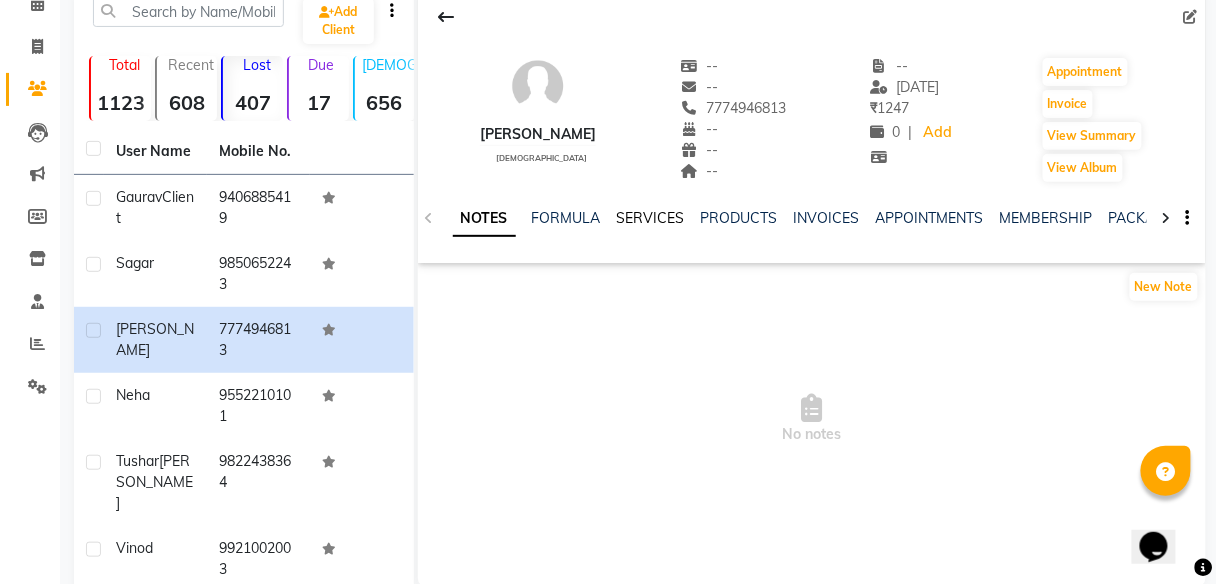 click on "SERVICES" 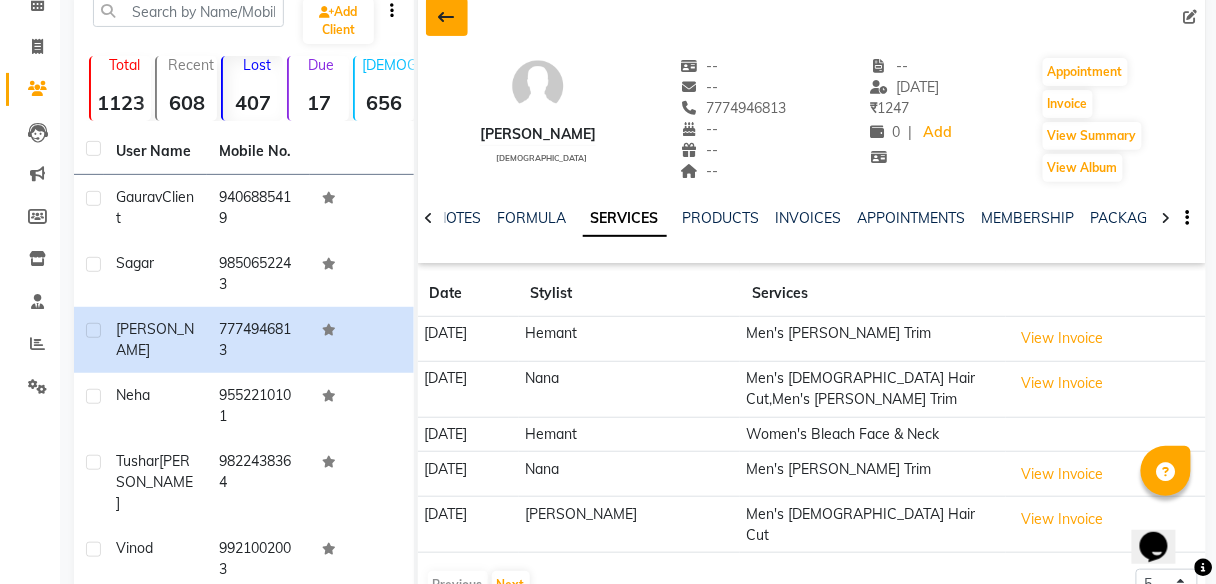 click 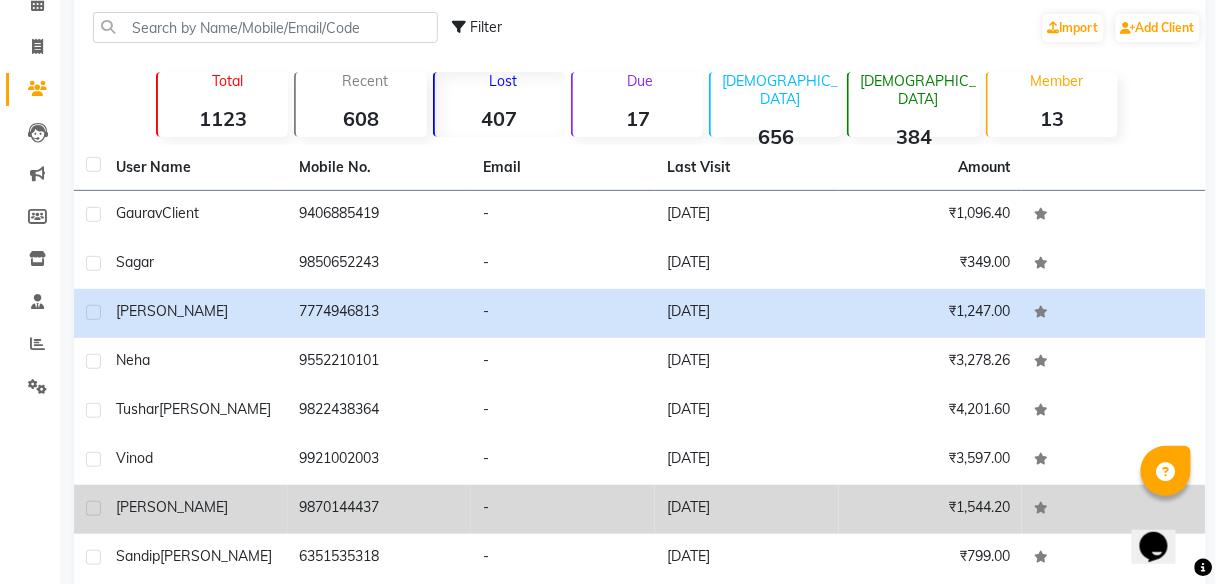 scroll, scrollTop: 192, scrollLeft: 0, axis: vertical 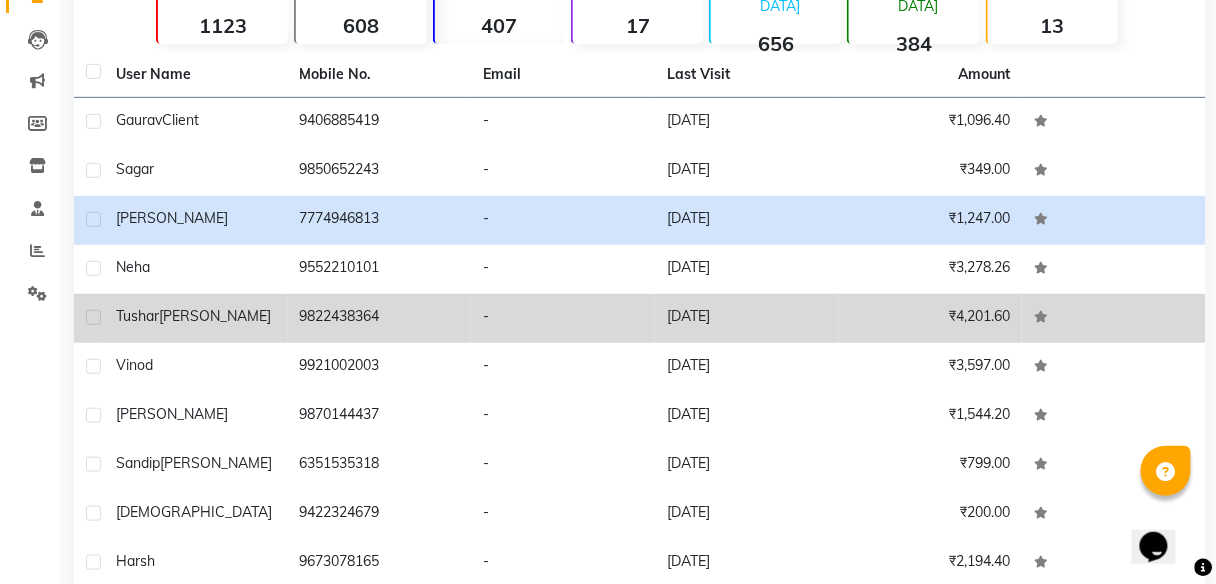 click on "9822438364" 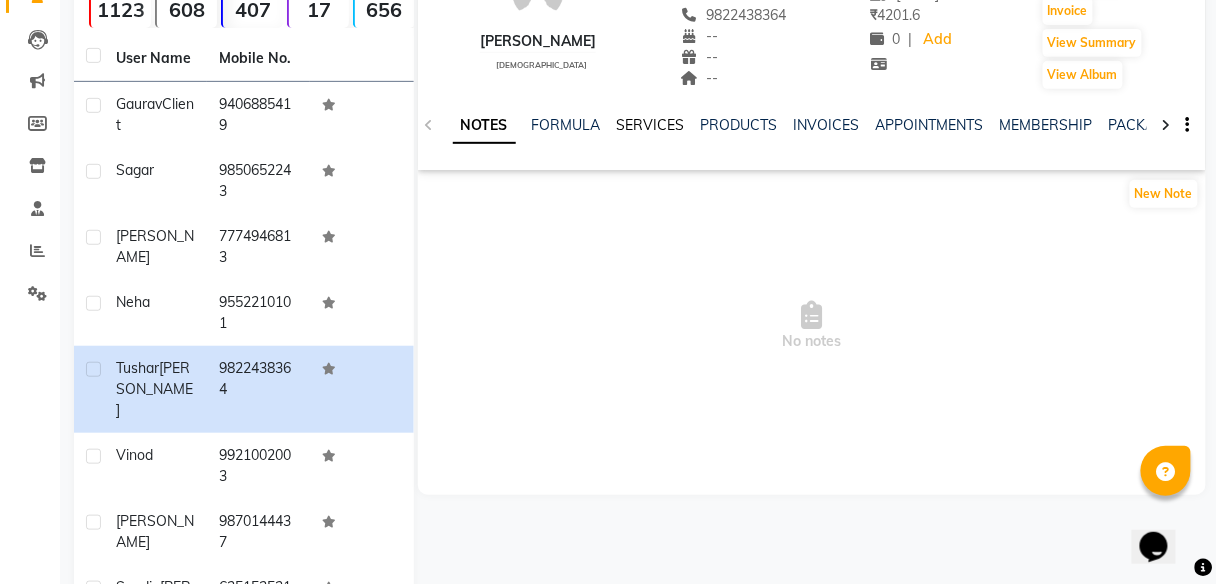 click on "SERVICES" 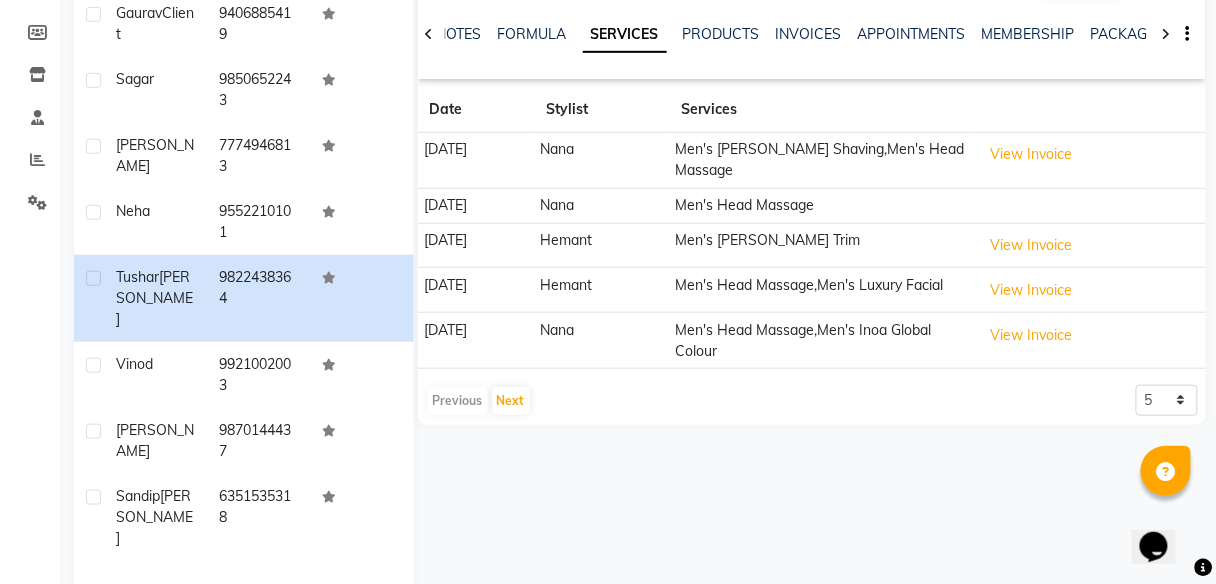 scroll, scrollTop: 284, scrollLeft: 0, axis: vertical 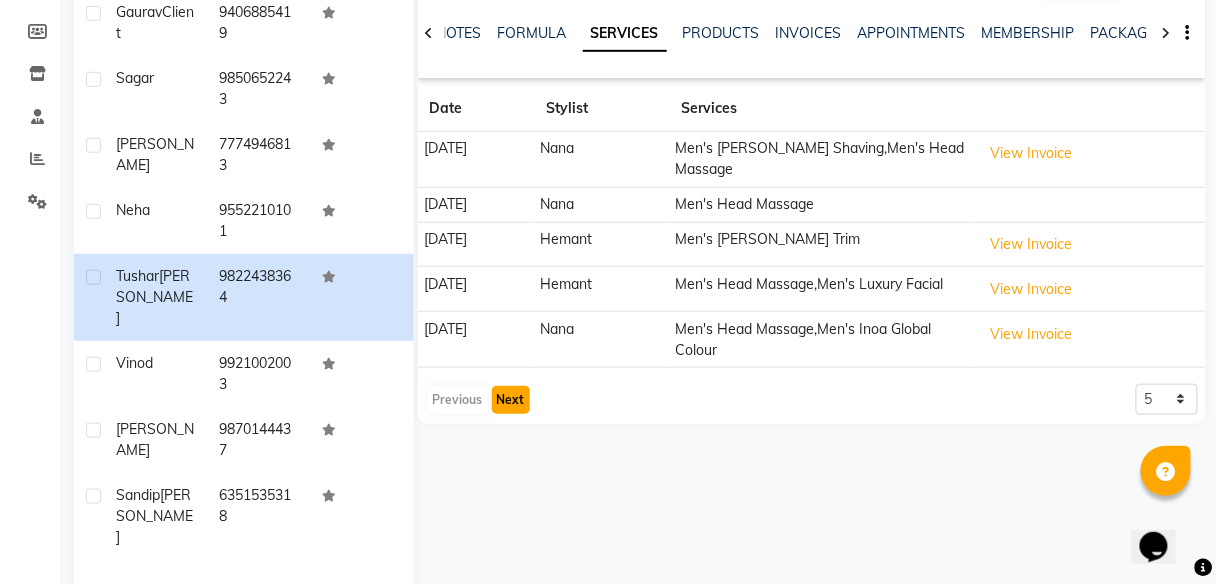 click on "Next" 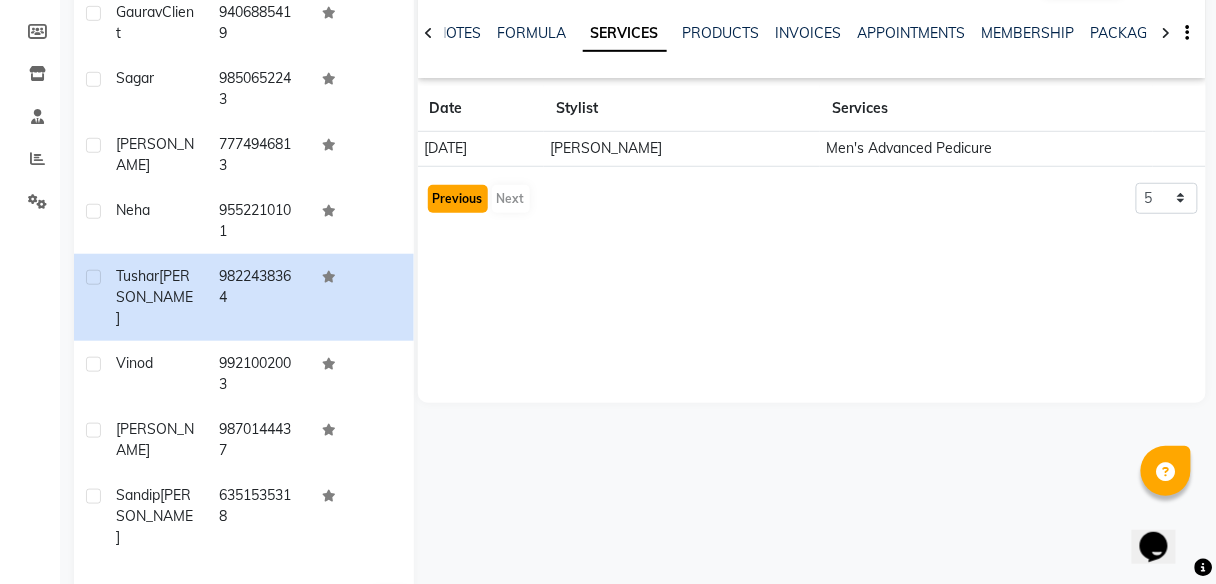 click on "Previous" 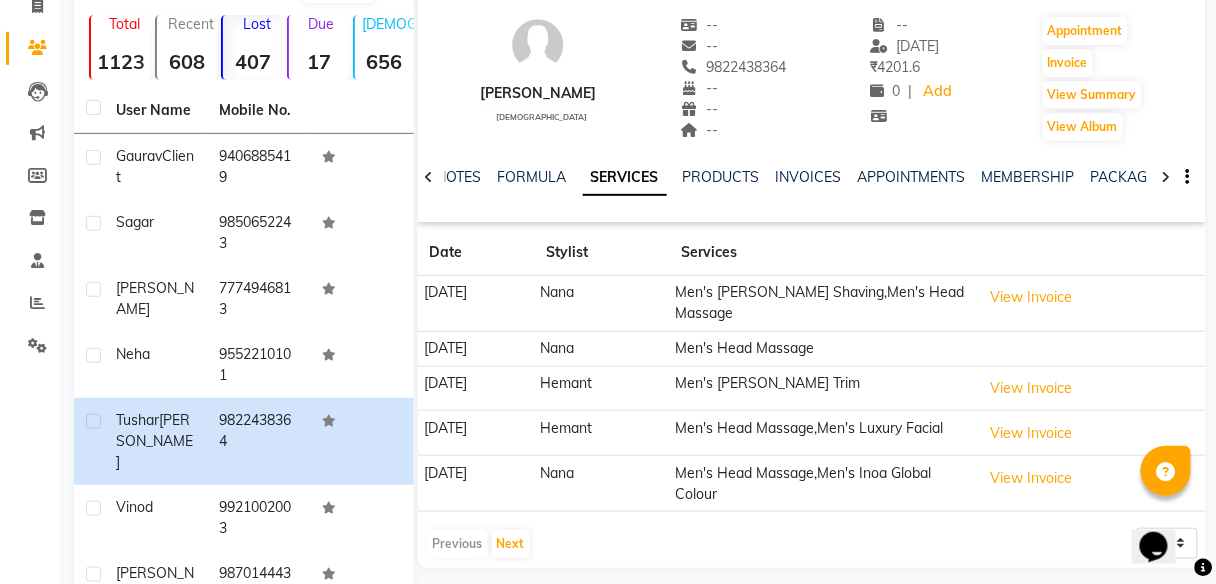 scroll, scrollTop: 0, scrollLeft: 0, axis: both 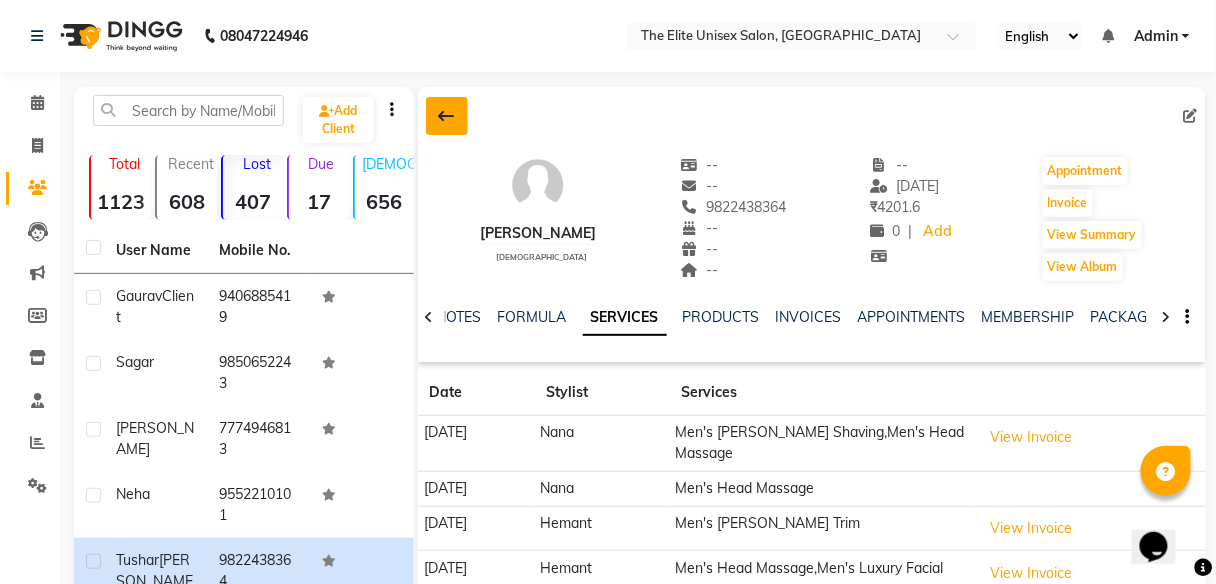 click 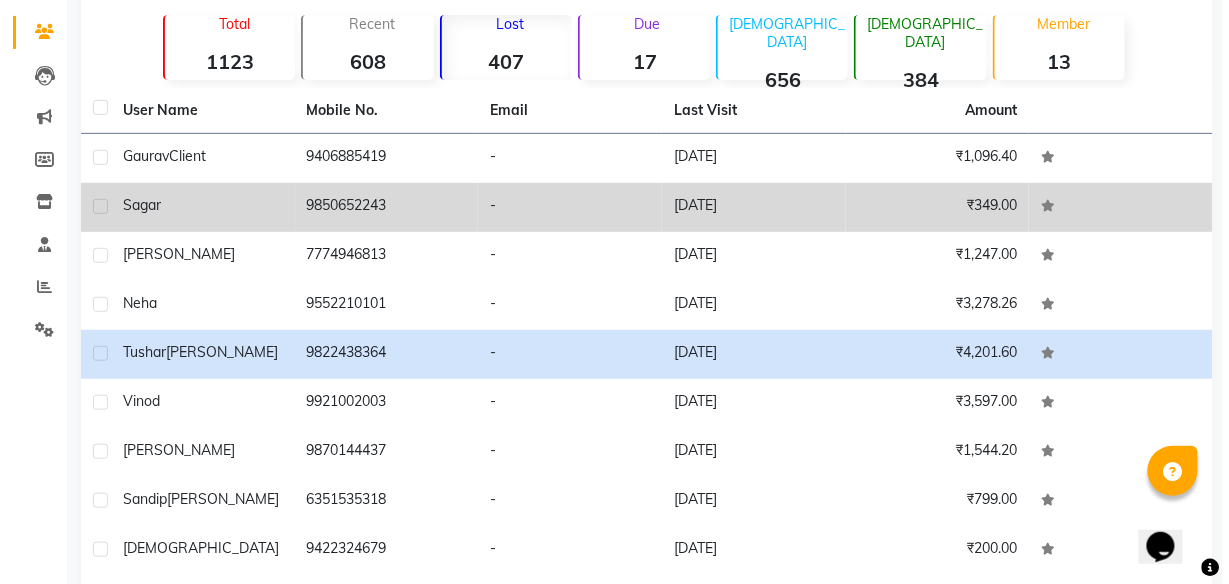 scroll, scrollTop: 158, scrollLeft: 0, axis: vertical 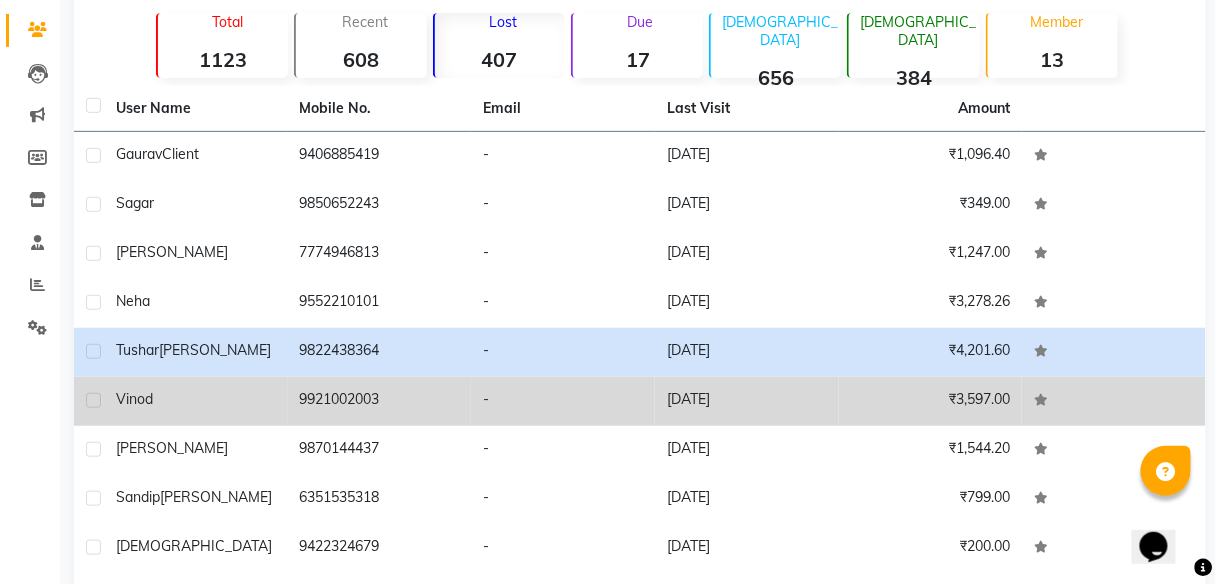 click on "9921002003" 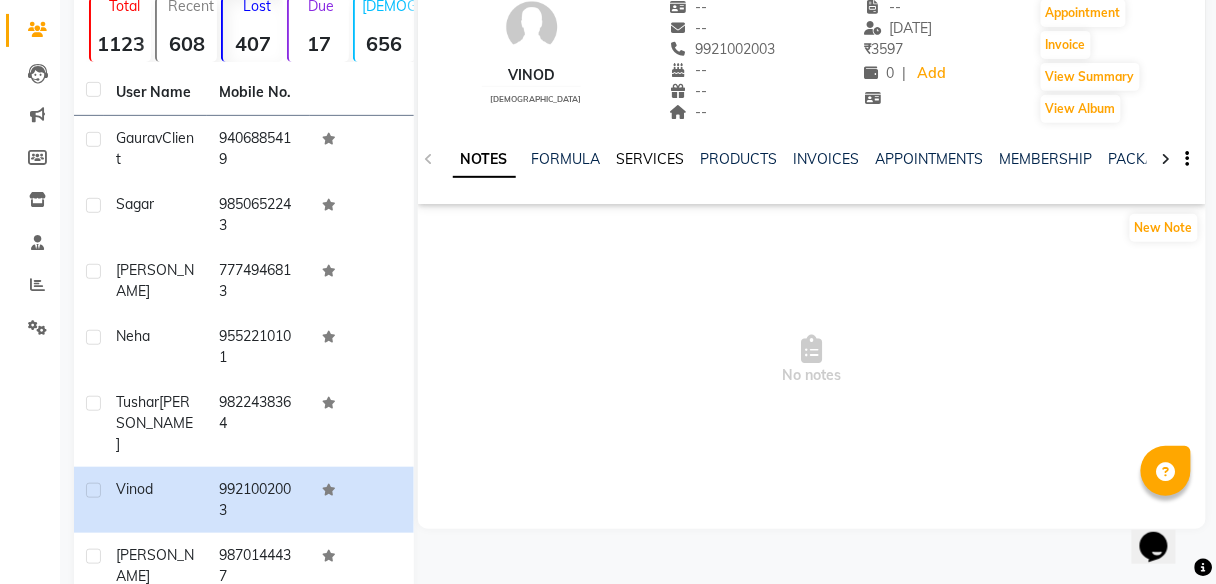click on "SERVICES" 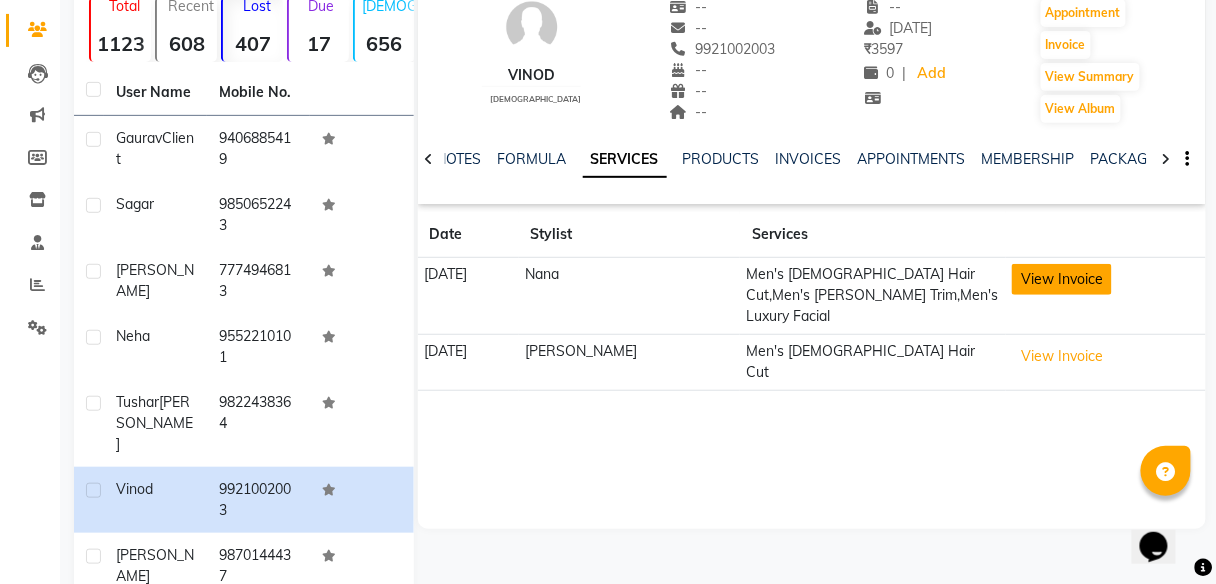 click on "View Invoice" 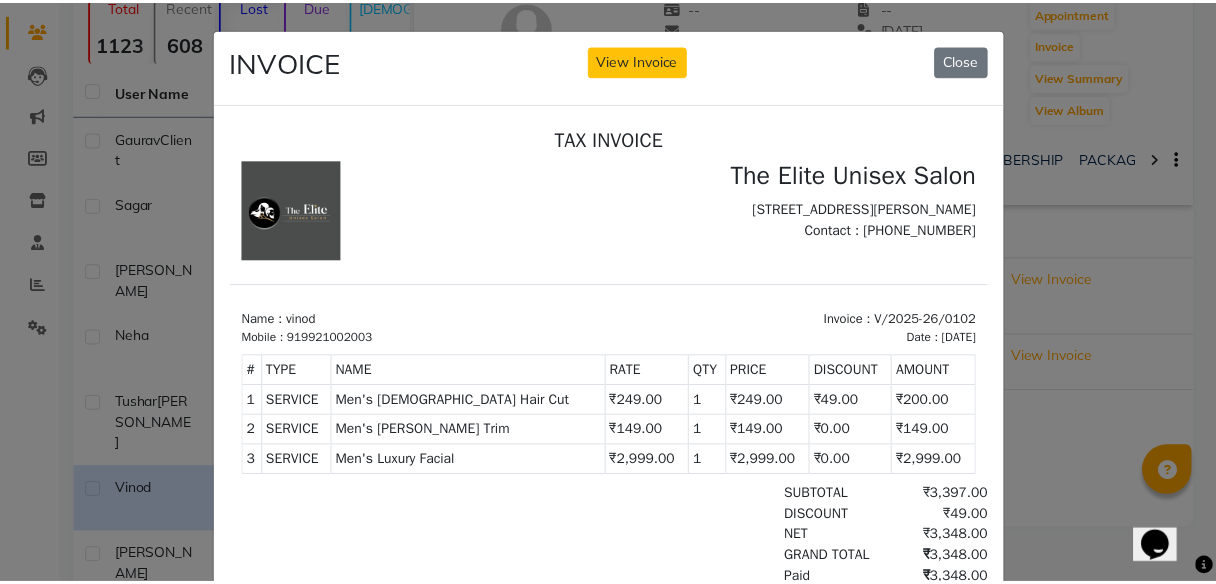 scroll, scrollTop: 0, scrollLeft: 0, axis: both 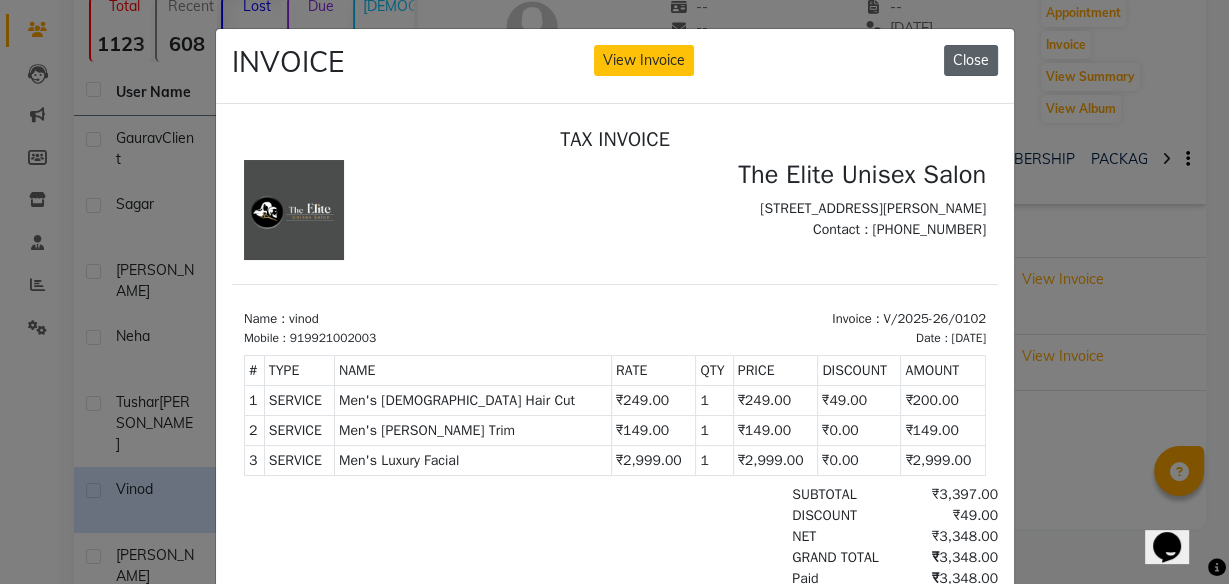 click on "Close" 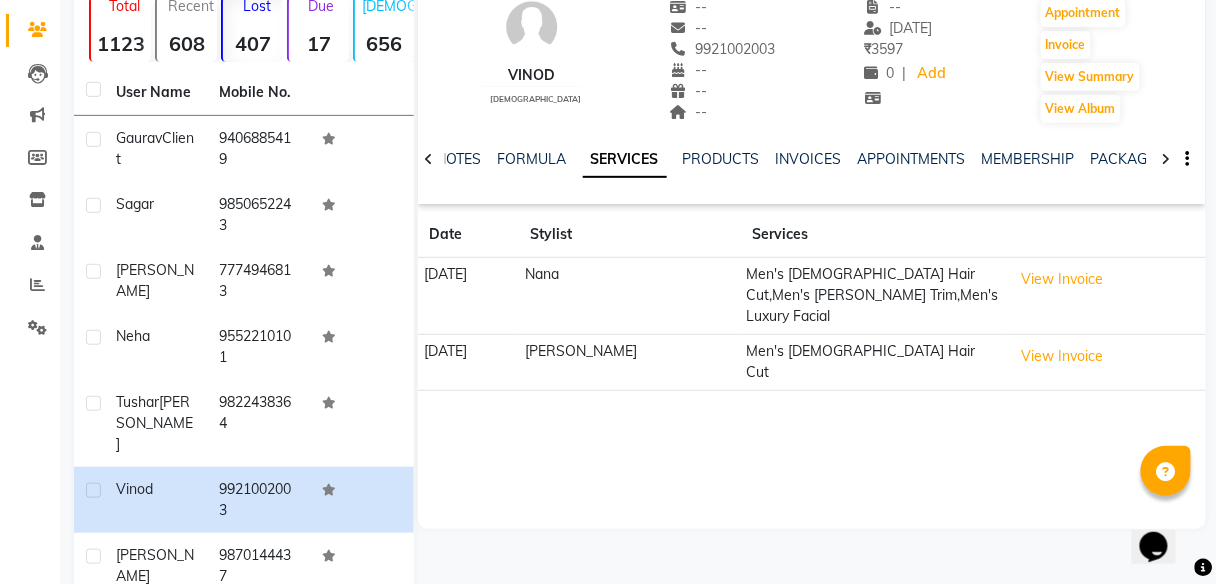 scroll, scrollTop: 0, scrollLeft: 0, axis: both 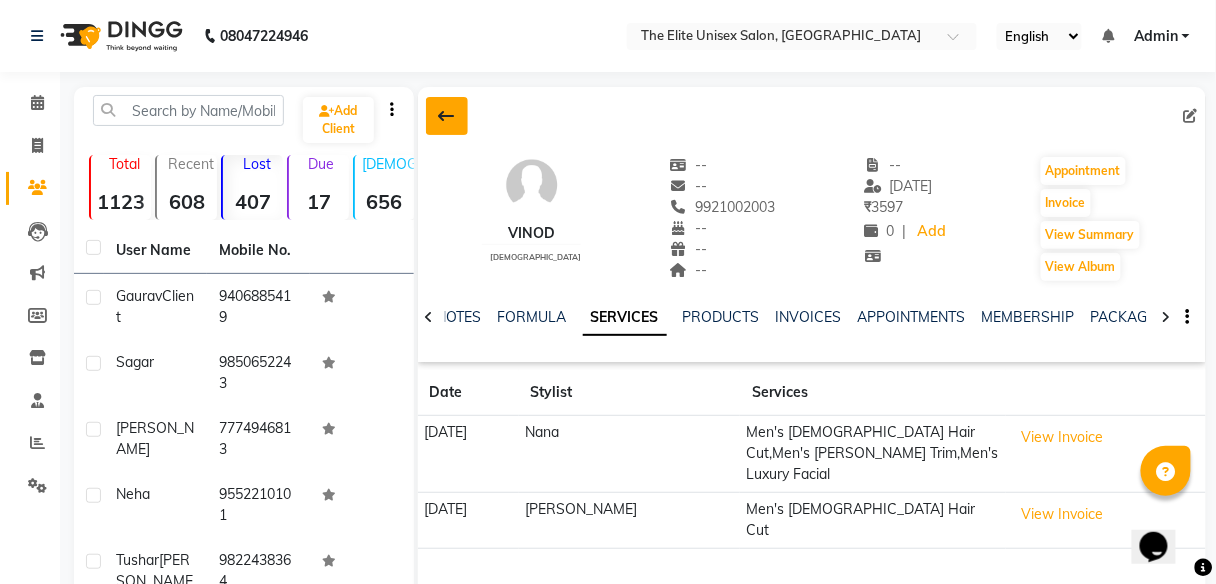 click 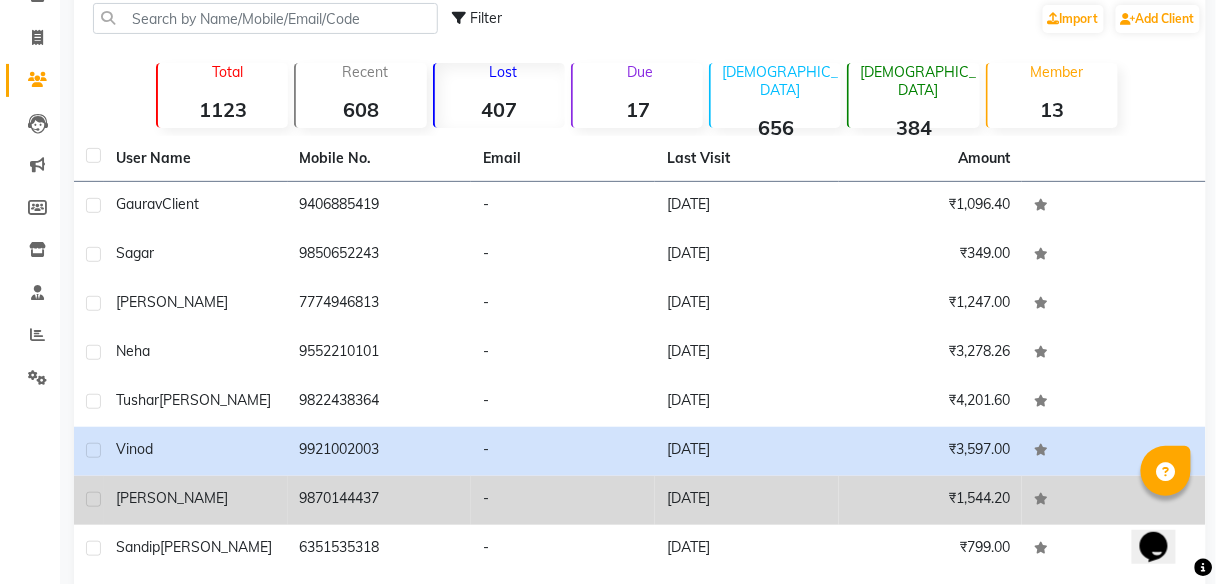 scroll, scrollTop: 171, scrollLeft: 0, axis: vertical 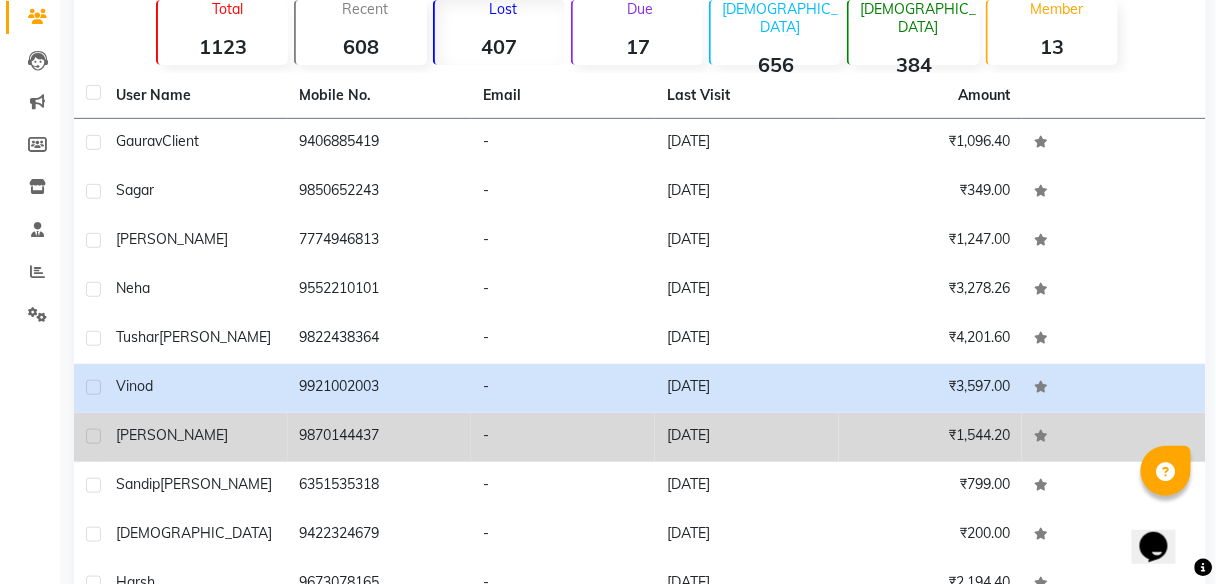 click on "9870144437" 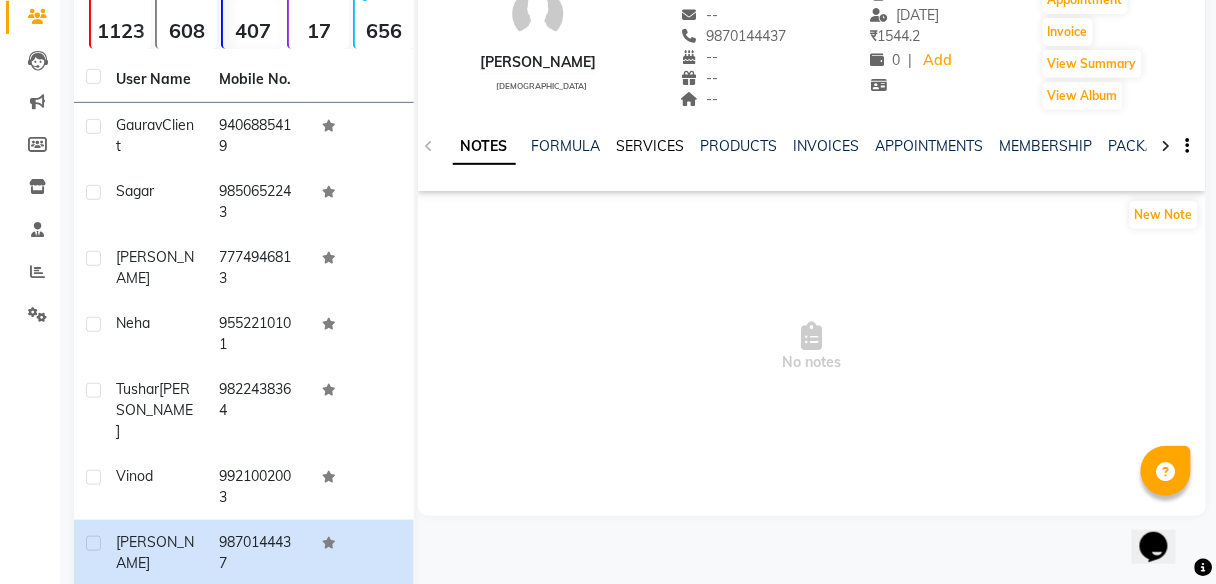 click on "SERVICES" 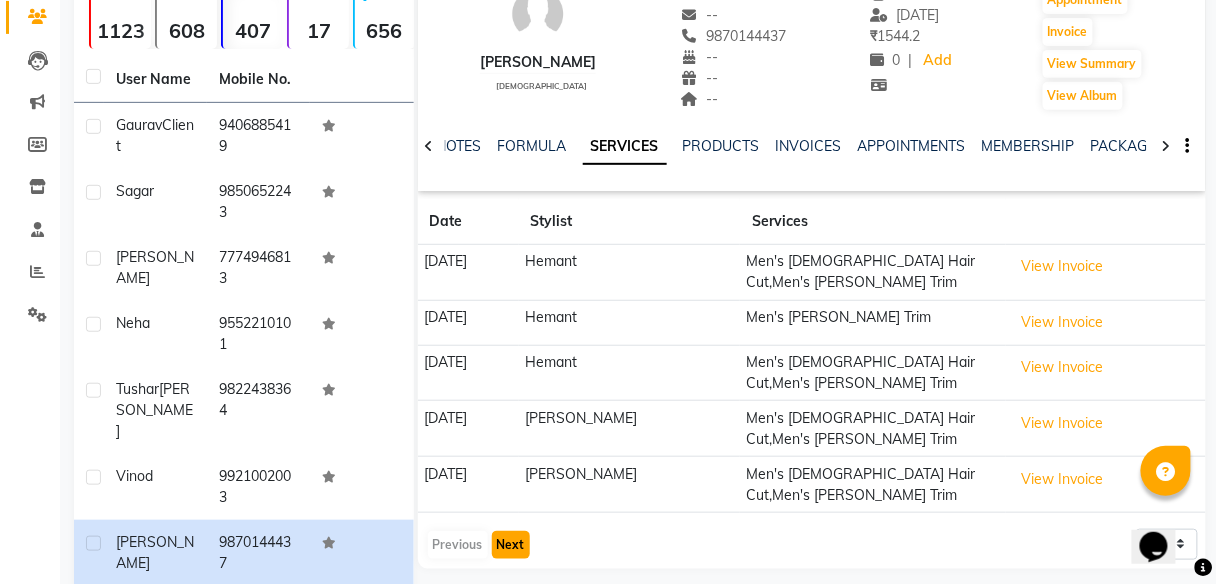 click on "Next" 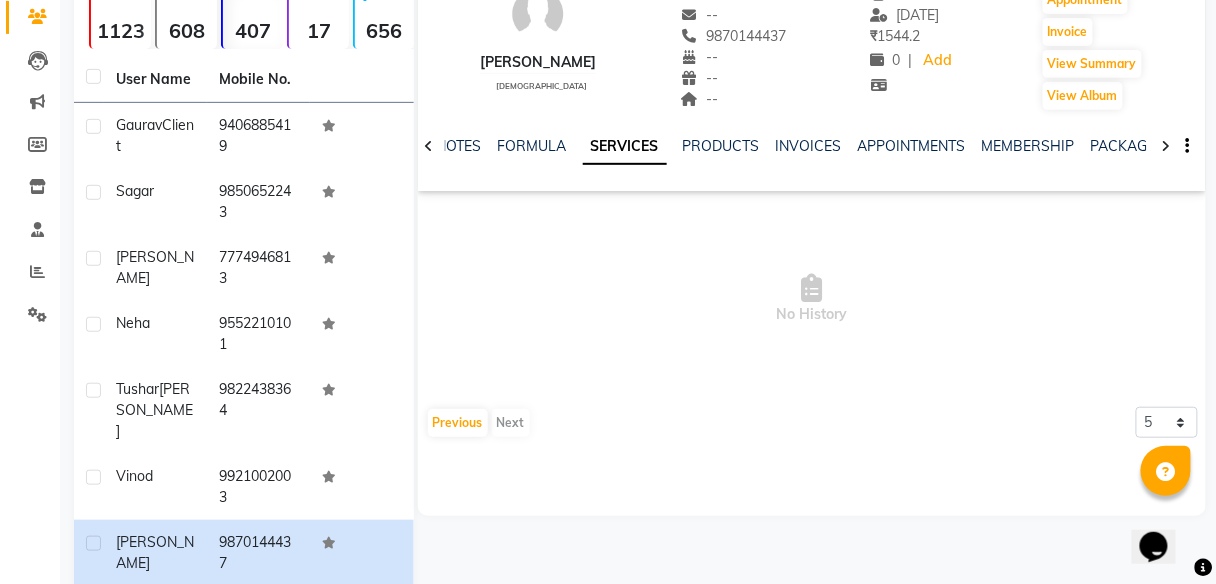 click 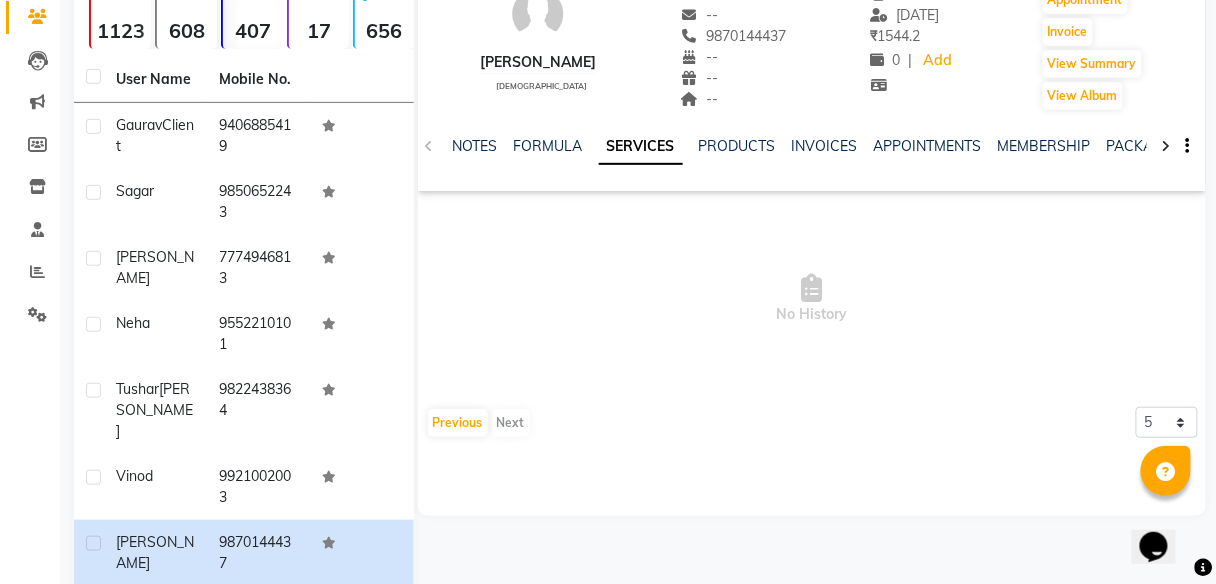 click on "NOTES FORMULA SERVICES PRODUCTS INVOICES APPOINTMENTS MEMBERSHIP PACKAGES VOUCHERS GIFTCARDS POINTS FORMS FAMILY CARDS WALLET" 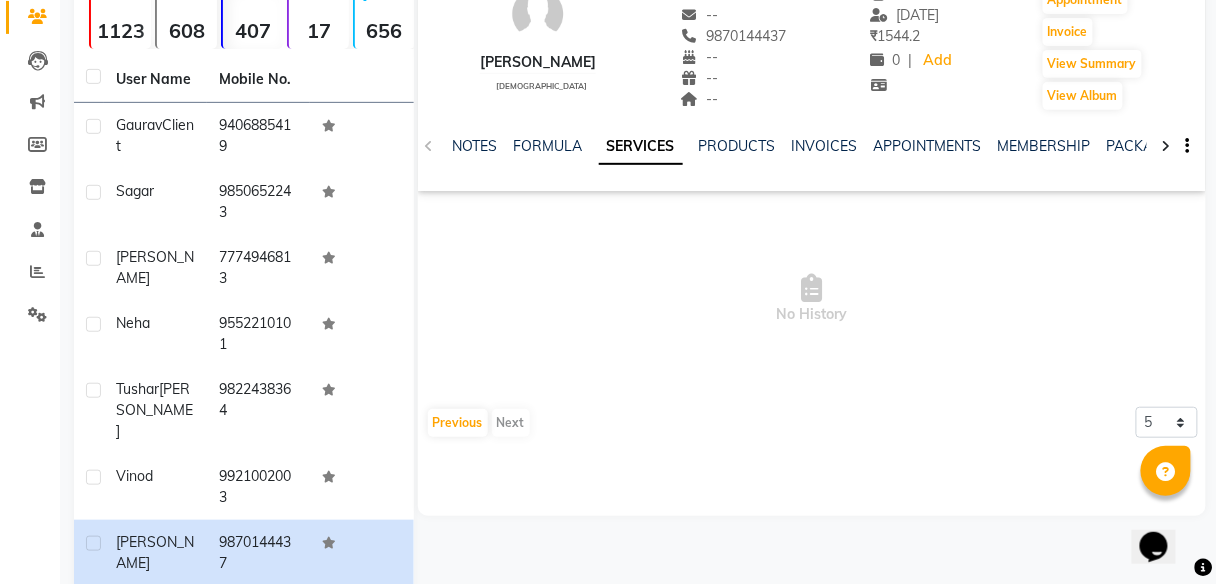 scroll, scrollTop: 0, scrollLeft: 0, axis: both 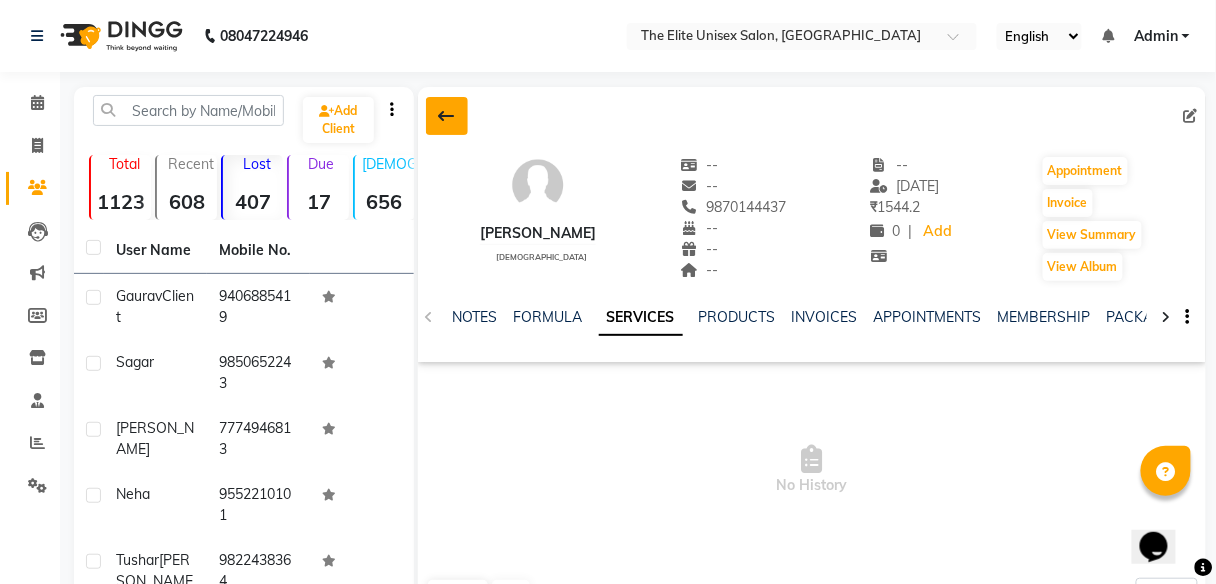 click 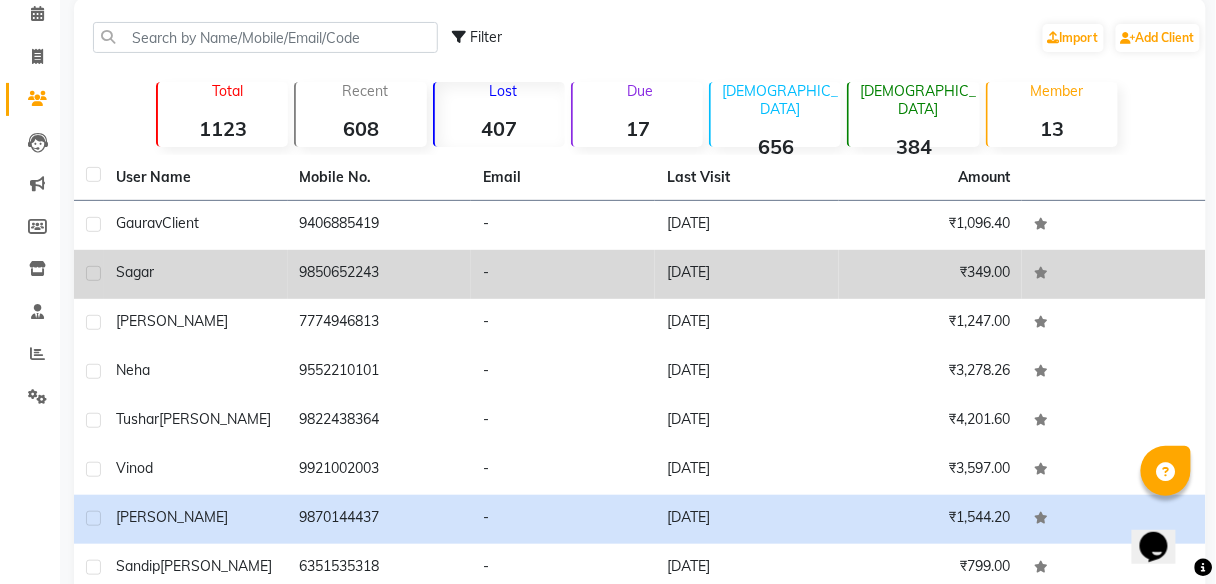 scroll, scrollTop: 151, scrollLeft: 0, axis: vertical 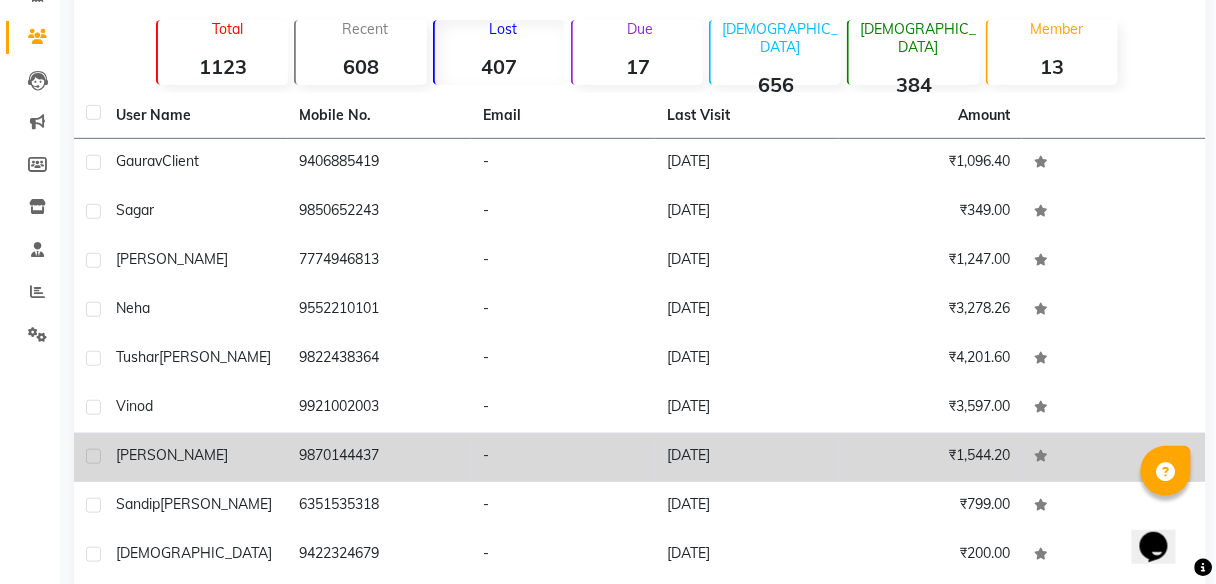 click on "9870144437" 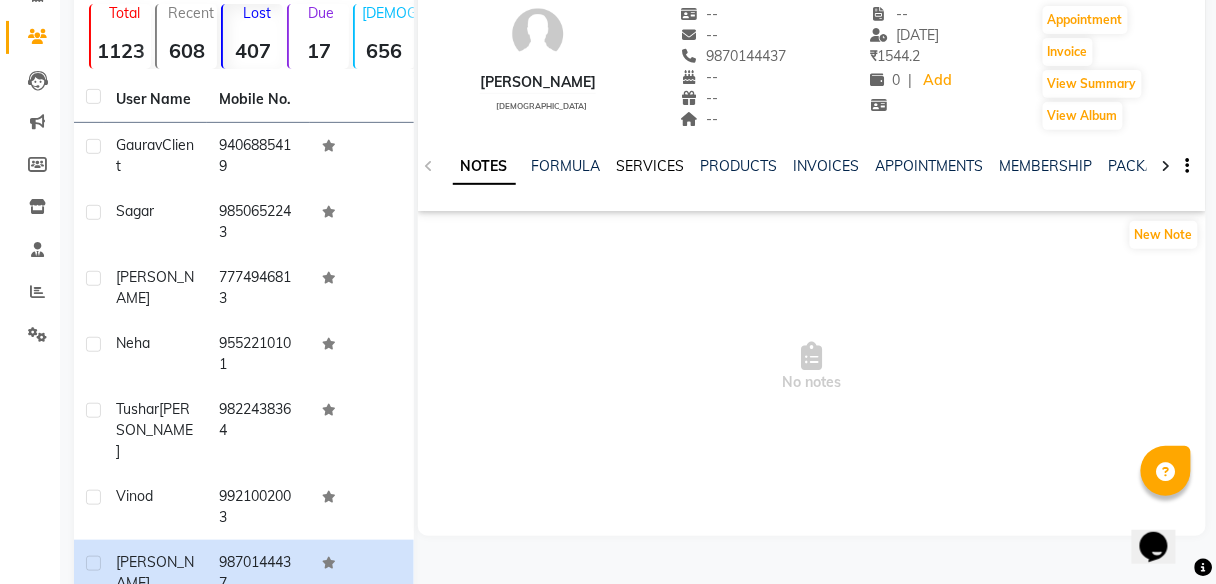 click on "SERVICES" 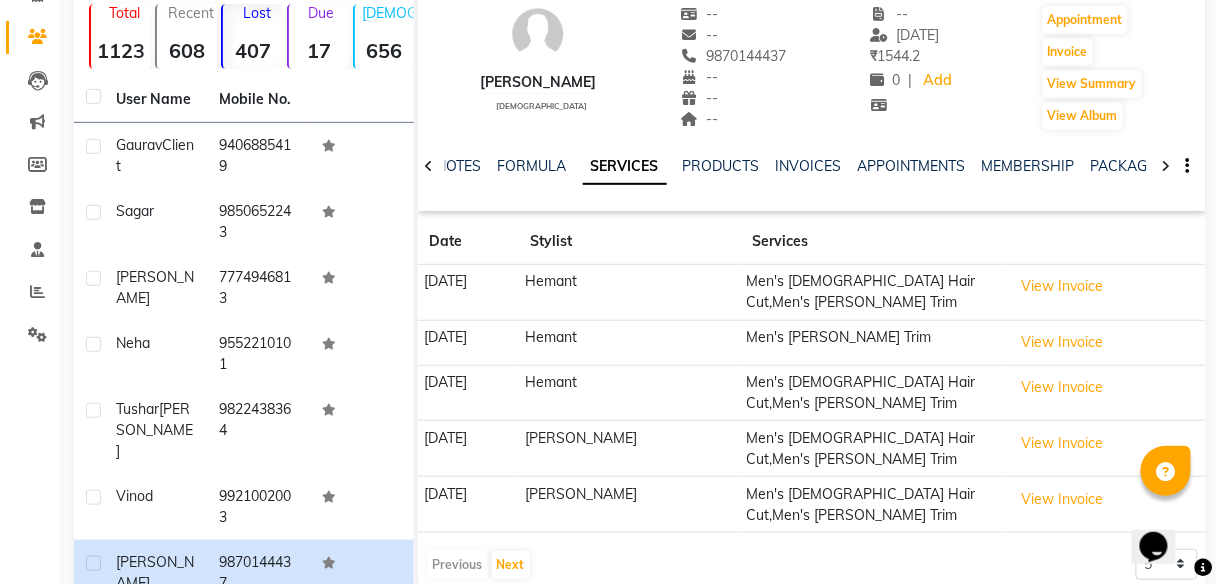 scroll, scrollTop: 11, scrollLeft: 0, axis: vertical 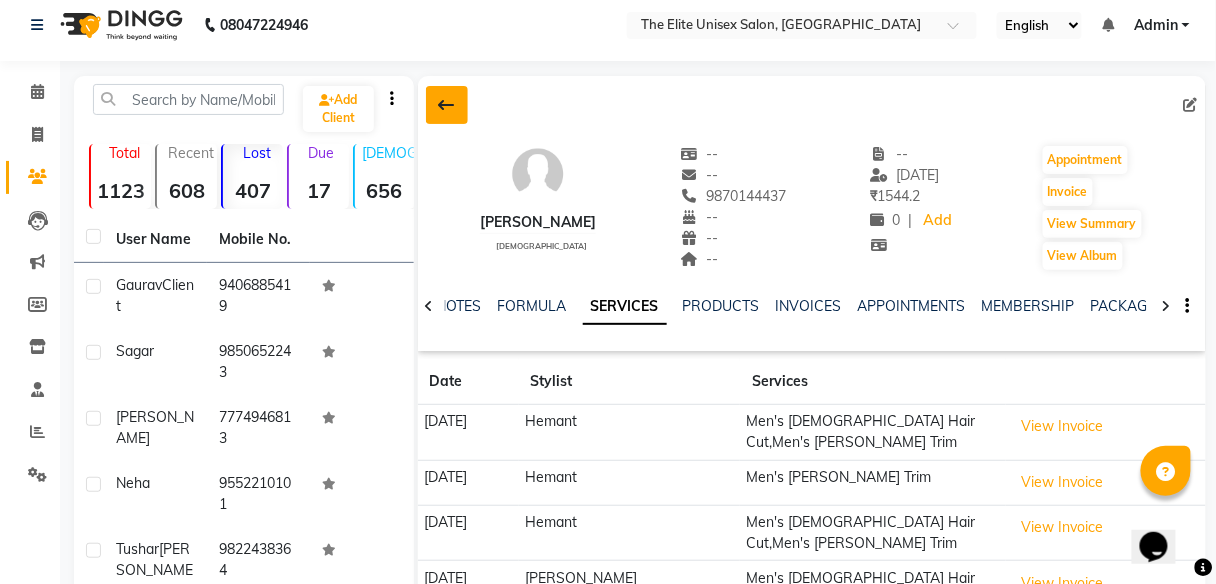 click 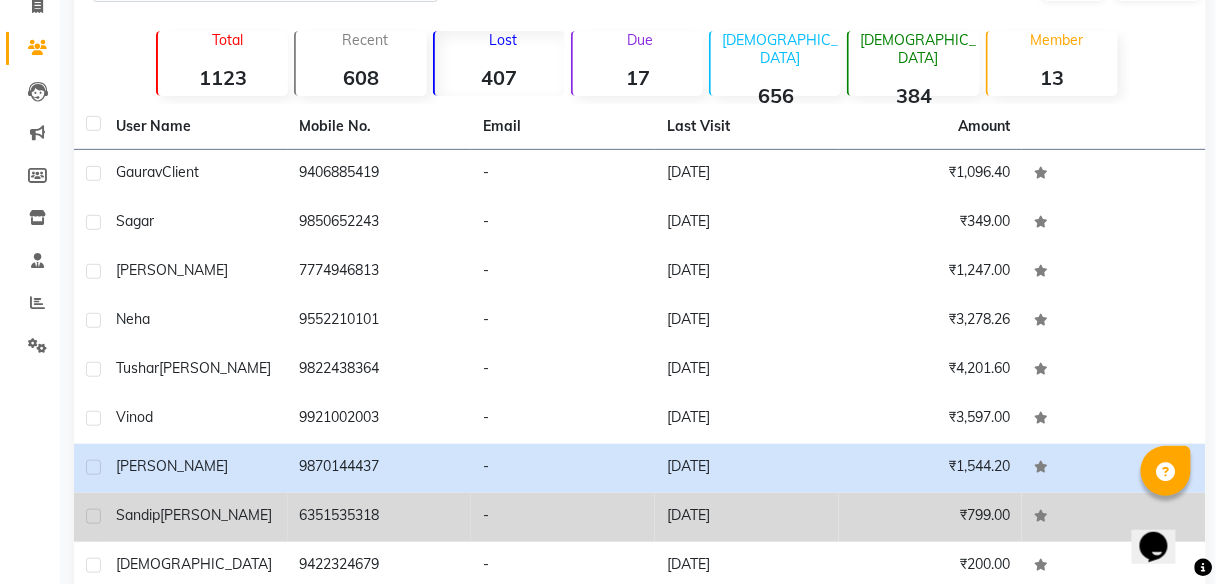 scroll, scrollTop: 264, scrollLeft: 0, axis: vertical 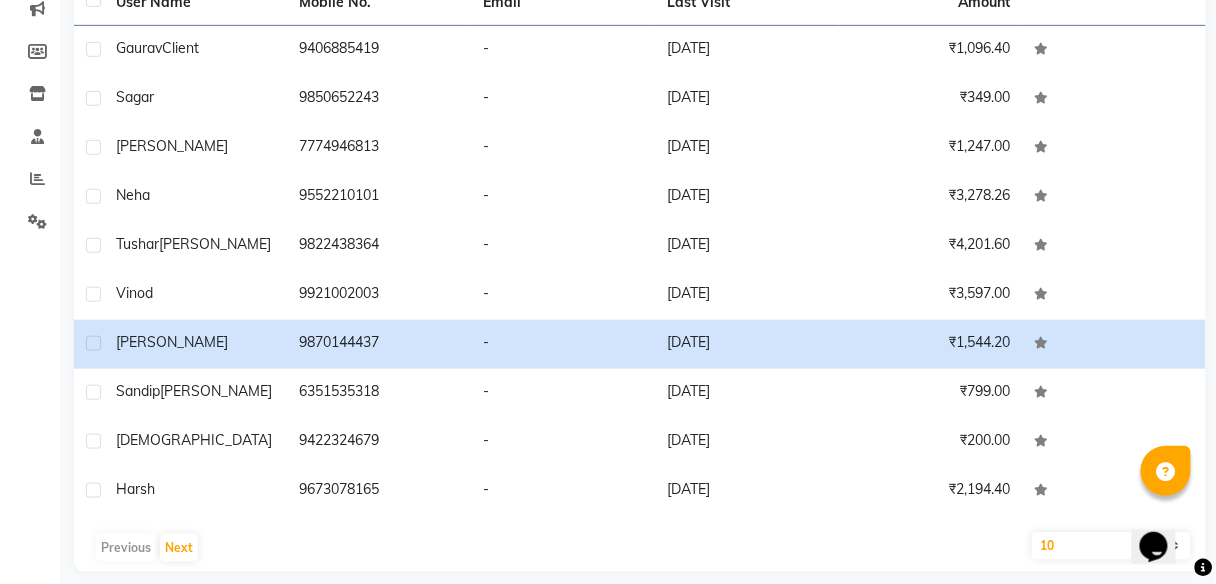 click on "10   50   100" 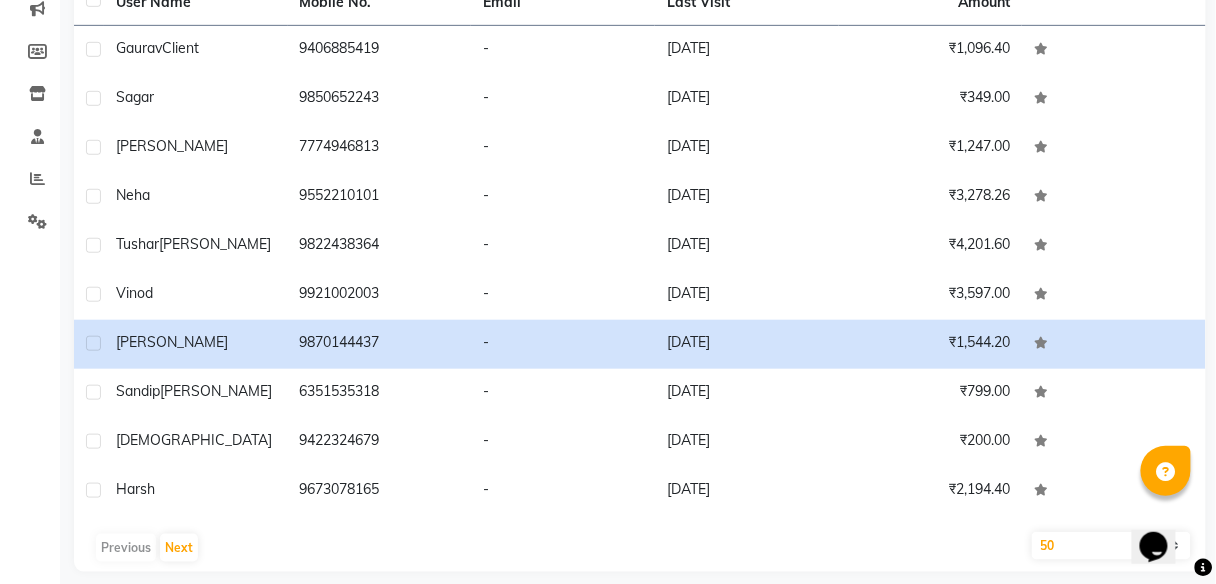 click on "10   50   100" 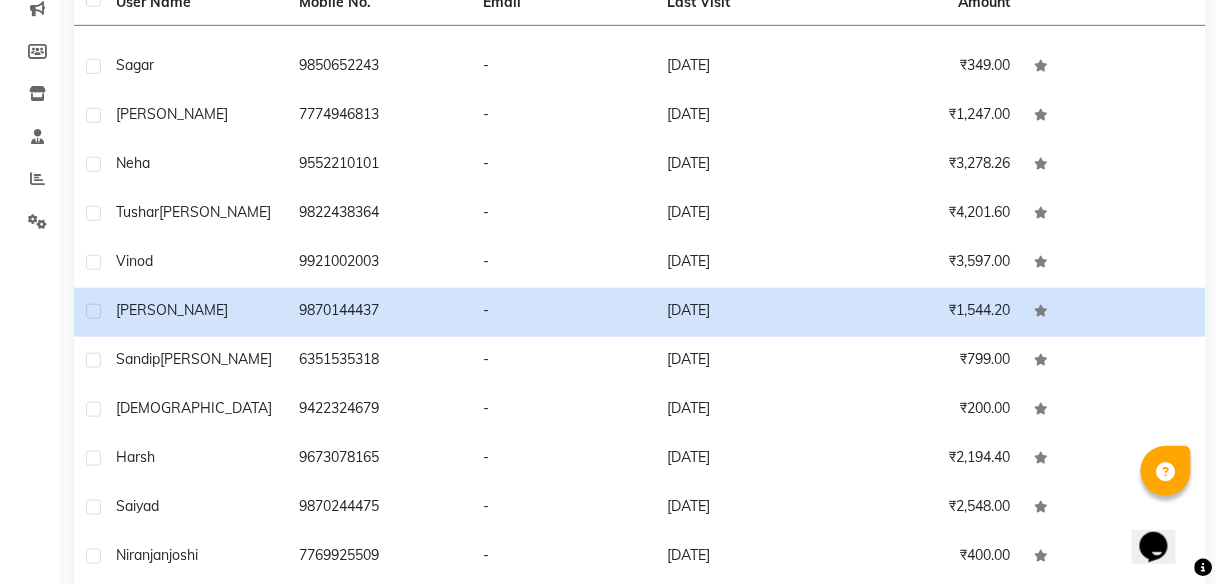 scroll, scrollTop: 0, scrollLeft: 0, axis: both 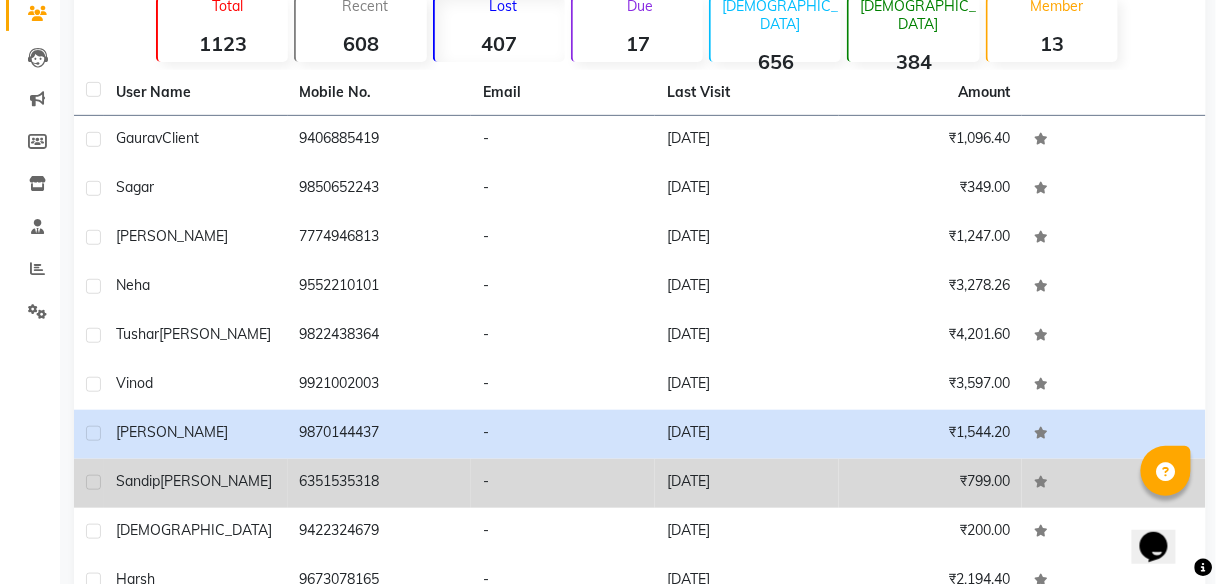 click on "6351535318" 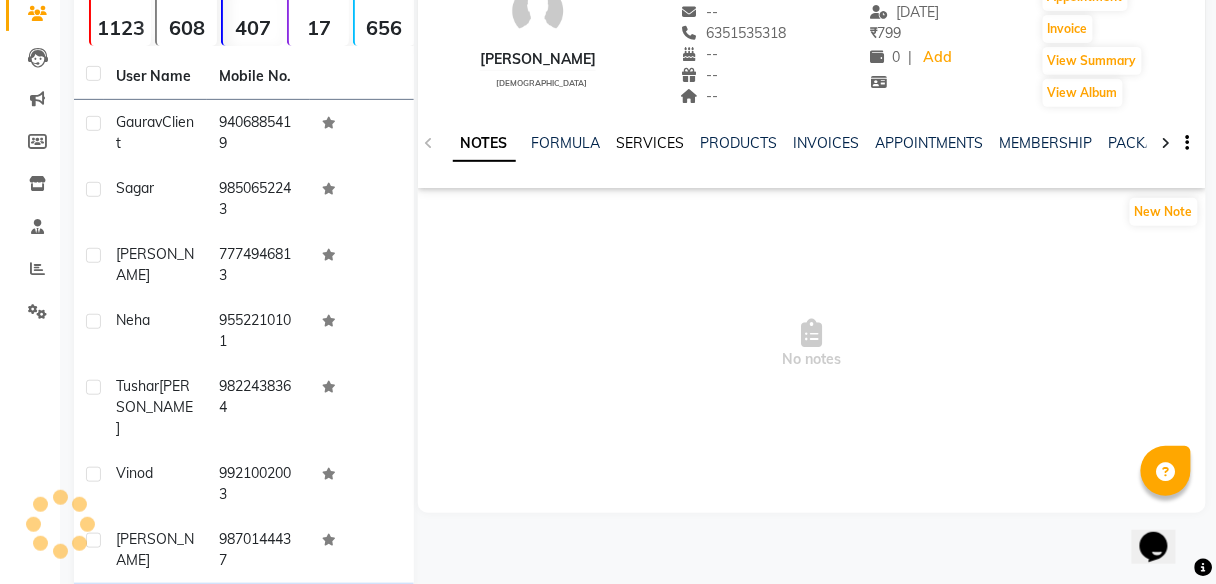 click on "SERVICES" 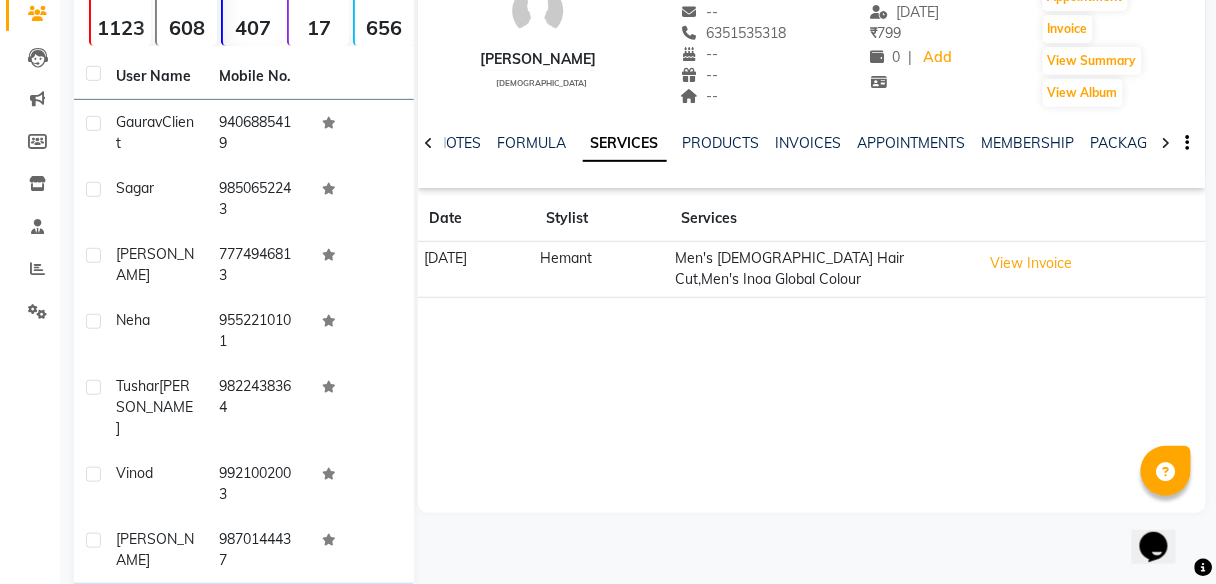 scroll, scrollTop: 53, scrollLeft: 0, axis: vertical 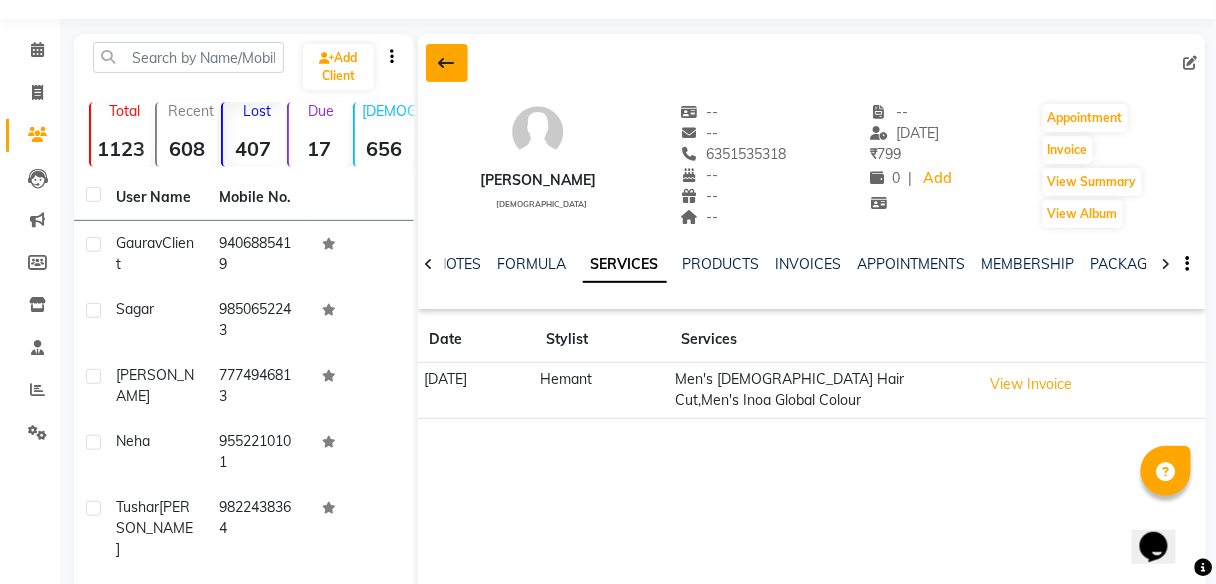 click 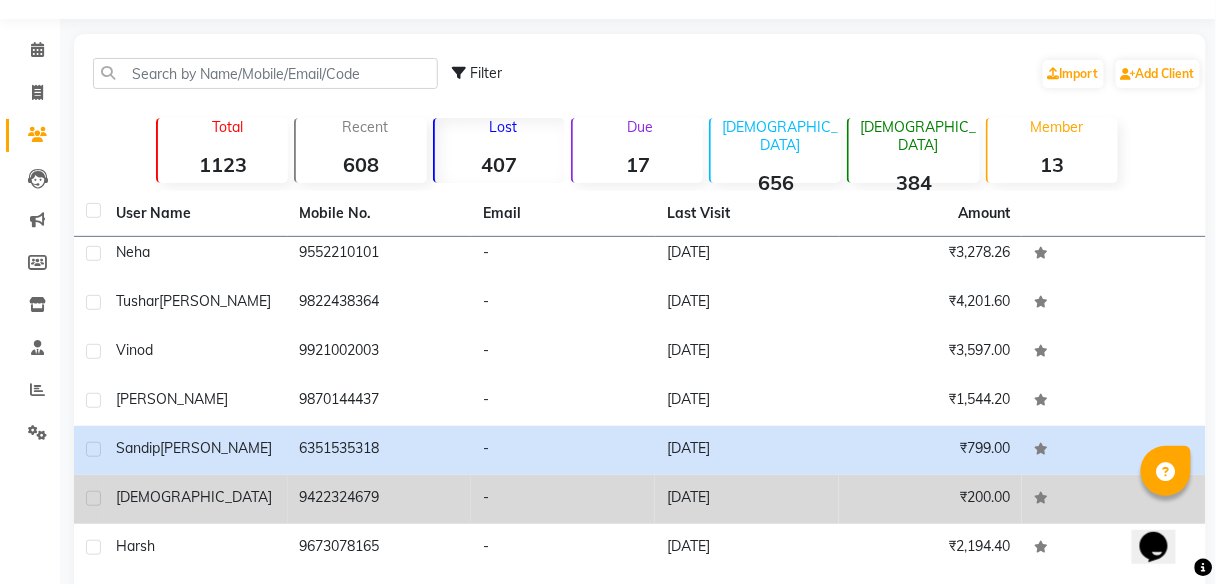 scroll, scrollTop: 203, scrollLeft: 0, axis: vertical 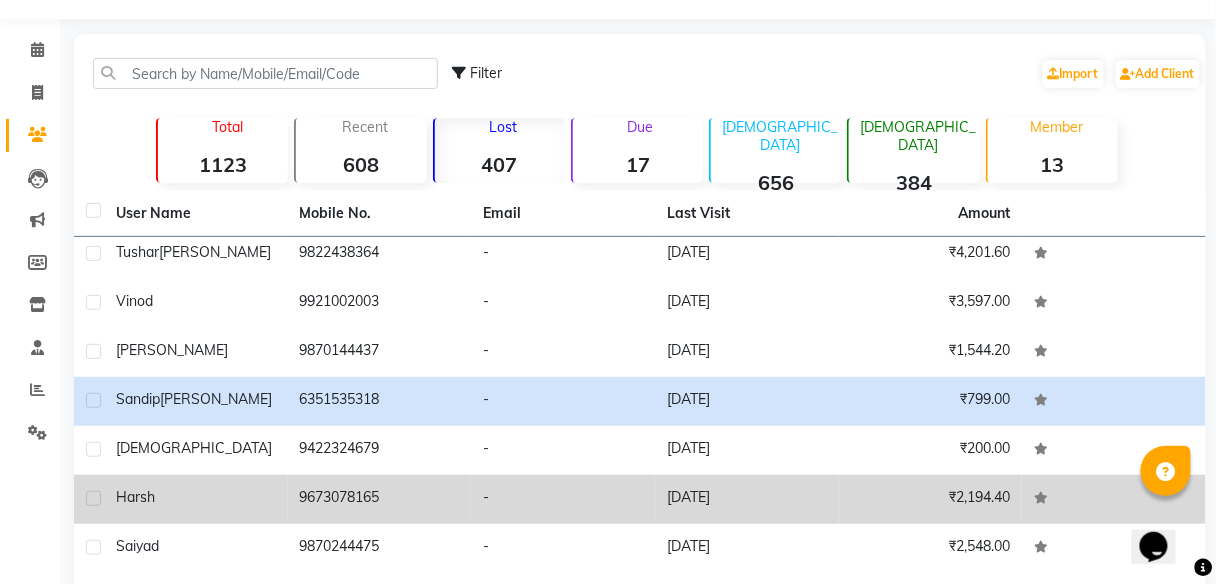 click on "9673078165" 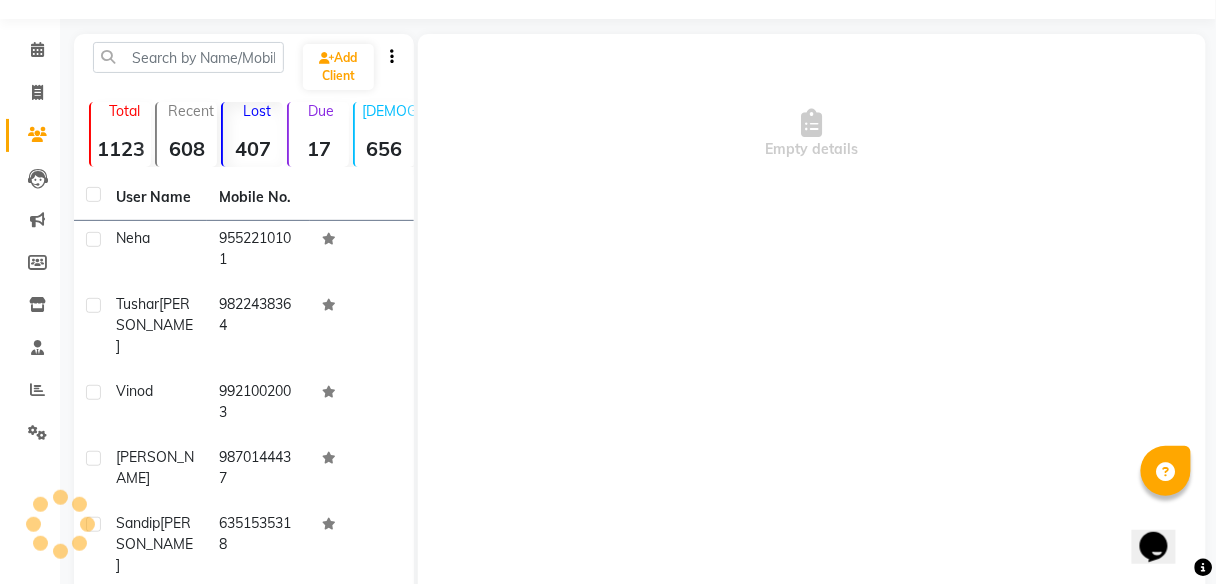 scroll, scrollTop: 271, scrollLeft: 0, axis: vertical 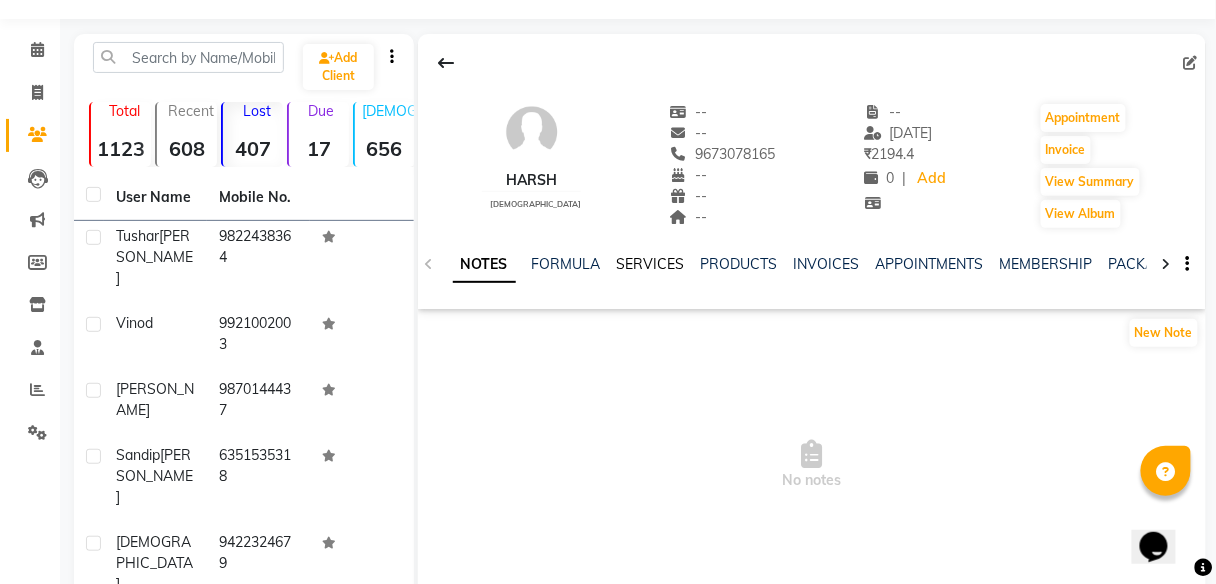 click on "SERVICES" 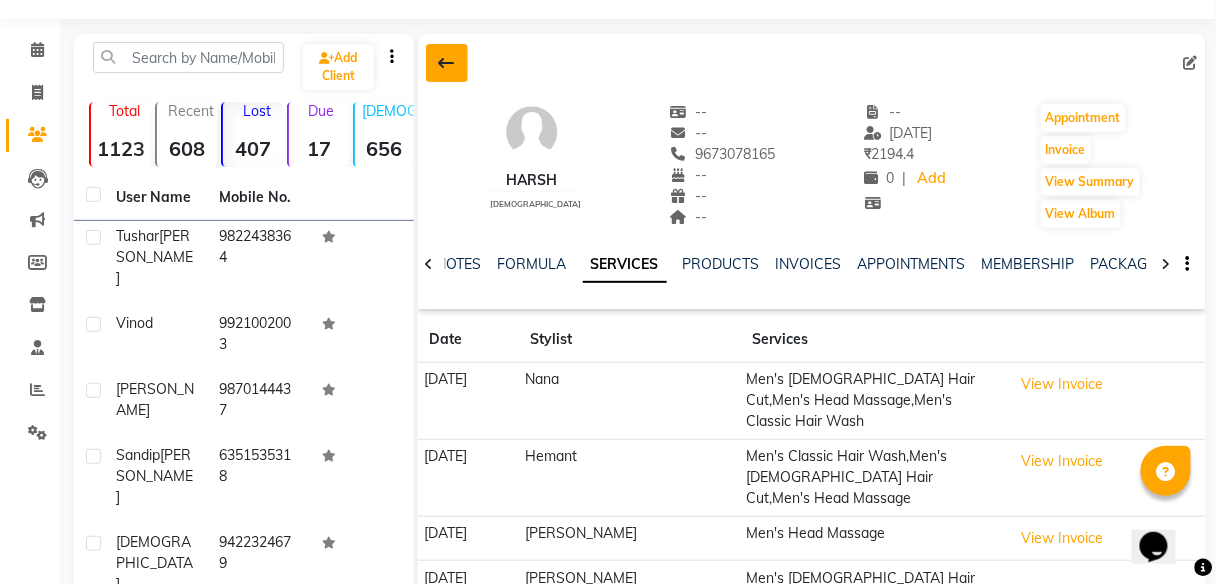 click 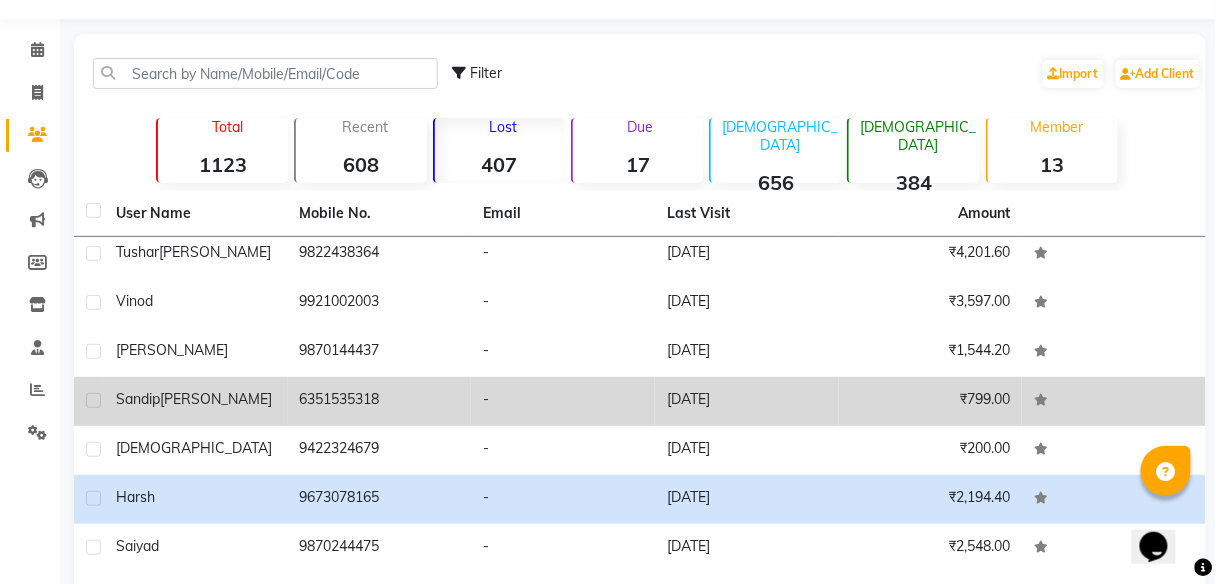 scroll, scrollTop: 287, scrollLeft: 0, axis: vertical 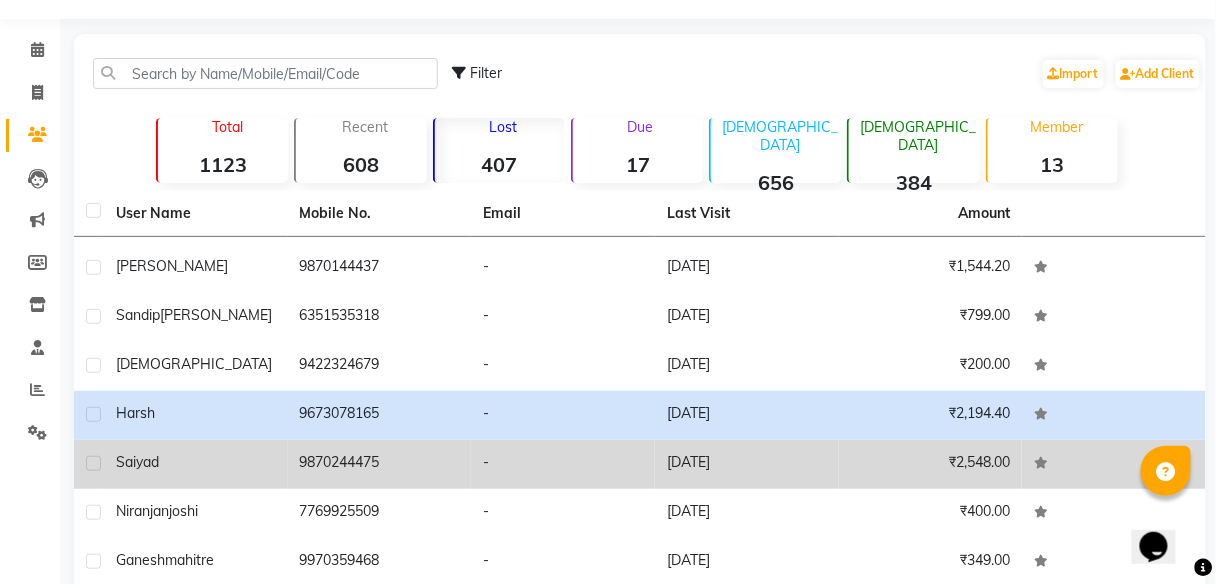 click on "9870244475" 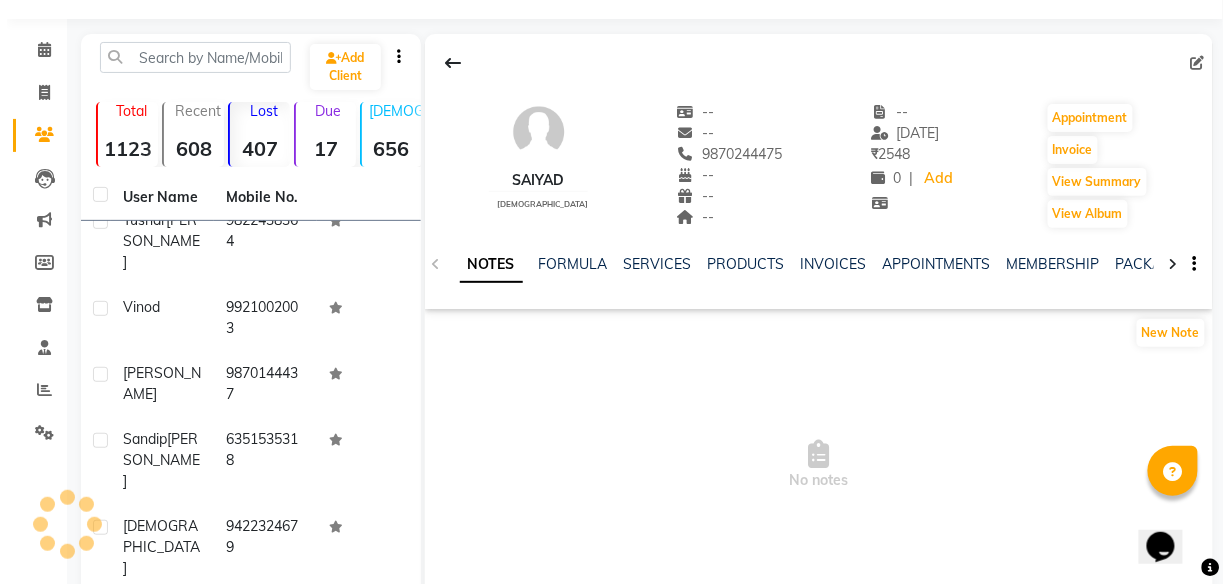 scroll, scrollTop: 372, scrollLeft: 0, axis: vertical 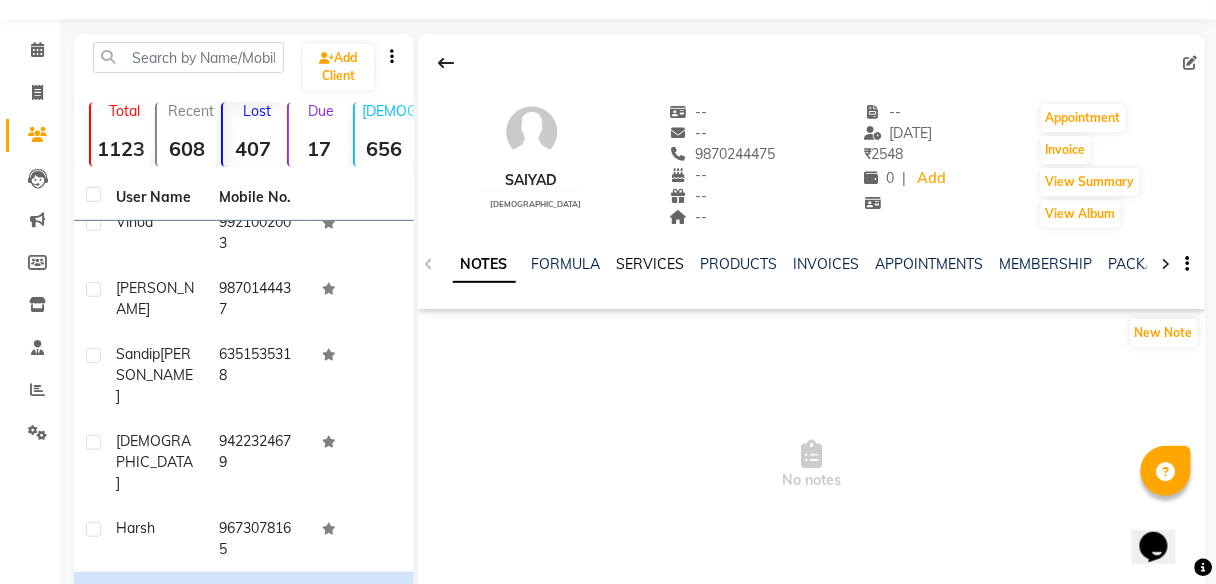 click on "SERVICES" 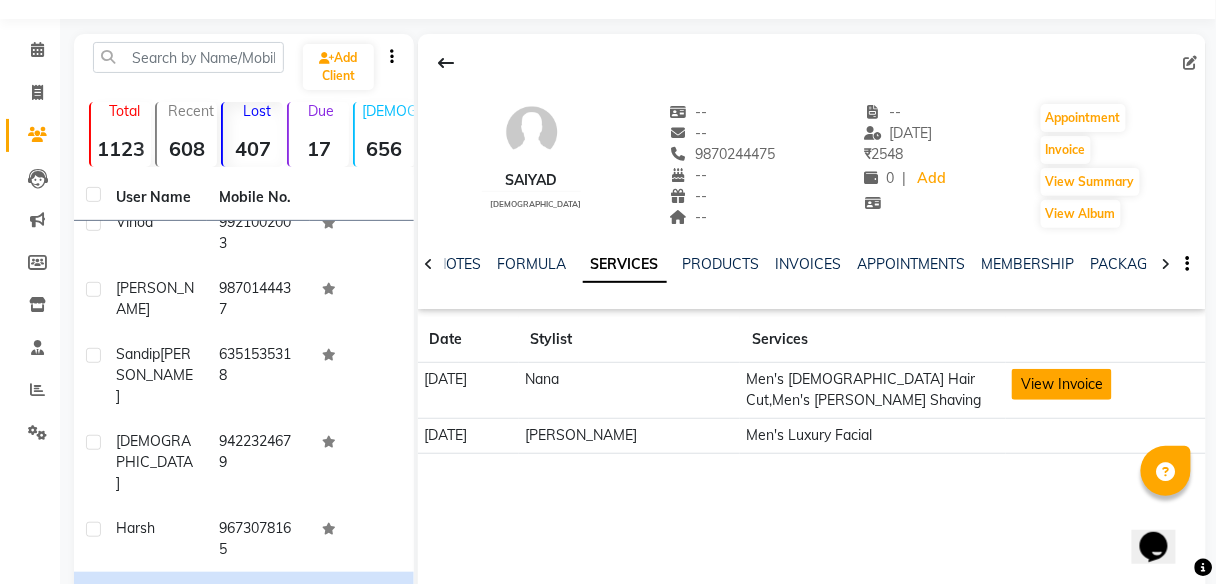 click on "View Invoice" 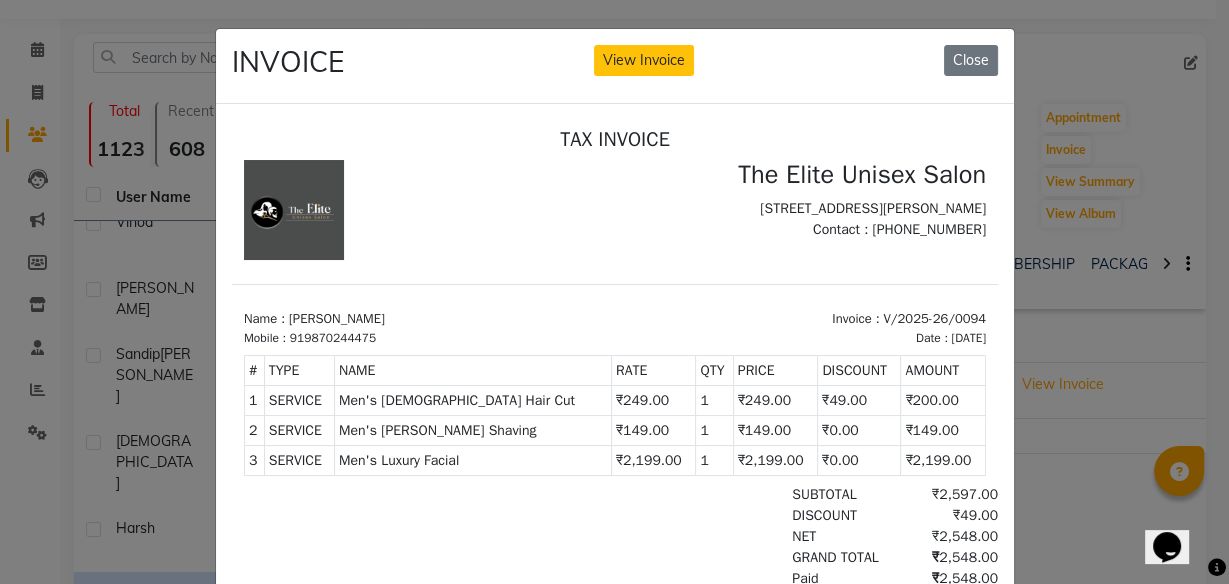 scroll, scrollTop: 16, scrollLeft: 0, axis: vertical 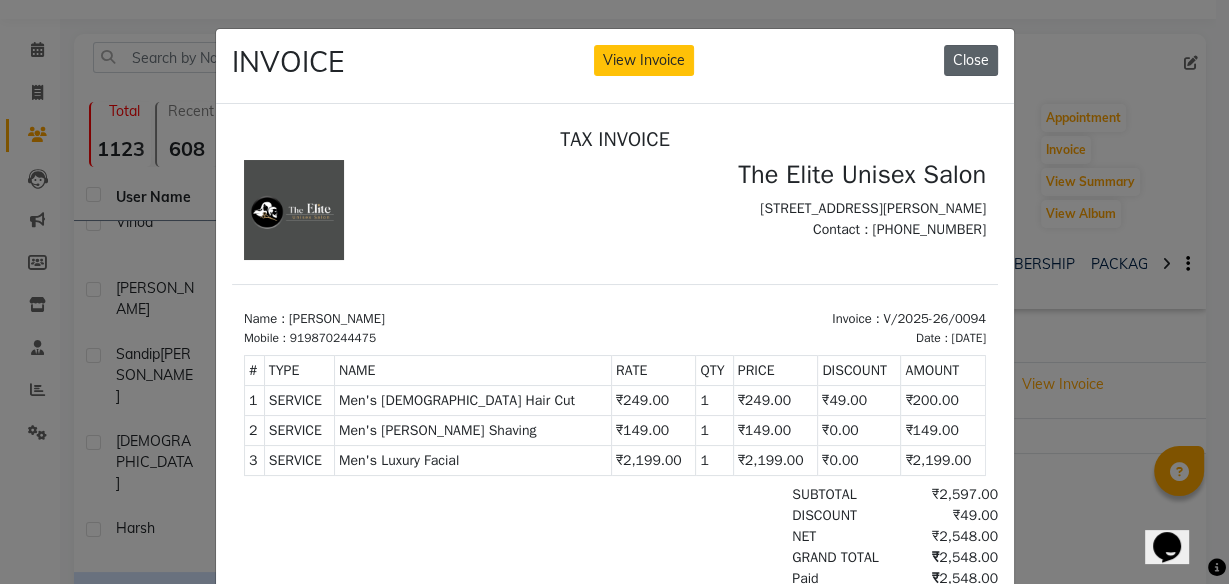 click on "Close" 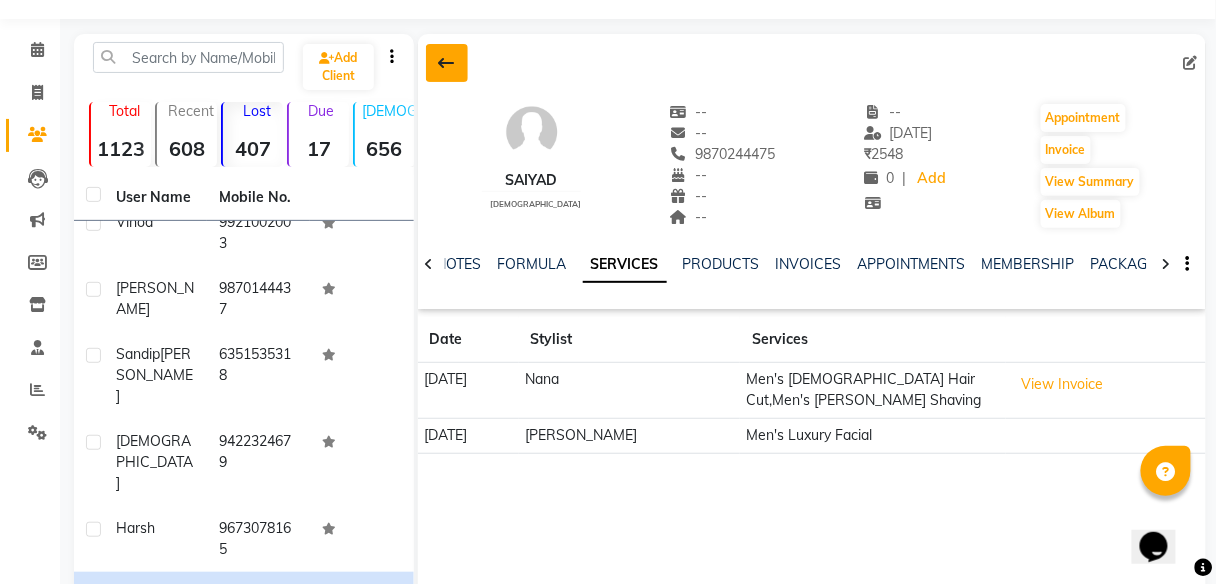 click 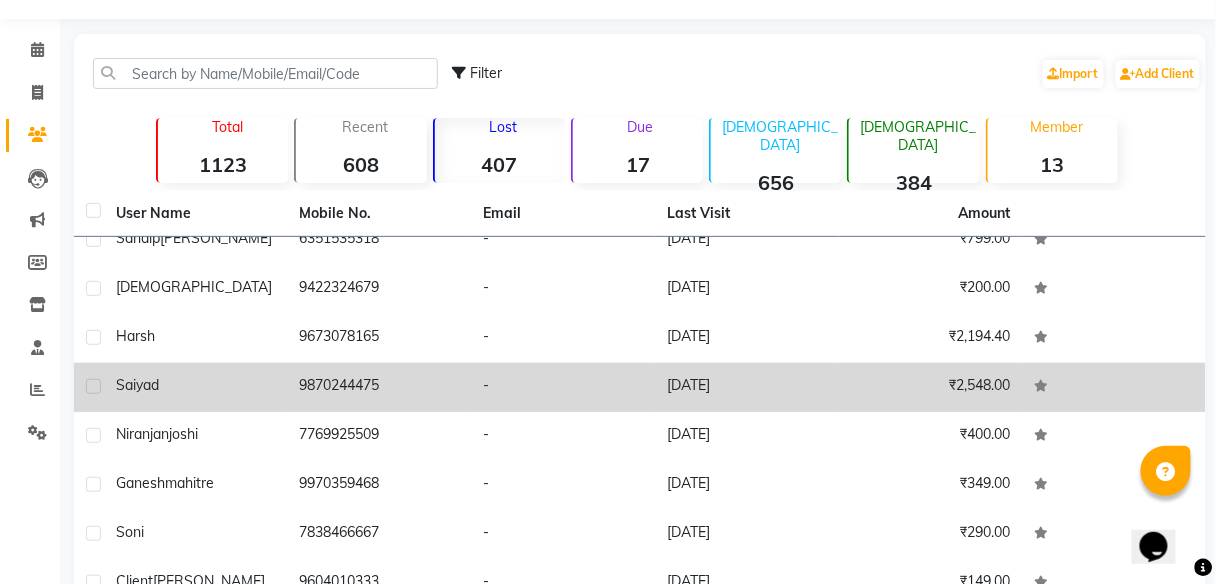 scroll, scrollTop: 369, scrollLeft: 0, axis: vertical 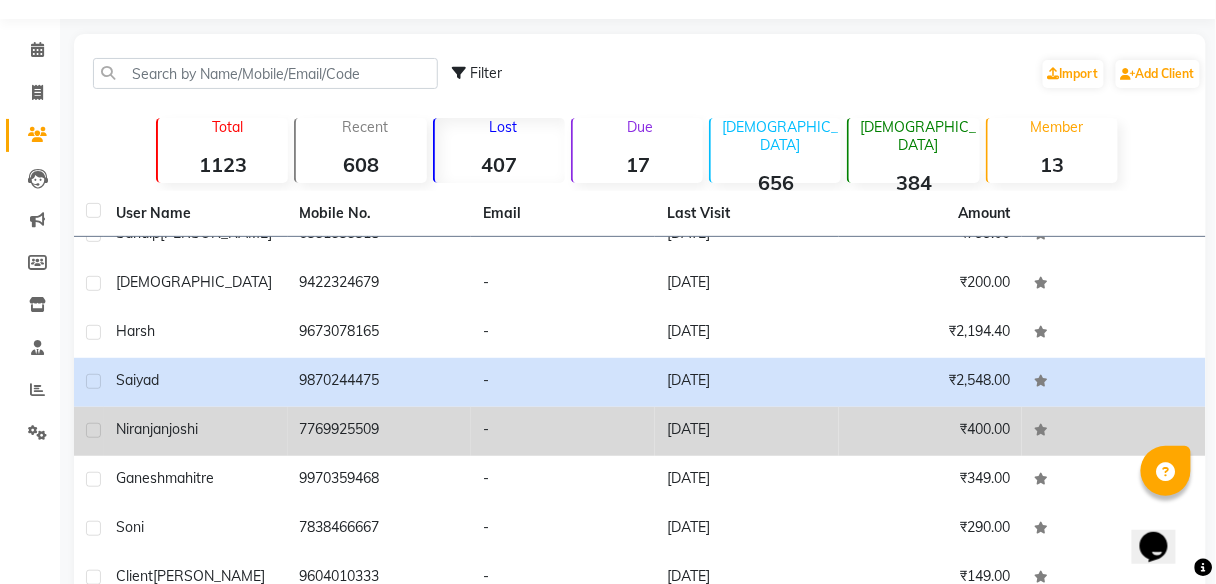 click on "7769925509" 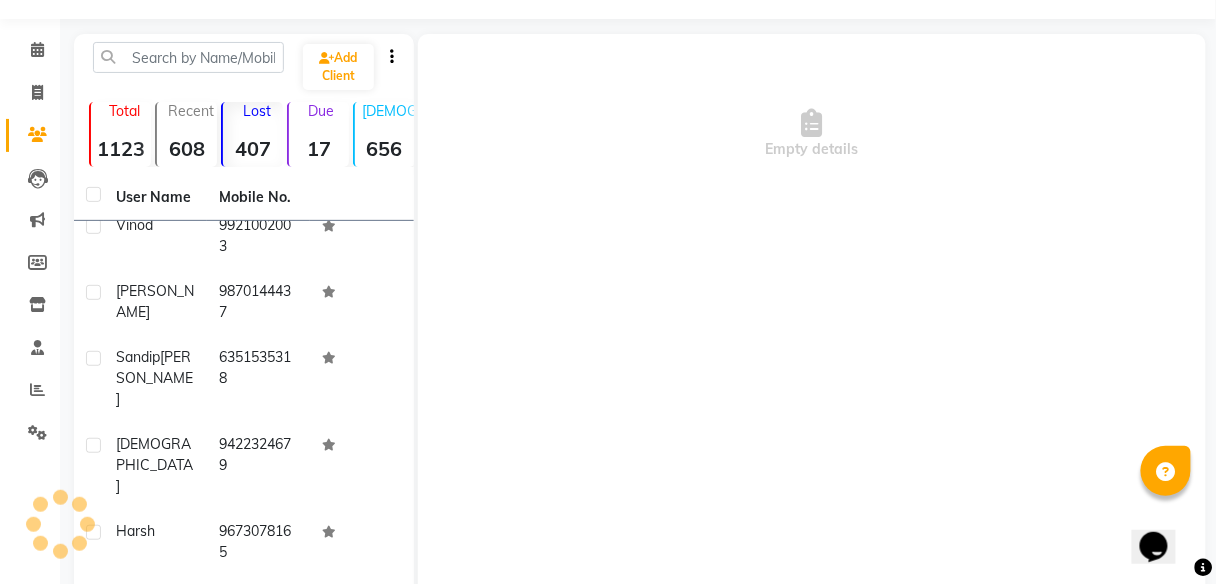 scroll, scrollTop: 488, scrollLeft: 0, axis: vertical 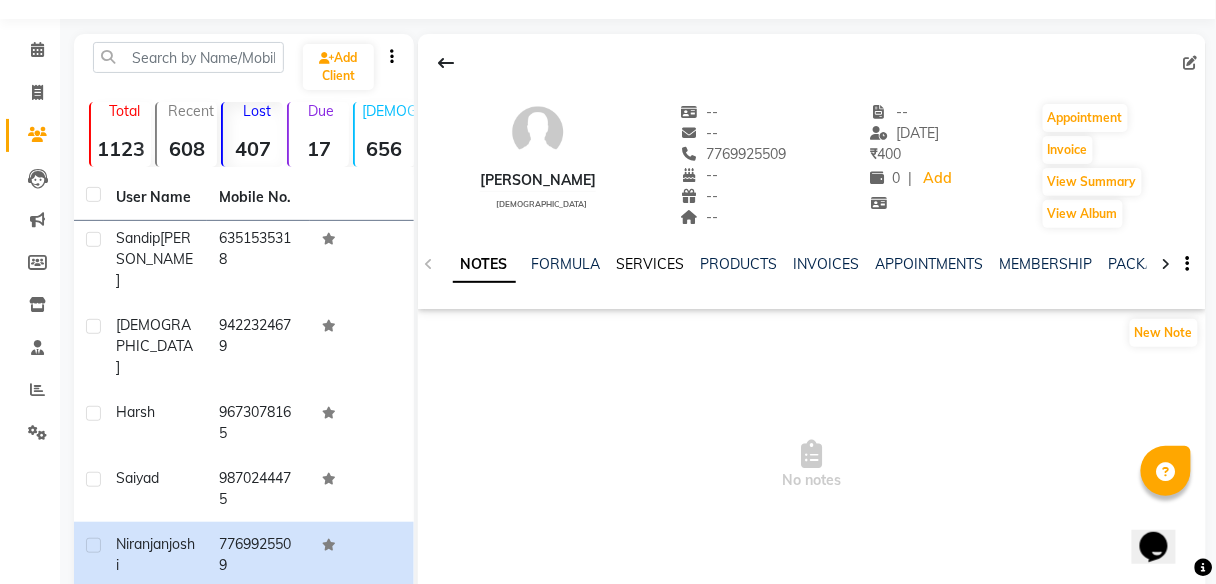 click on "SERVICES" 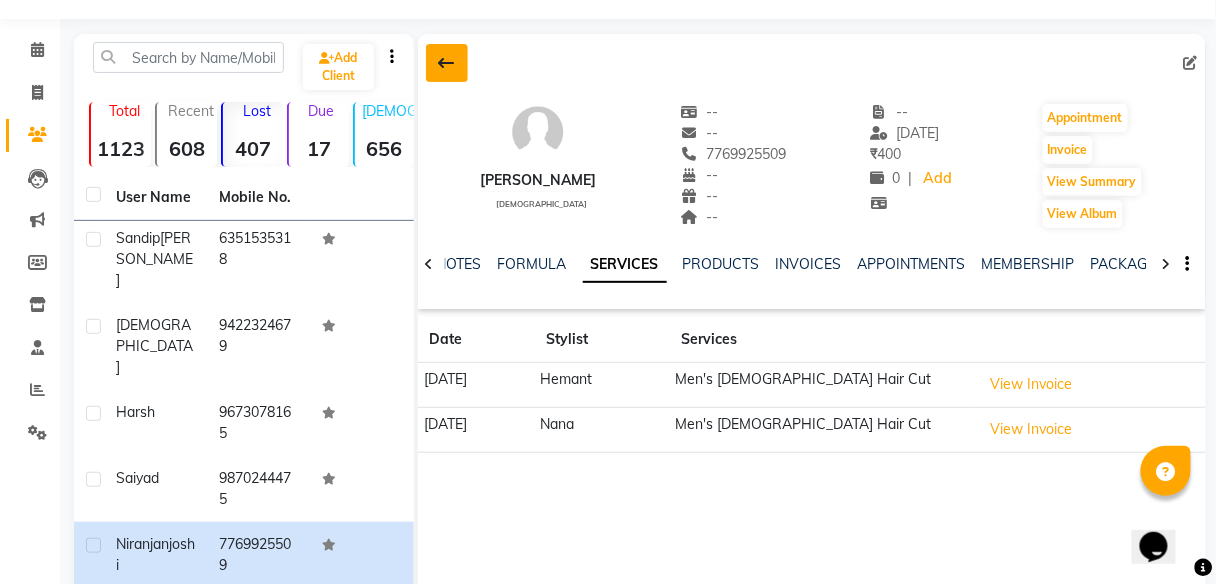 click 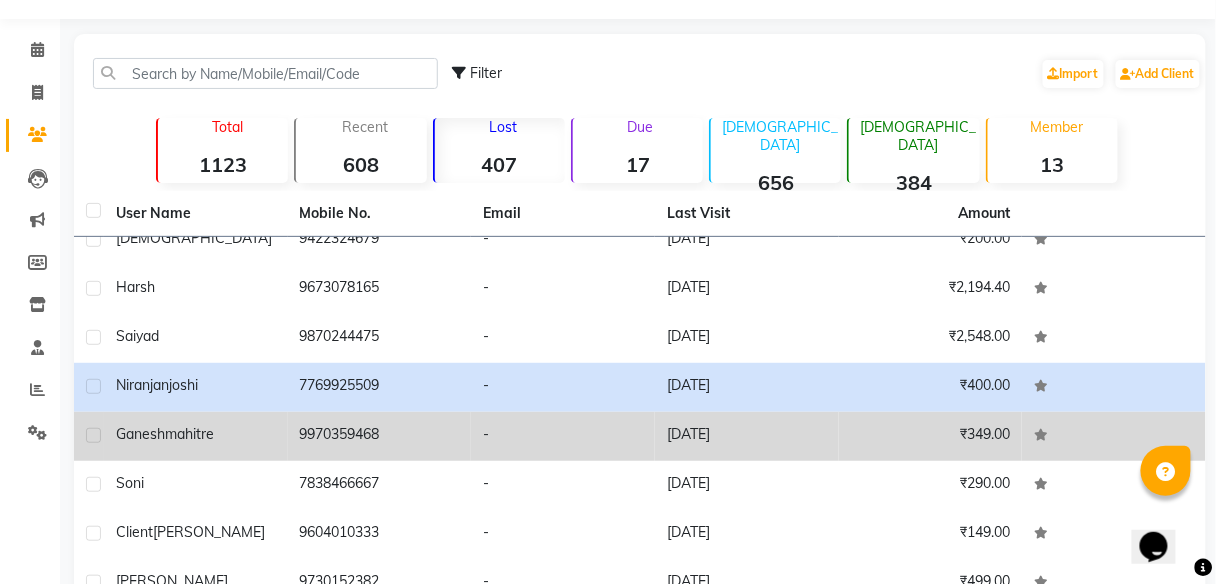 scroll, scrollTop: 418, scrollLeft: 0, axis: vertical 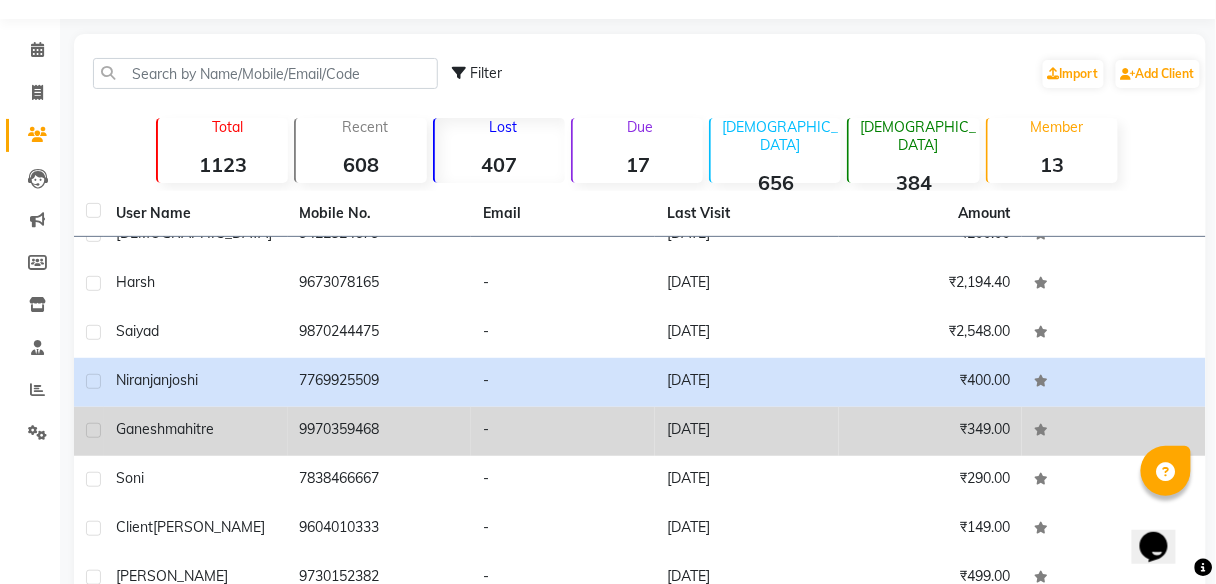 click on "9970359468" 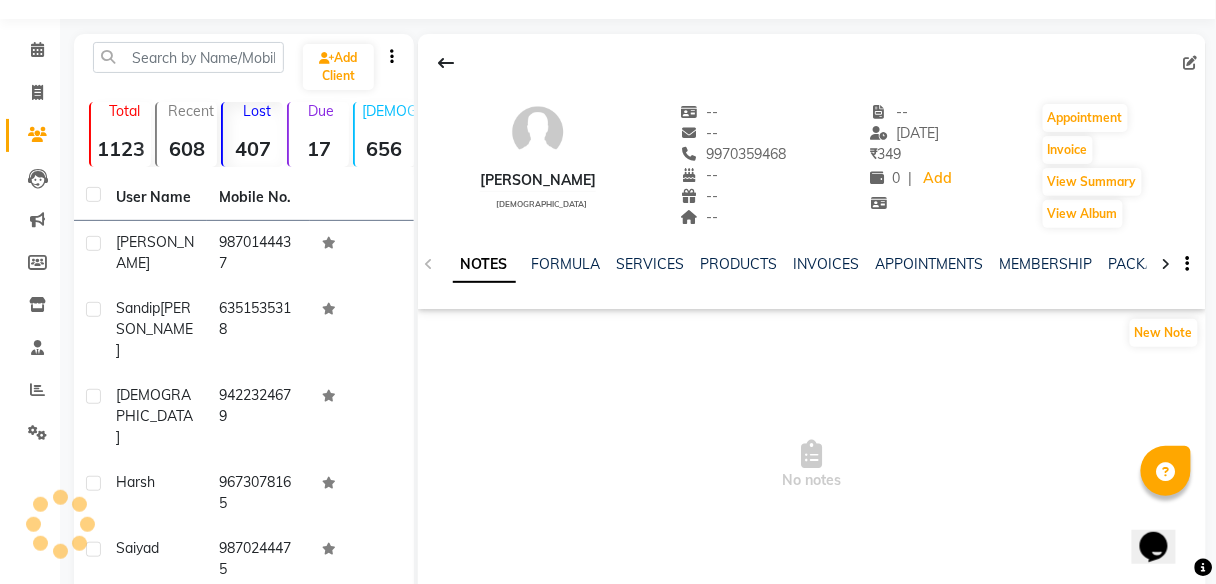 scroll, scrollTop: 554, scrollLeft: 0, axis: vertical 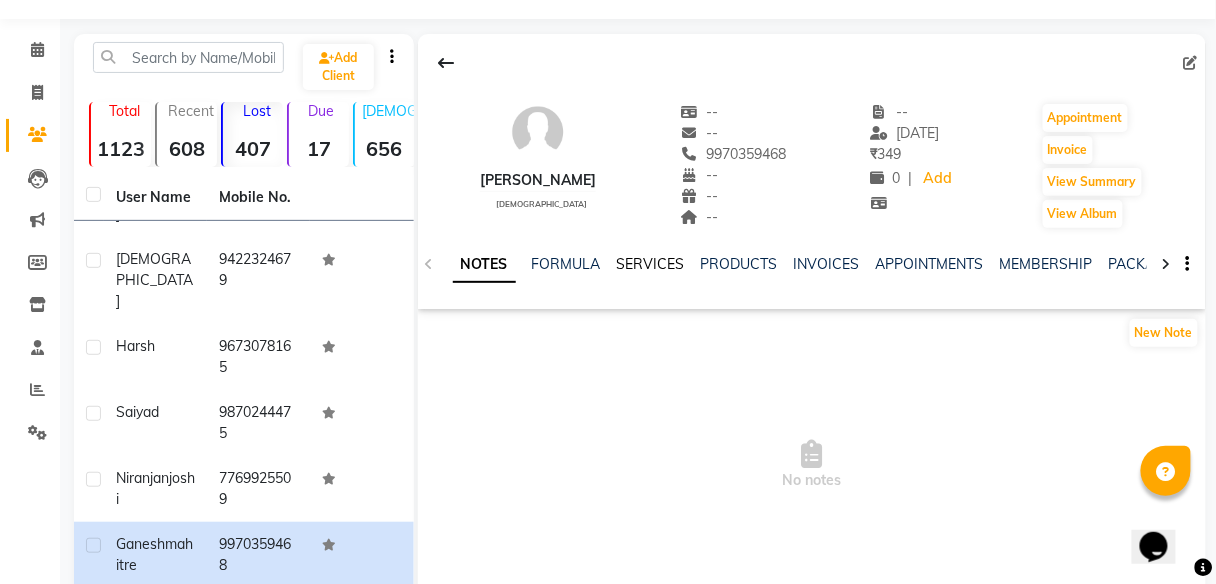 click on "SERVICES" 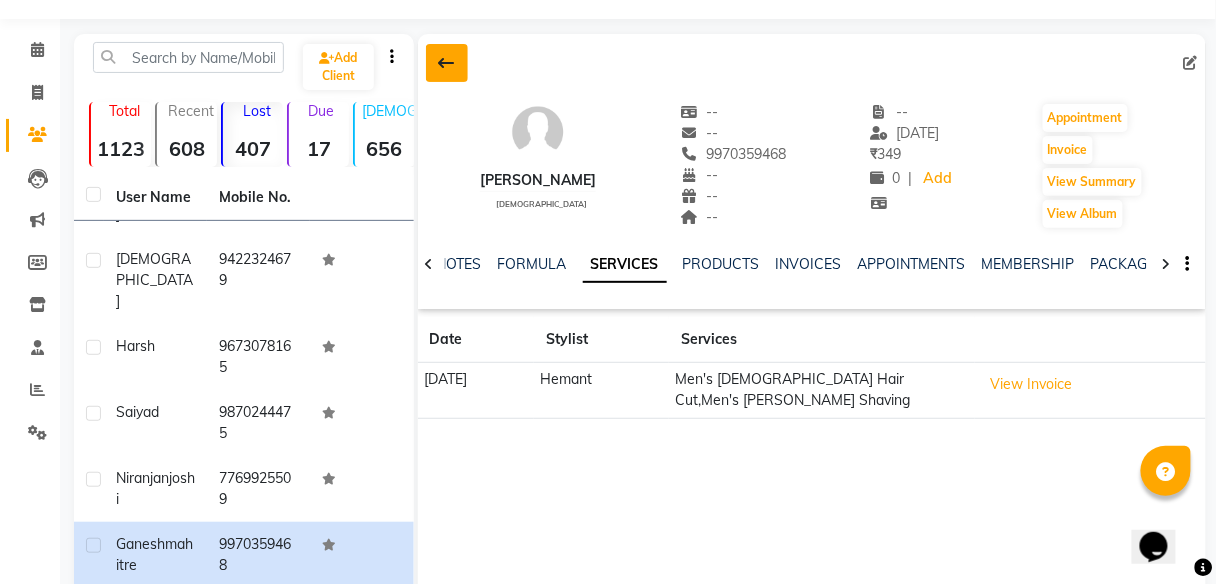 click 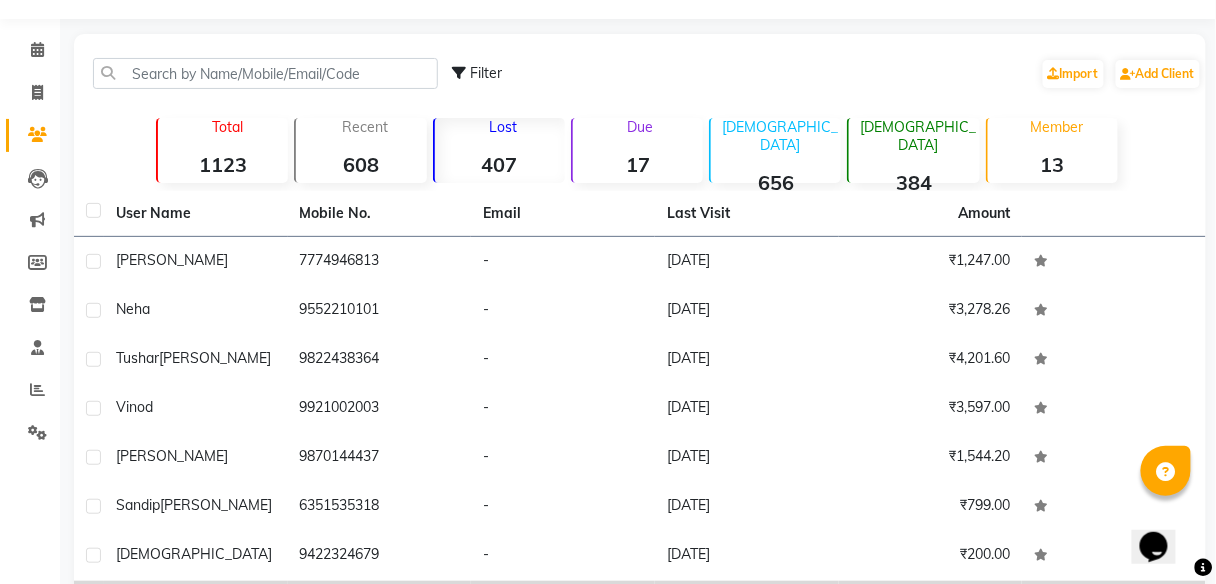 scroll, scrollTop: 96, scrollLeft: 0, axis: vertical 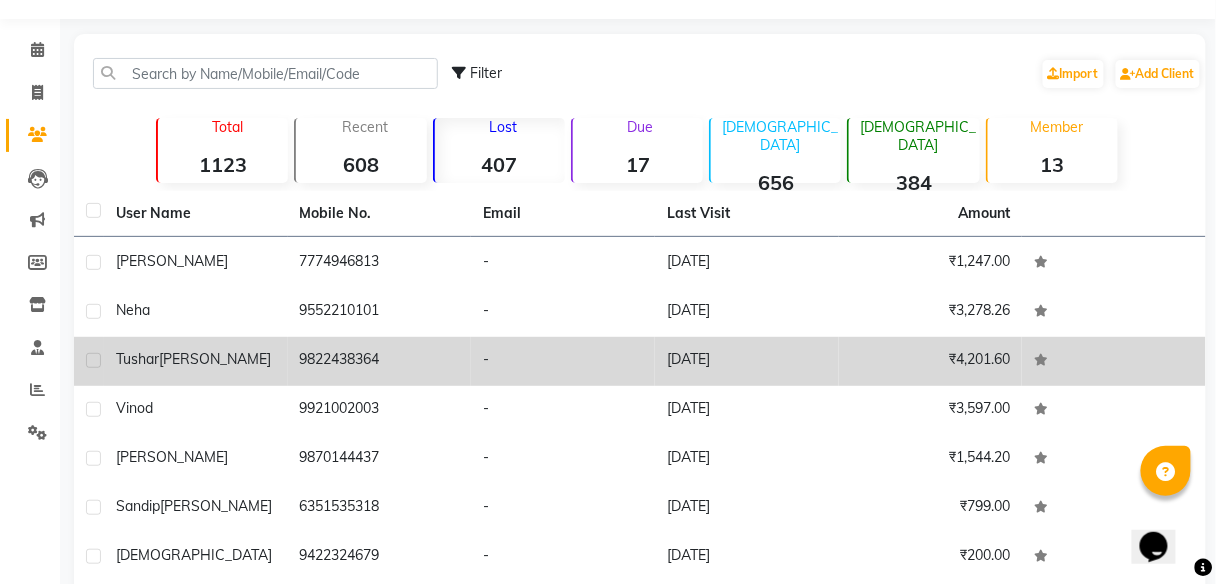 click on "9822438364" 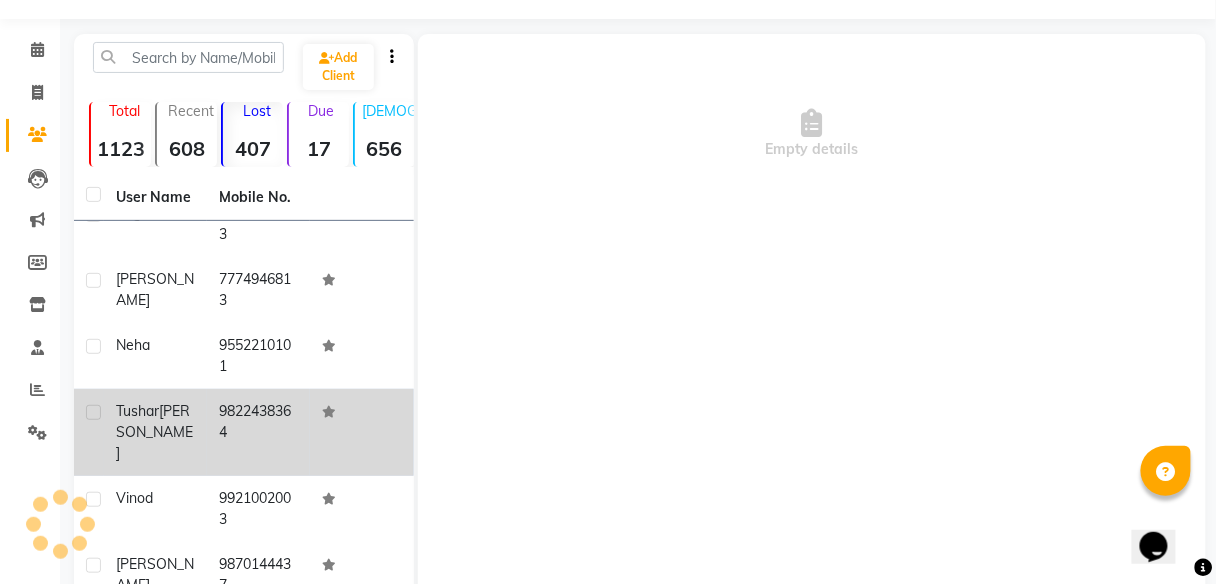 scroll, scrollTop: 113, scrollLeft: 0, axis: vertical 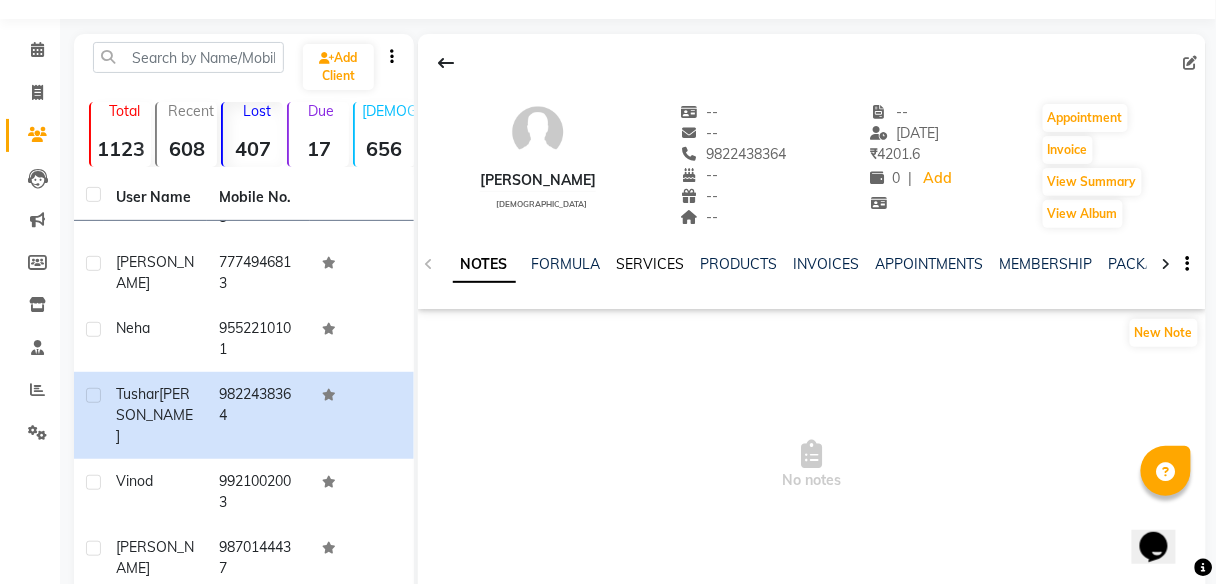 click on "SERVICES" 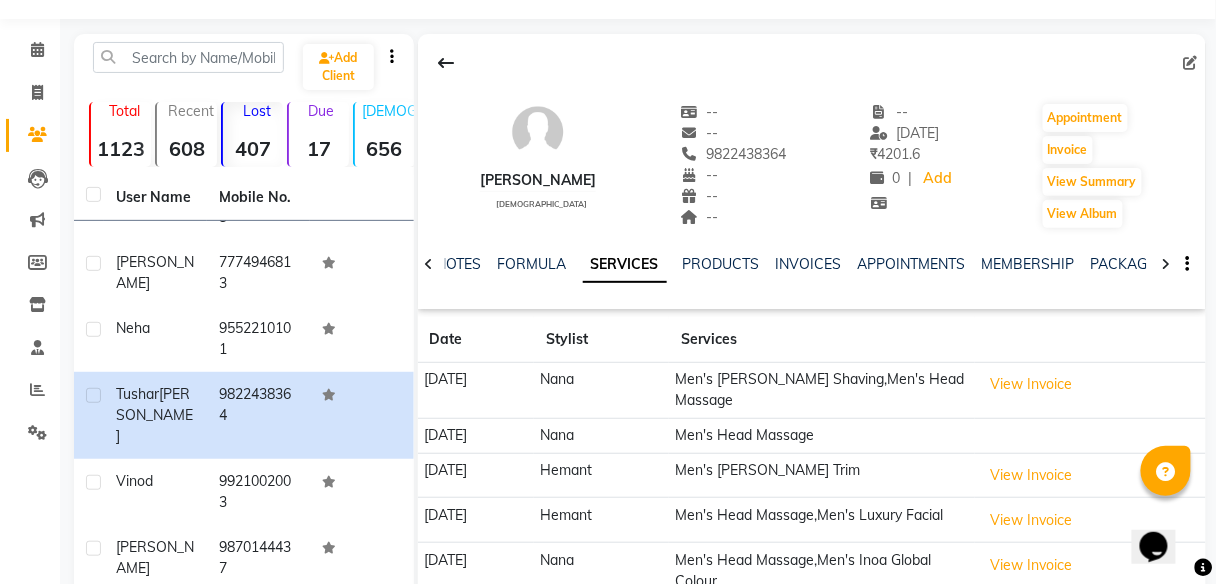 scroll, scrollTop: 227, scrollLeft: 0, axis: vertical 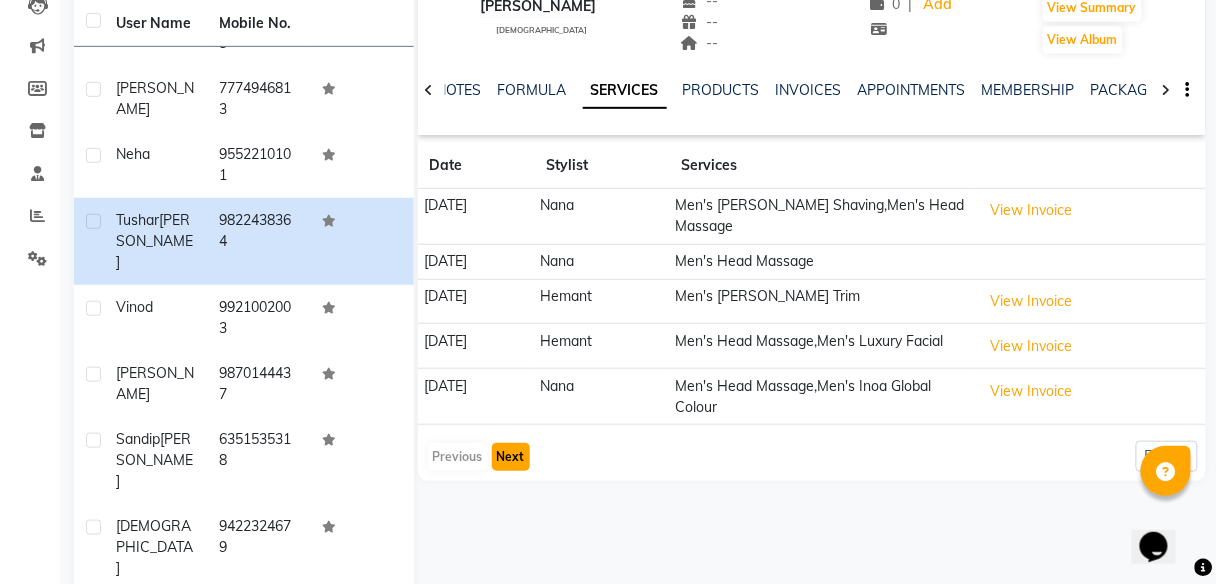 click on "Next" 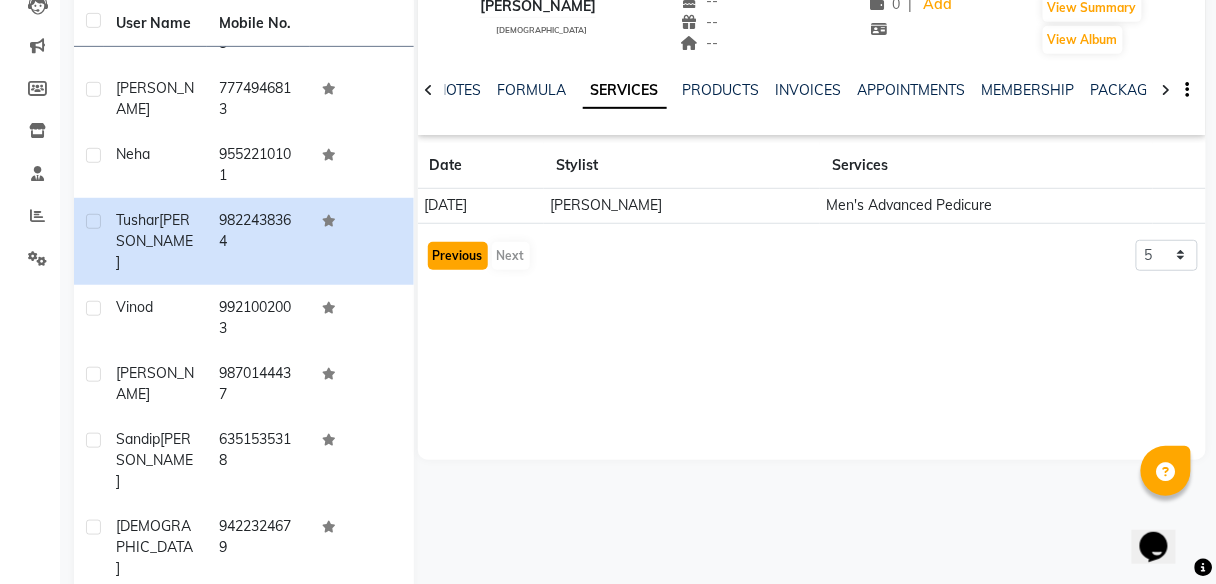 click on "Previous" 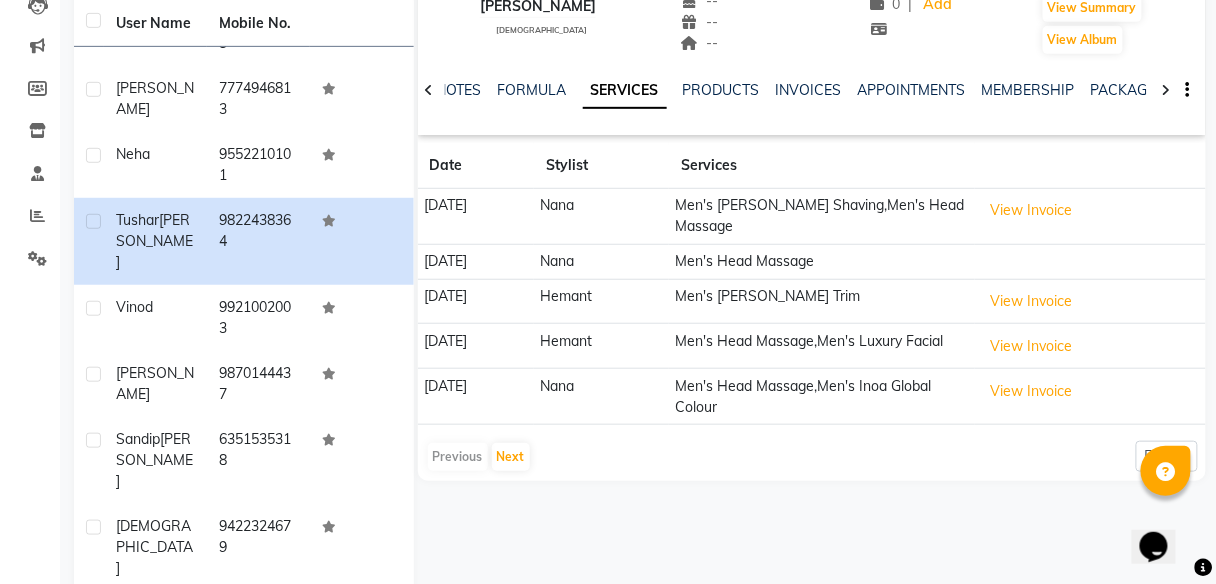 scroll, scrollTop: 0, scrollLeft: 0, axis: both 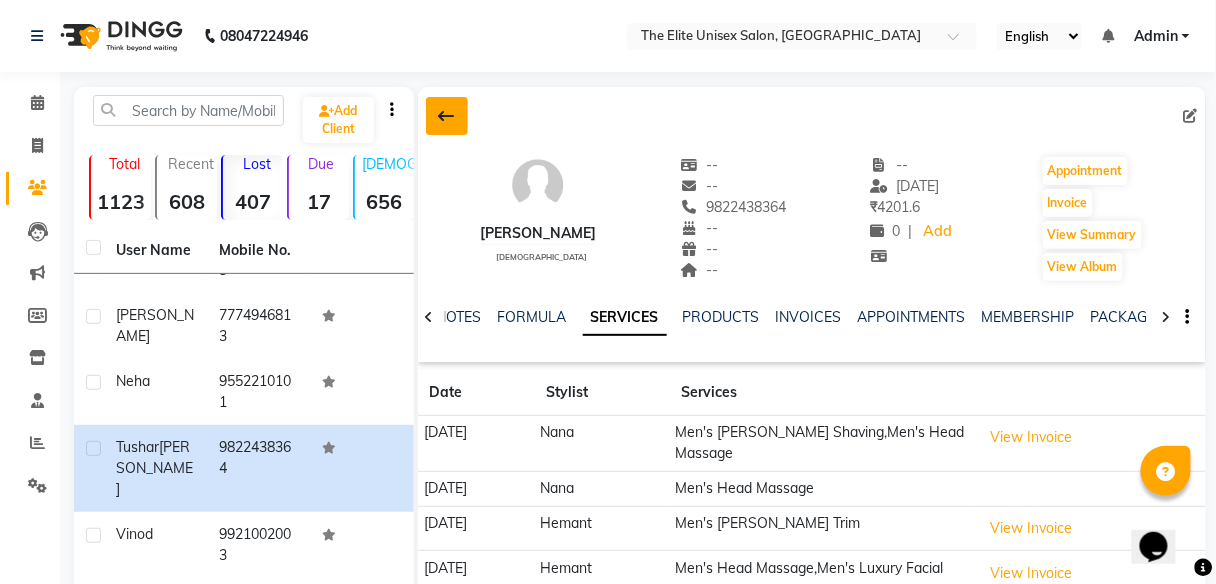 click 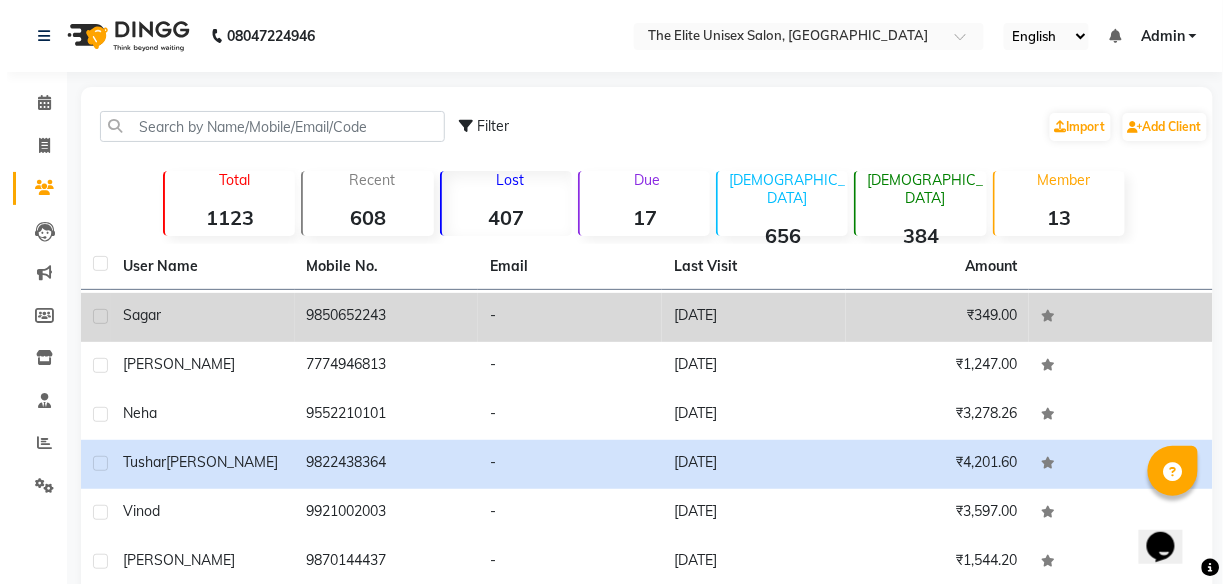 scroll, scrollTop: 0, scrollLeft: 0, axis: both 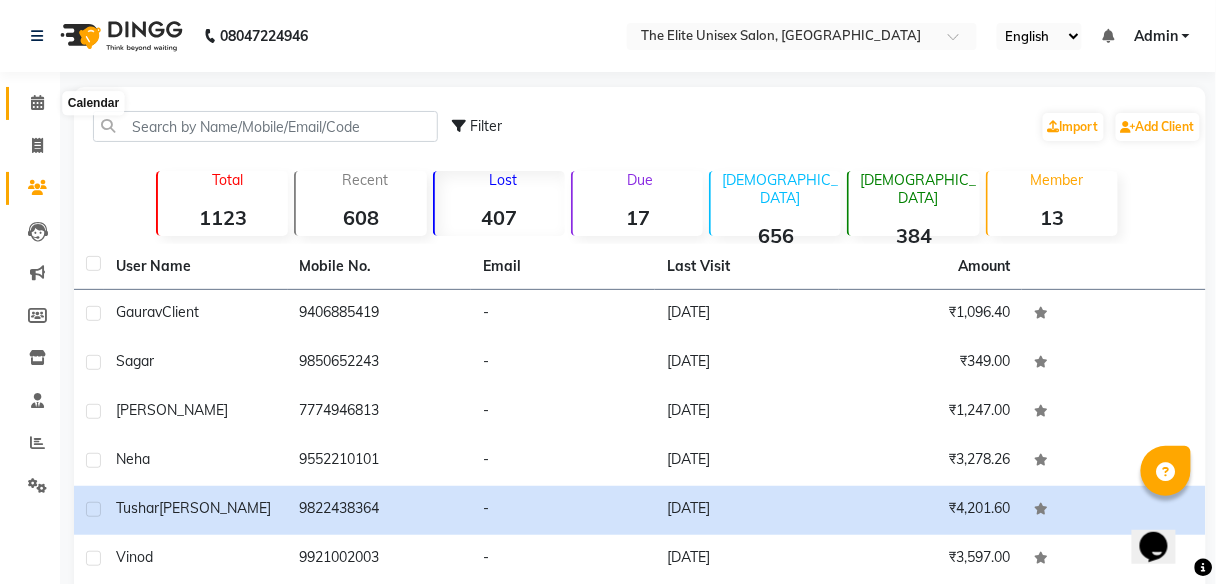 click 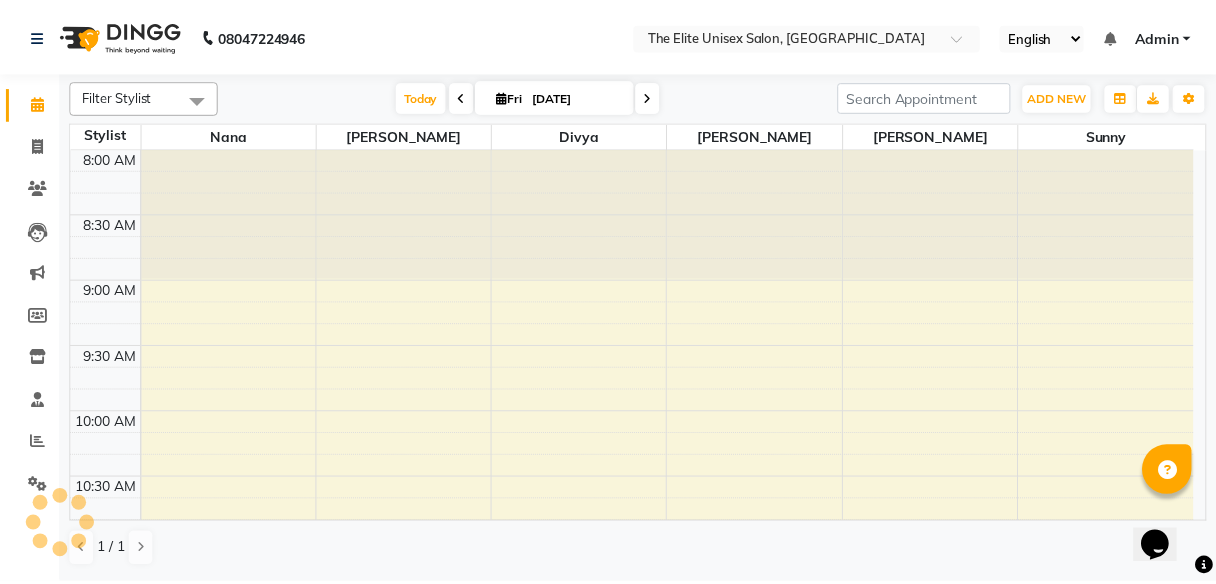 scroll, scrollTop: 0, scrollLeft: 0, axis: both 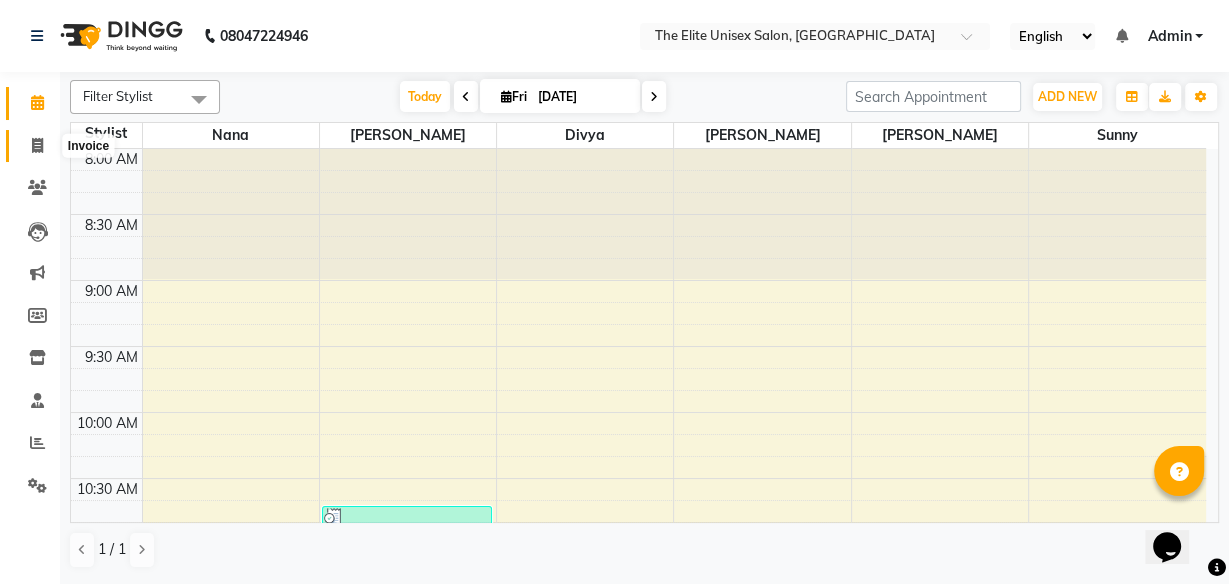 click 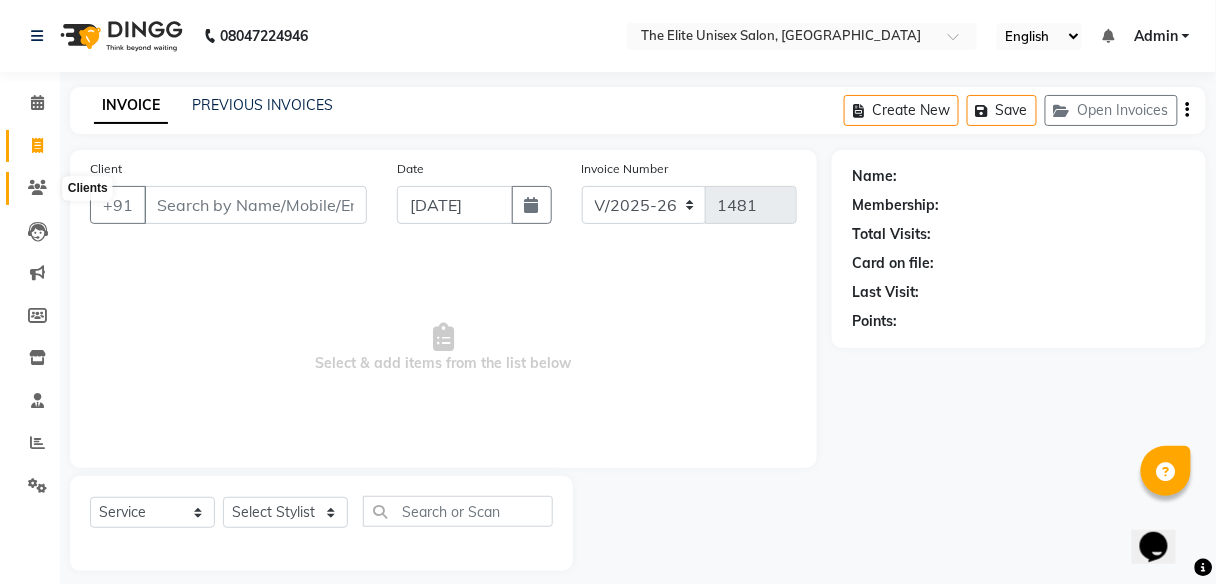 click 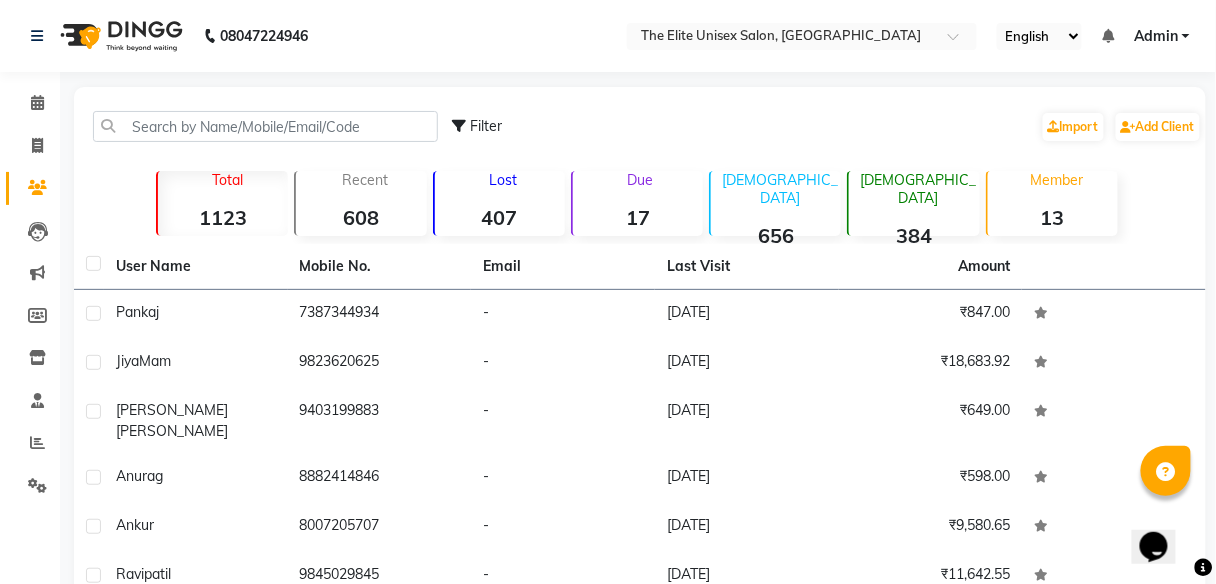 click on "407" 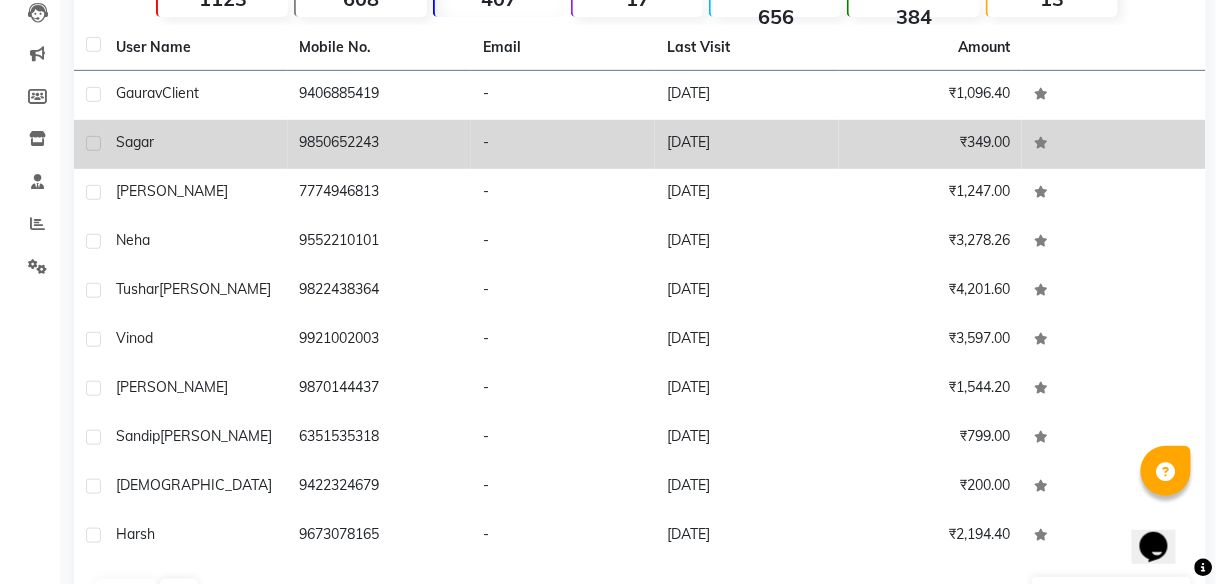 scroll, scrollTop: 5, scrollLeft: 0, axis: vertical 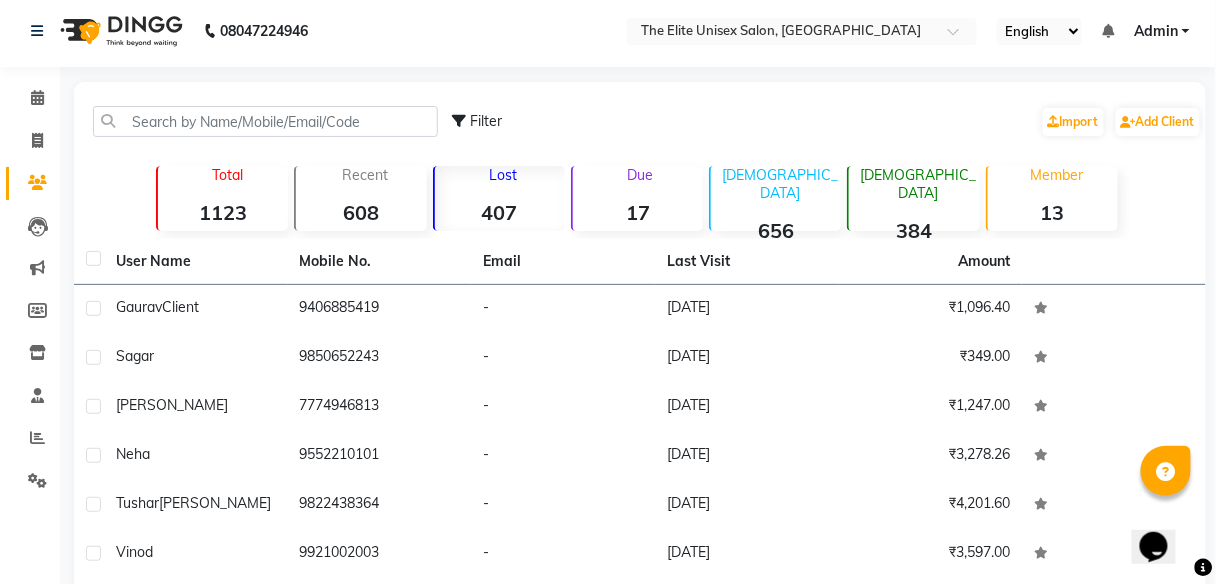 click on "407" 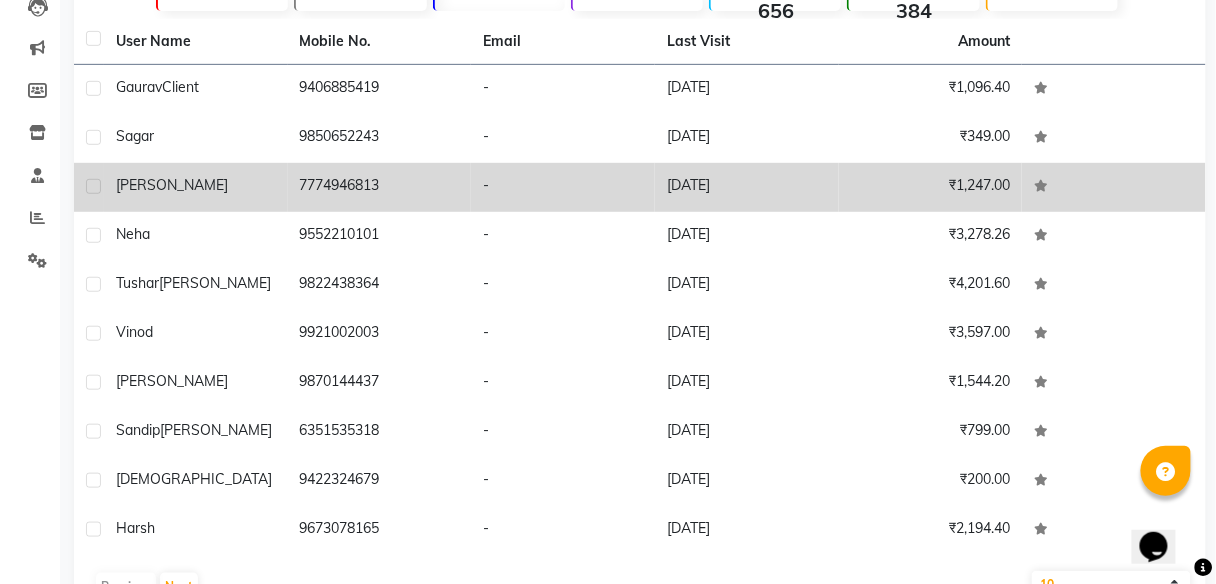 scroll, scrollTop: 282, scrollLeft: 0, axis: vertical 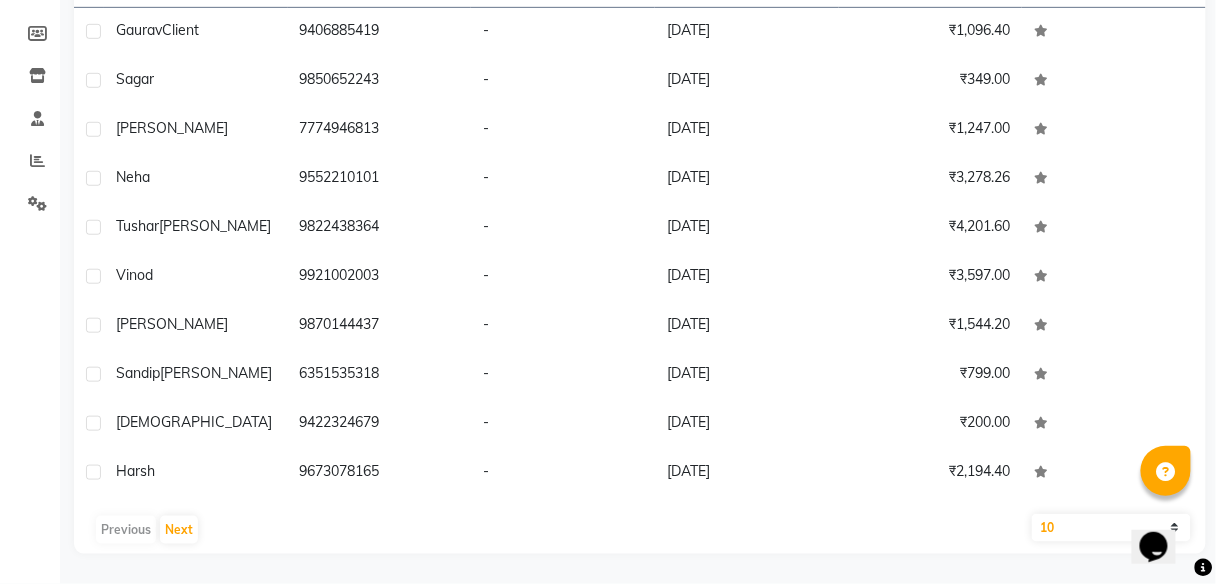 click on "10   50   100" 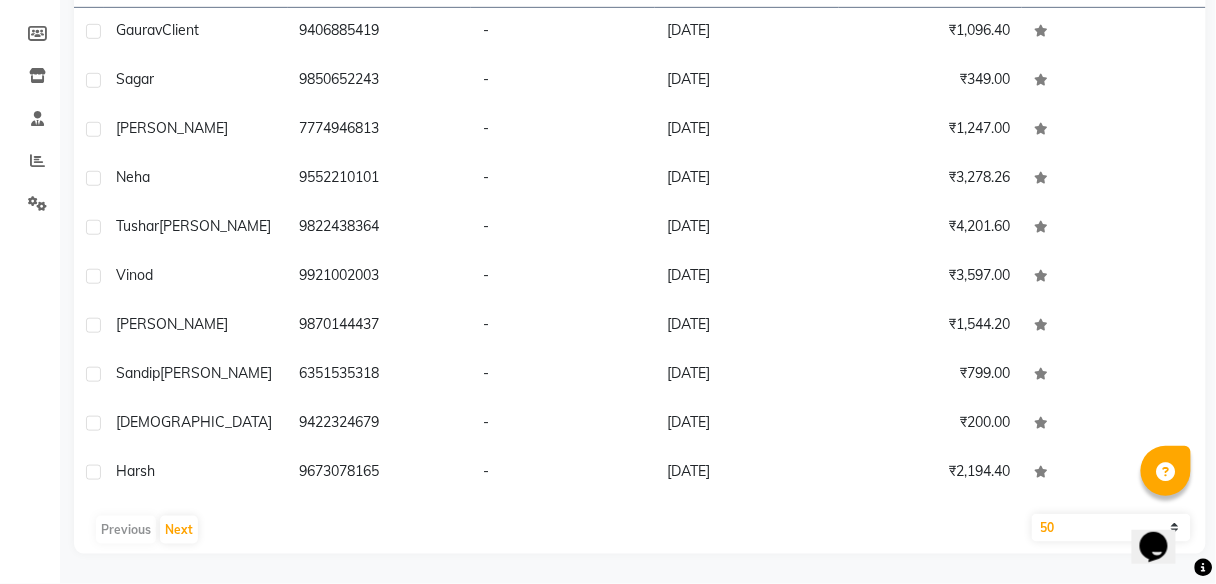 click on "10   50   100" 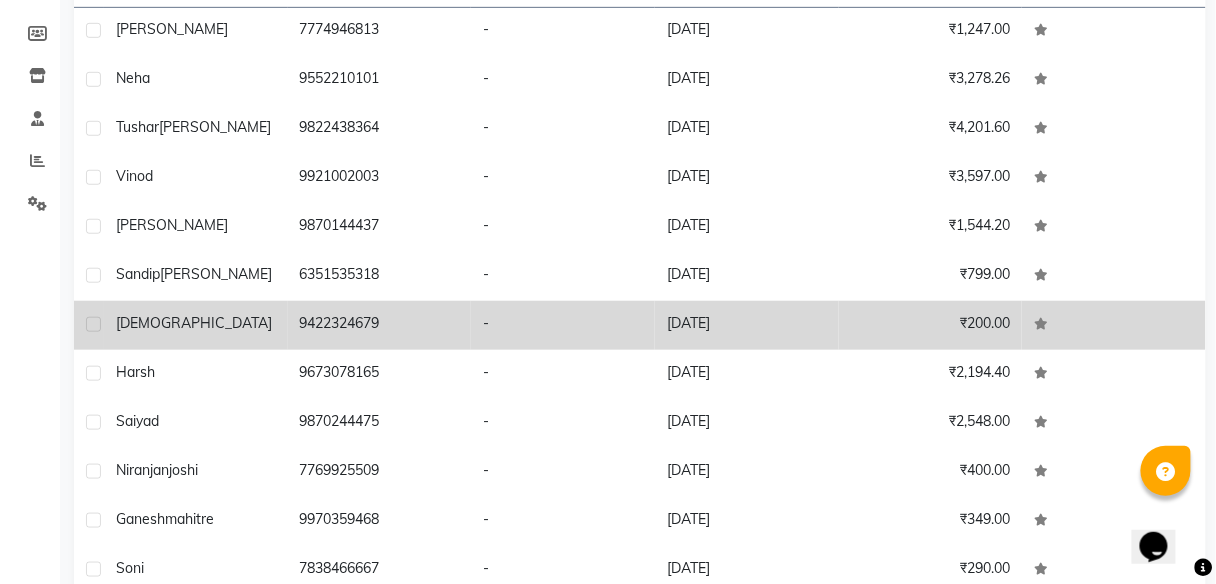 scroll, scrollTop: 0, scrollLeft: 0, axis: both 